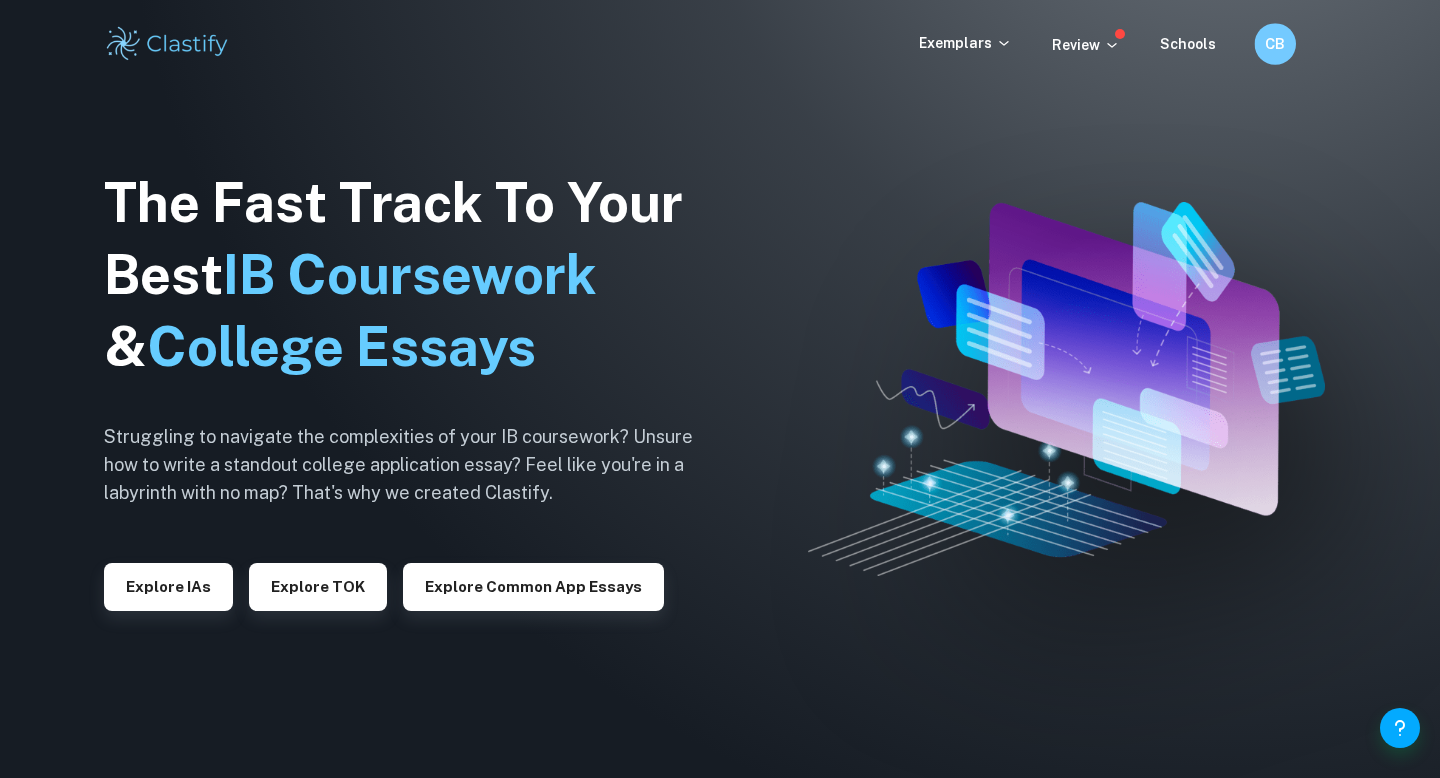 scroll, scrollTop: 0, scrollLeft: 0, axis: both 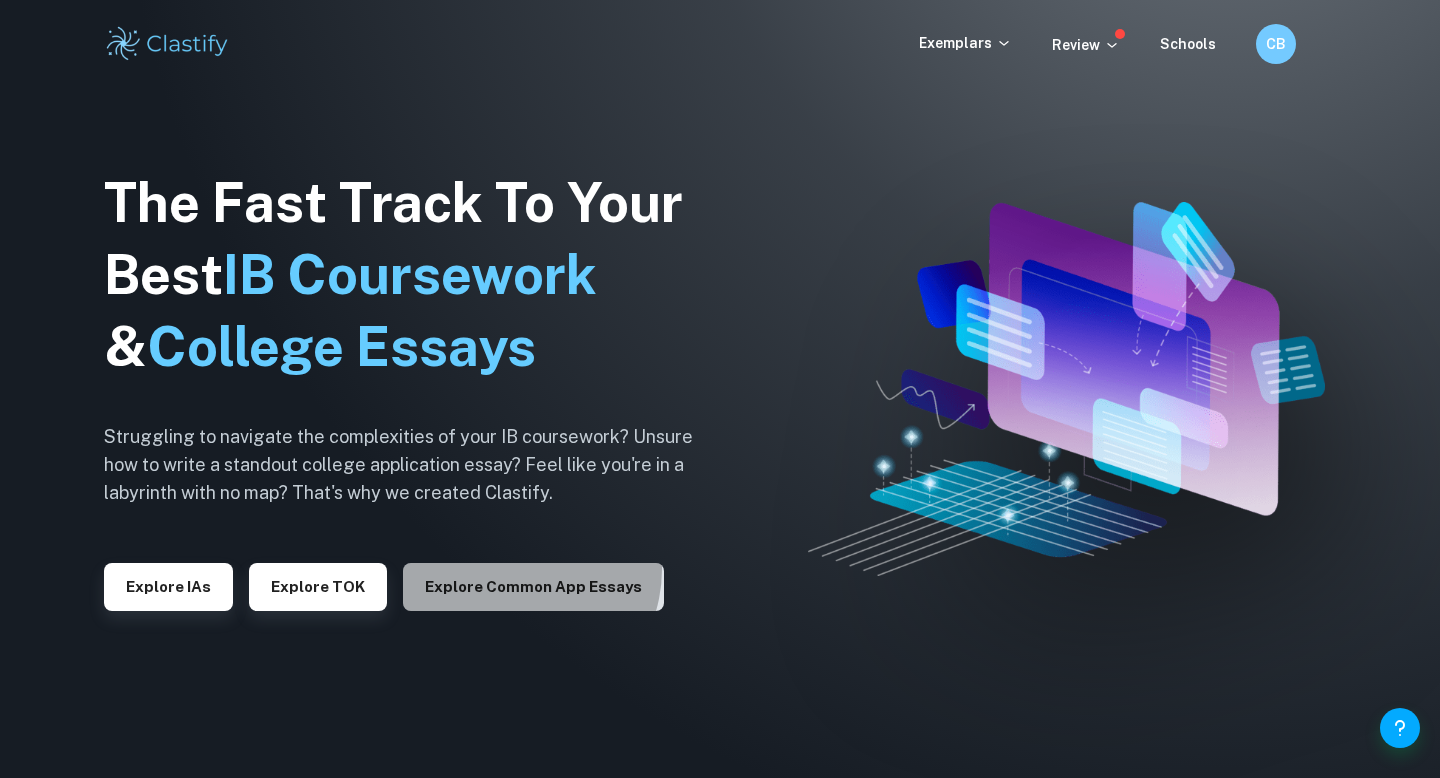 click on "Explore Common App essays" at bounding box center [533, 587] 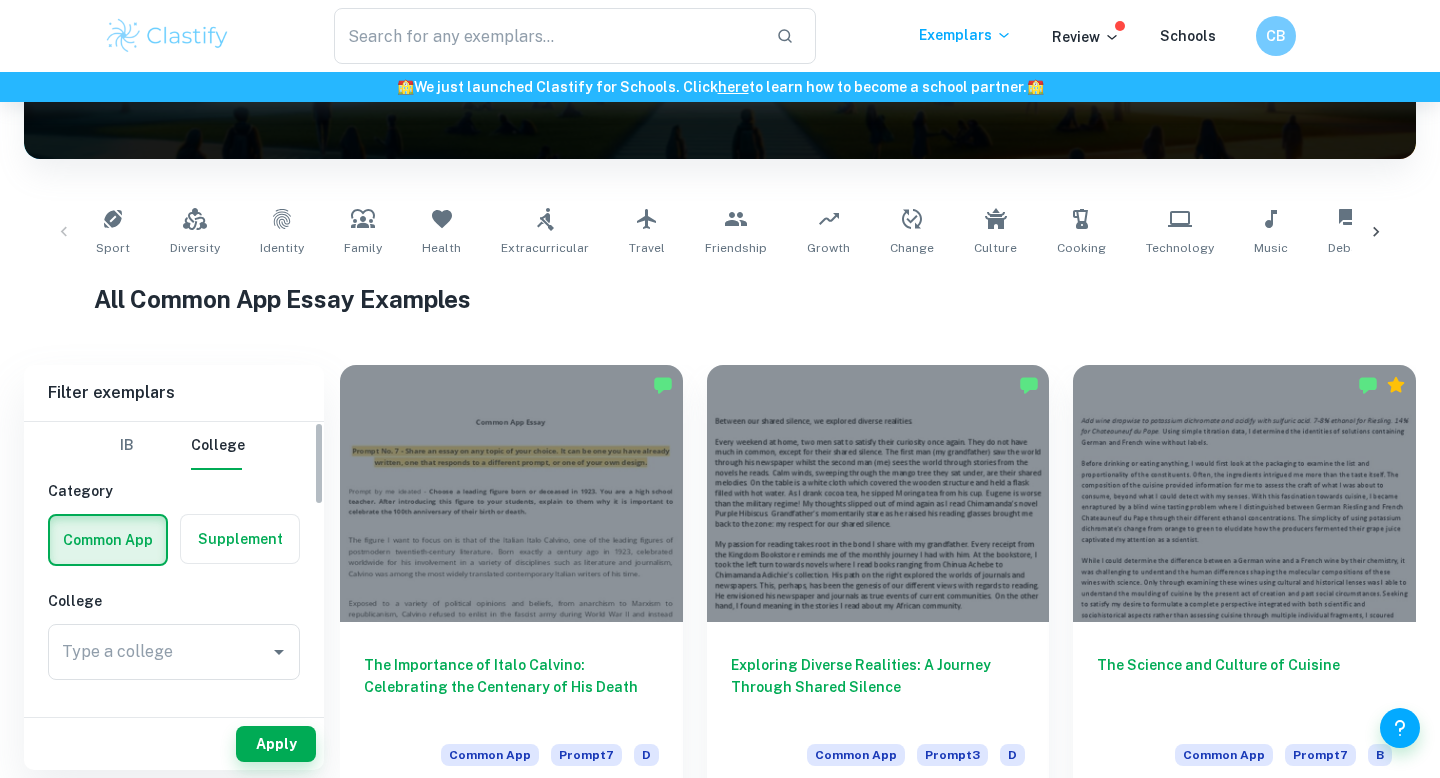 scroll, scrollTop: 311, scrollLeft: 0, axis: vertical 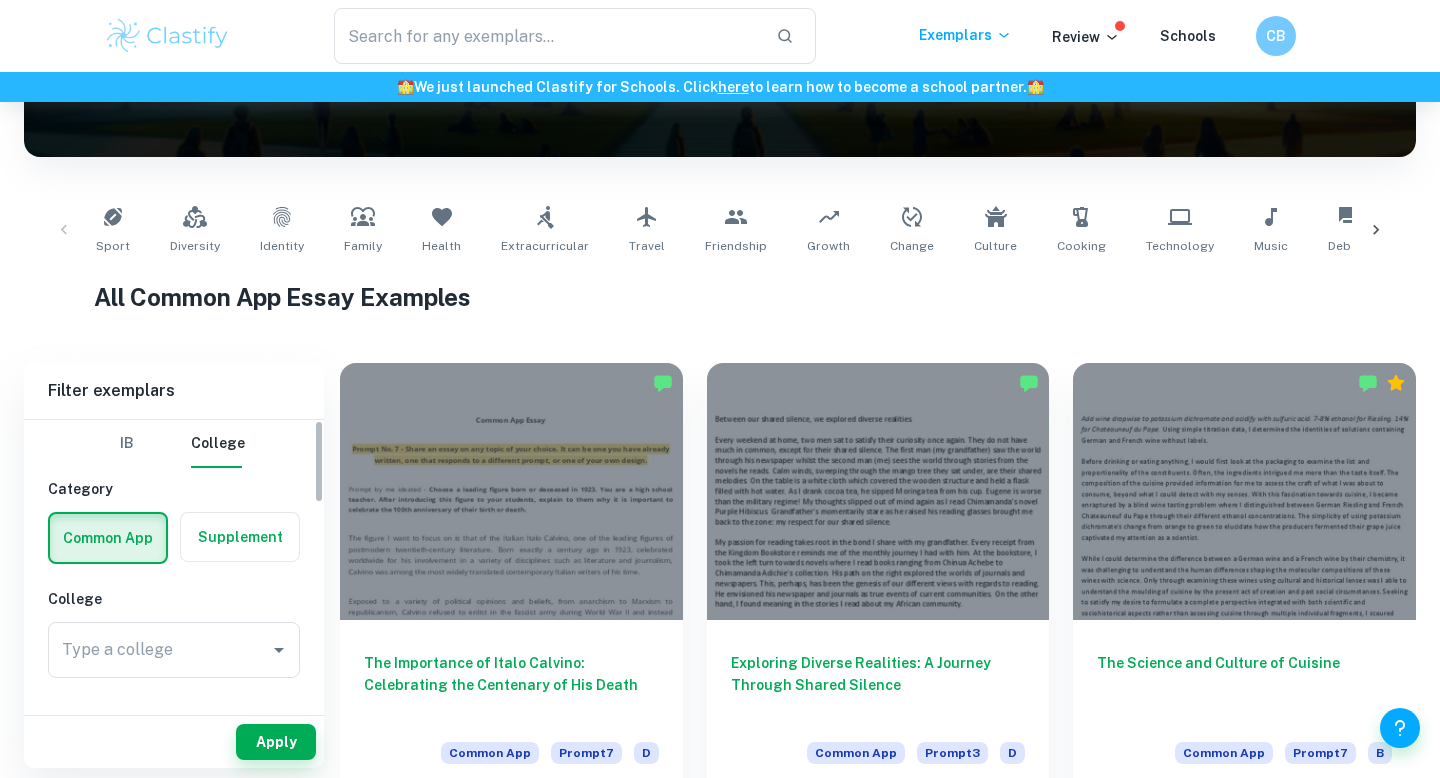 click on "Supplement" at bounding box center (234, 532) 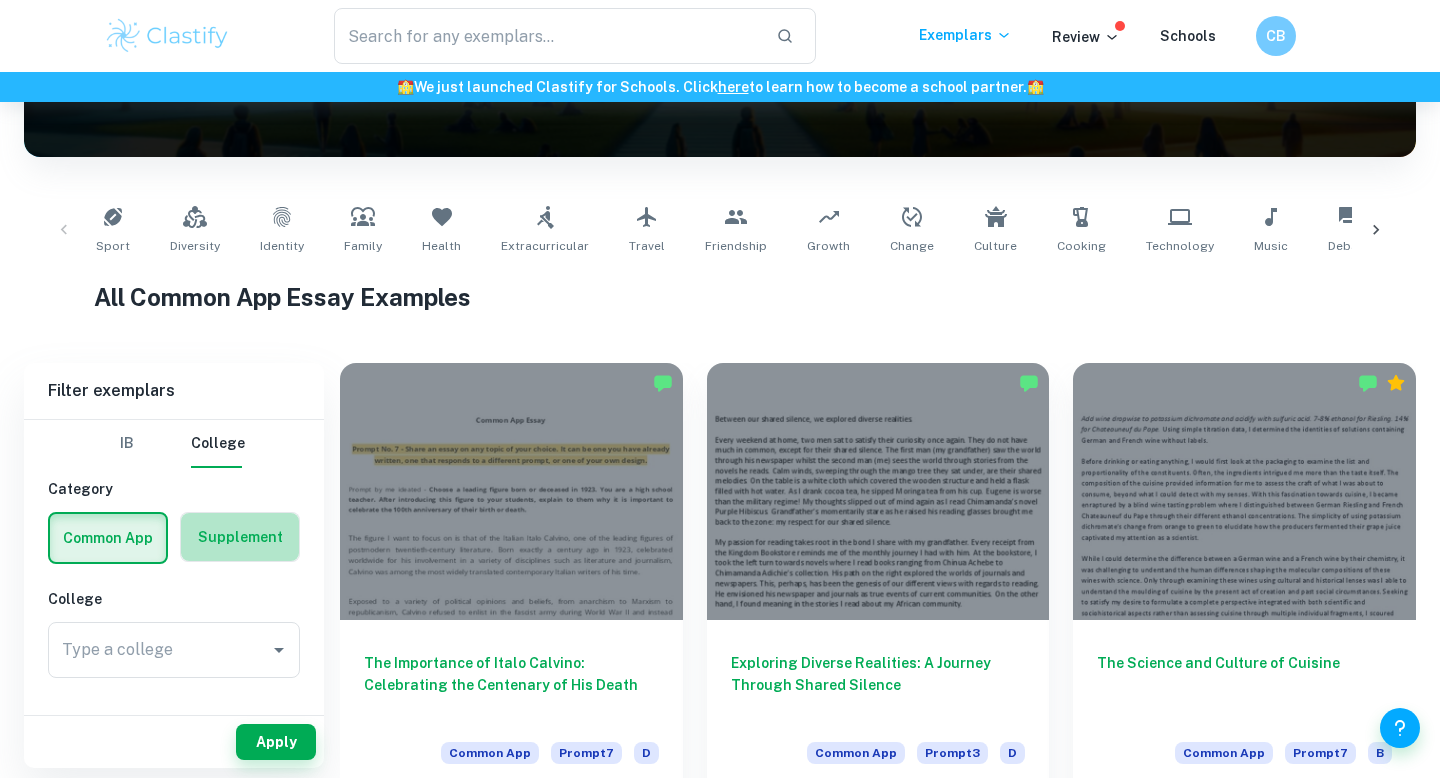 click at bounding box center [240, 537] 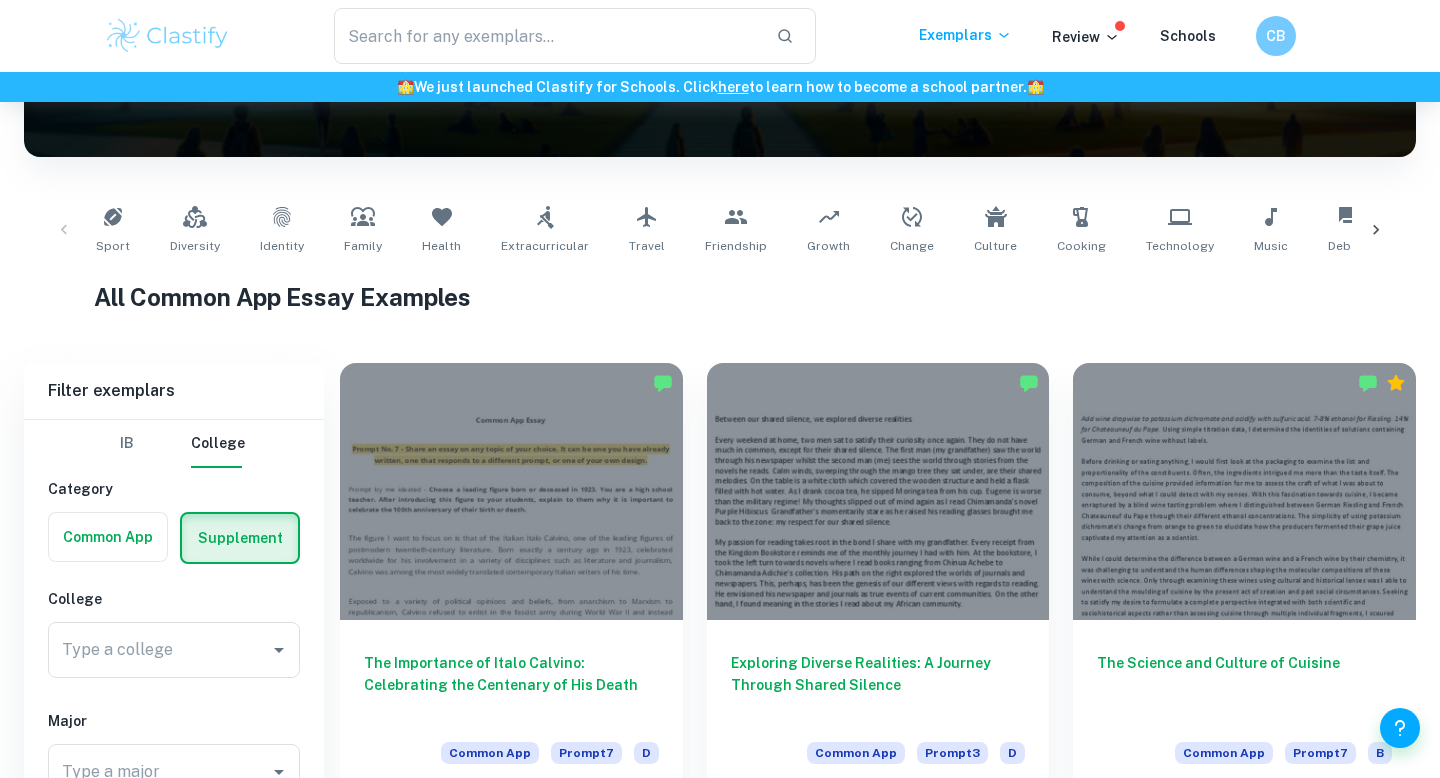 scroll, scrollTop: 645, scrollLeft: 0, axis: vertical 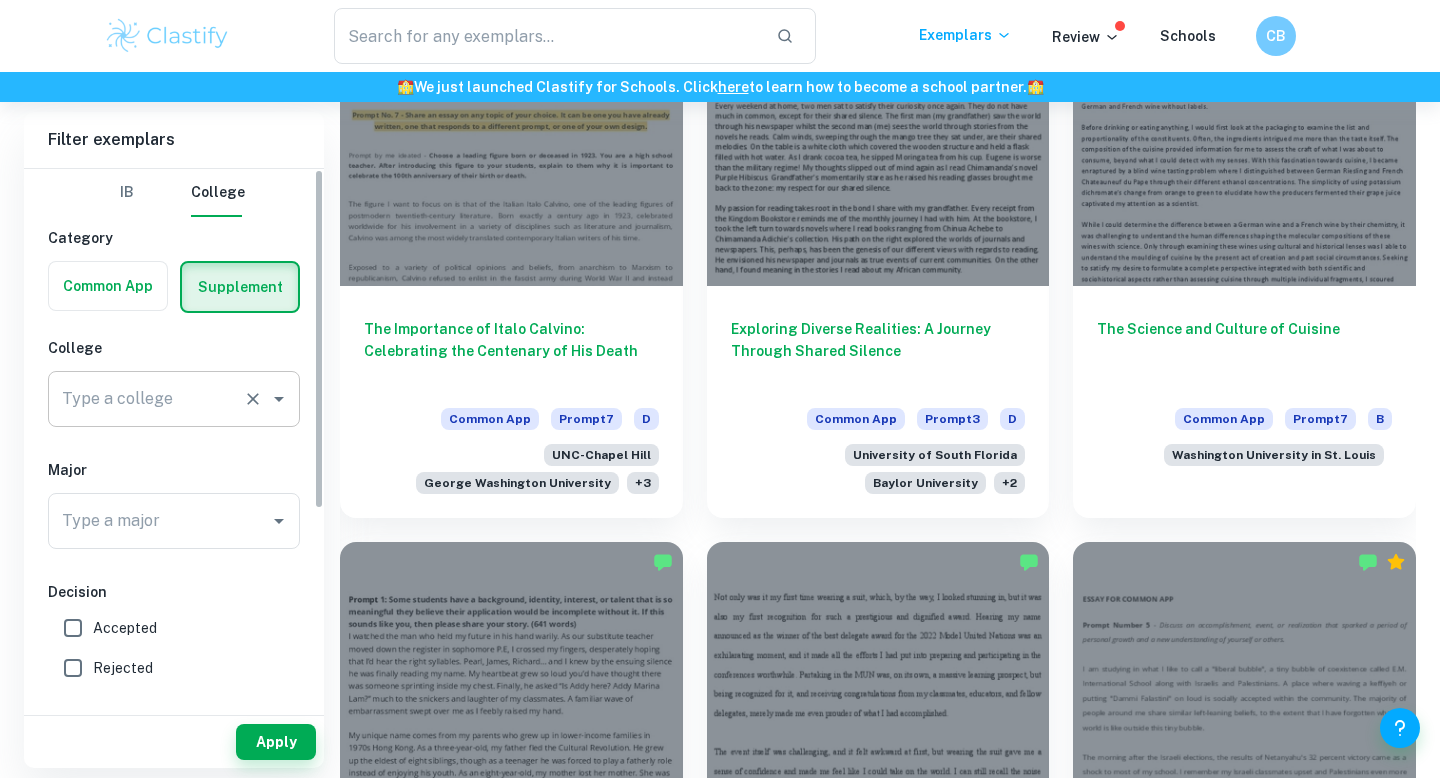 click on "Type a college" at bounding box center (146, 399) 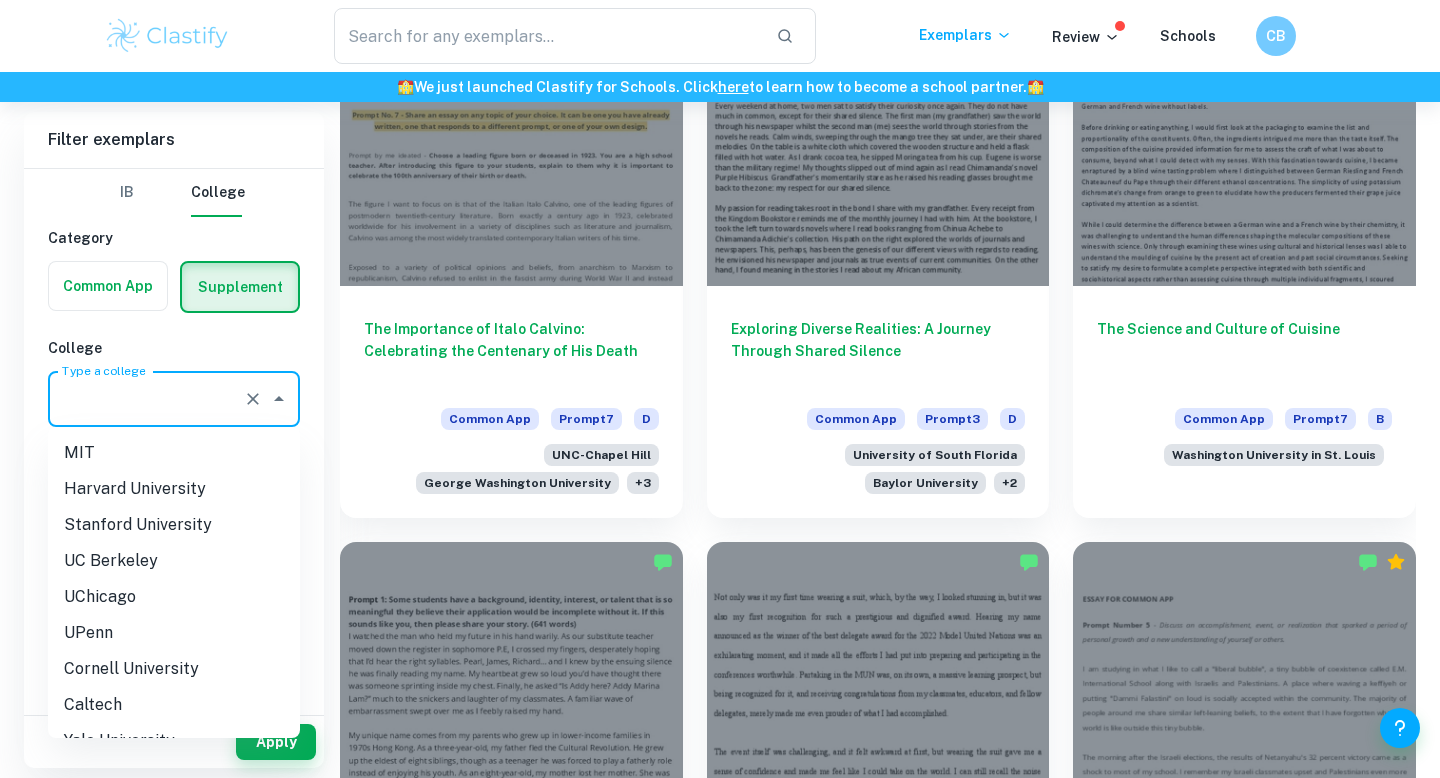 click on "MIT" at bounding box center (174, 453) 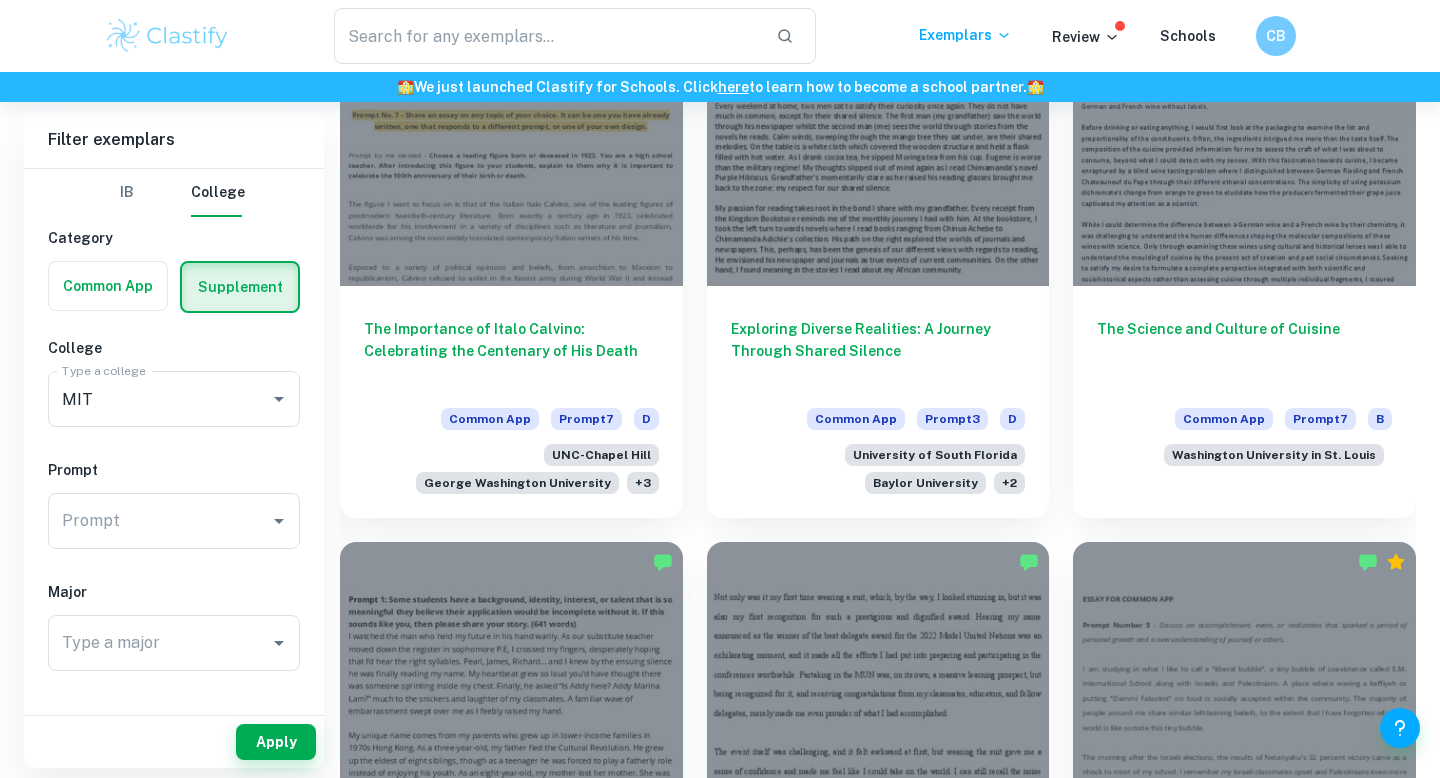 click on "Prompt Prompt" at bounding box center [174, 521] 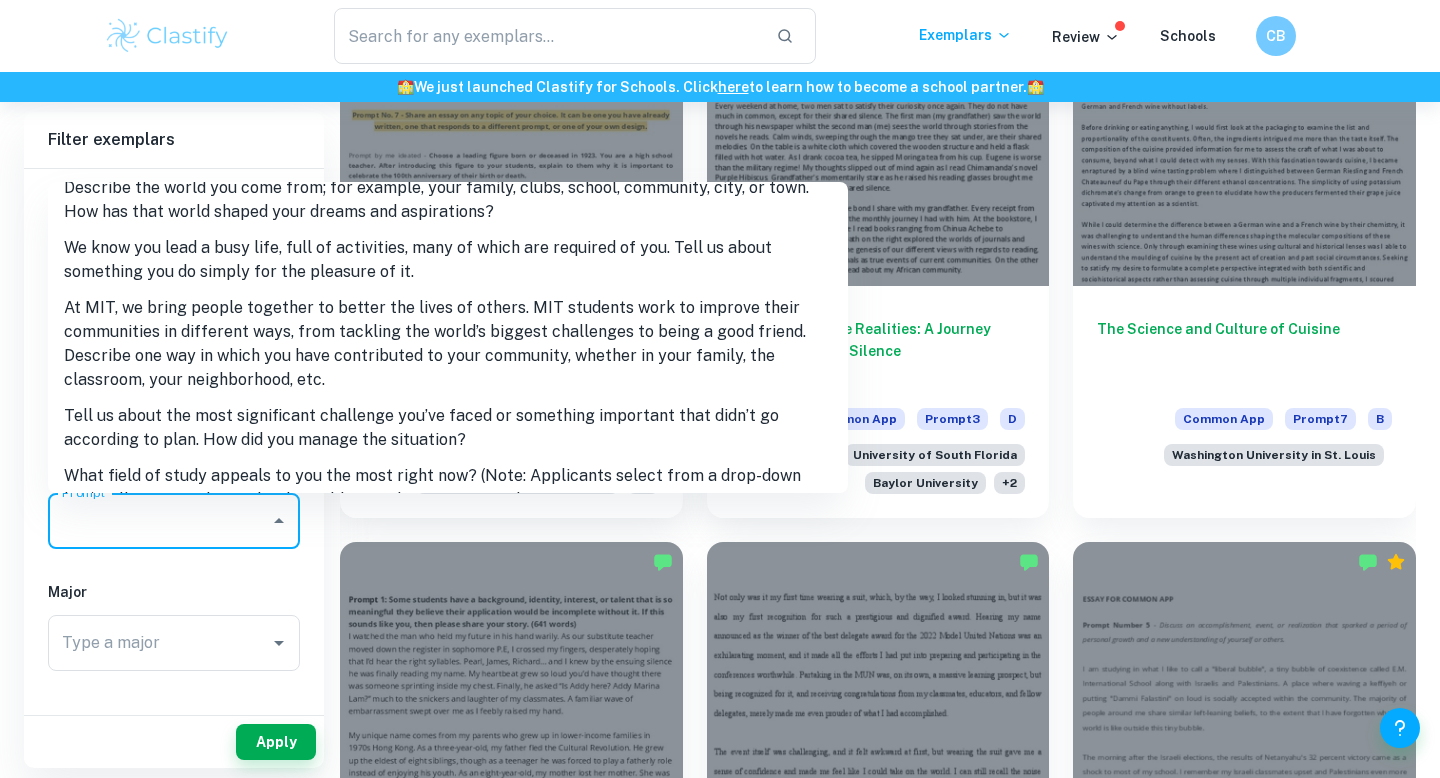 scroll, scrollTop: 0, scrollLeft: 0, axis: both 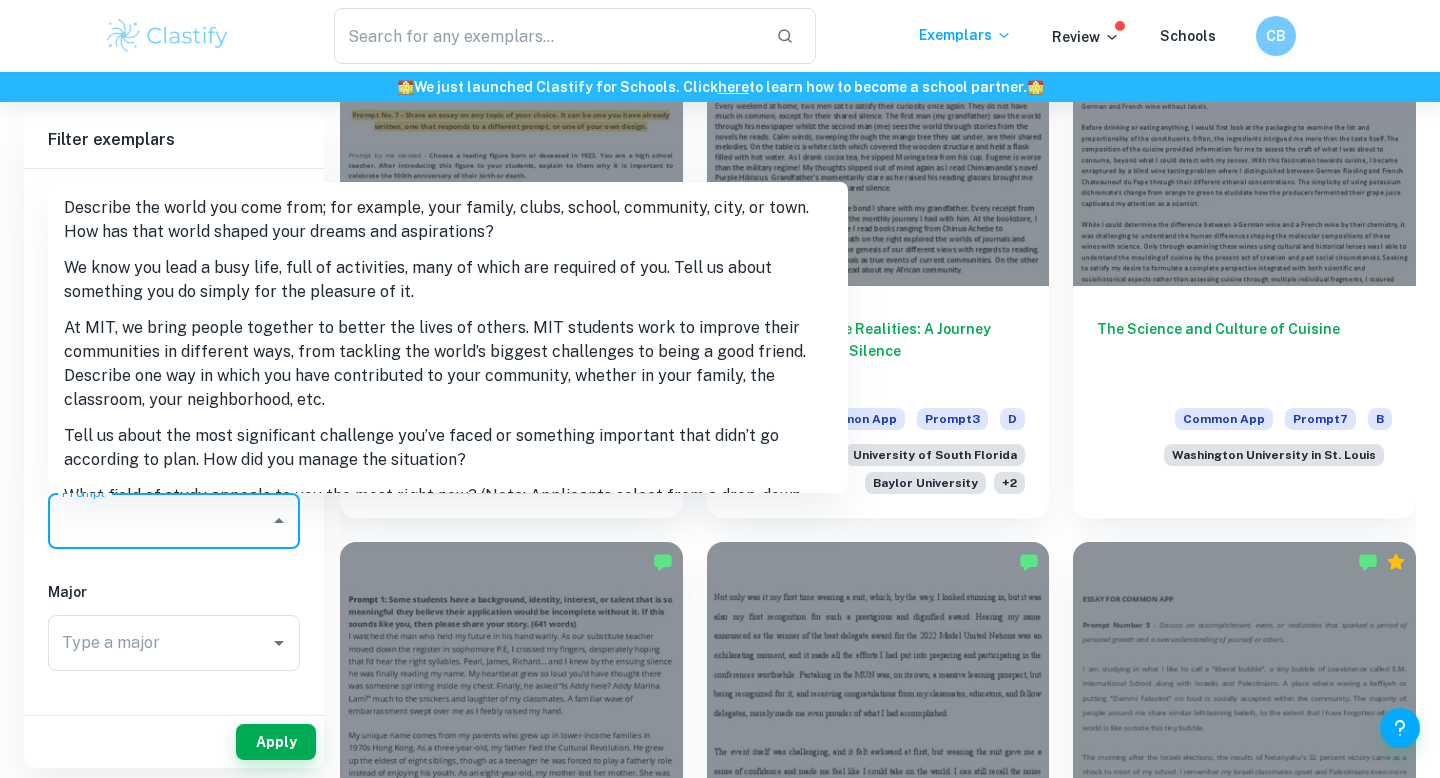 click on "We know you lead a busy life, full of activities, many of which are required of you. Tell us about something you do simply for the pleasure of it." at bounding box center [448, 280] 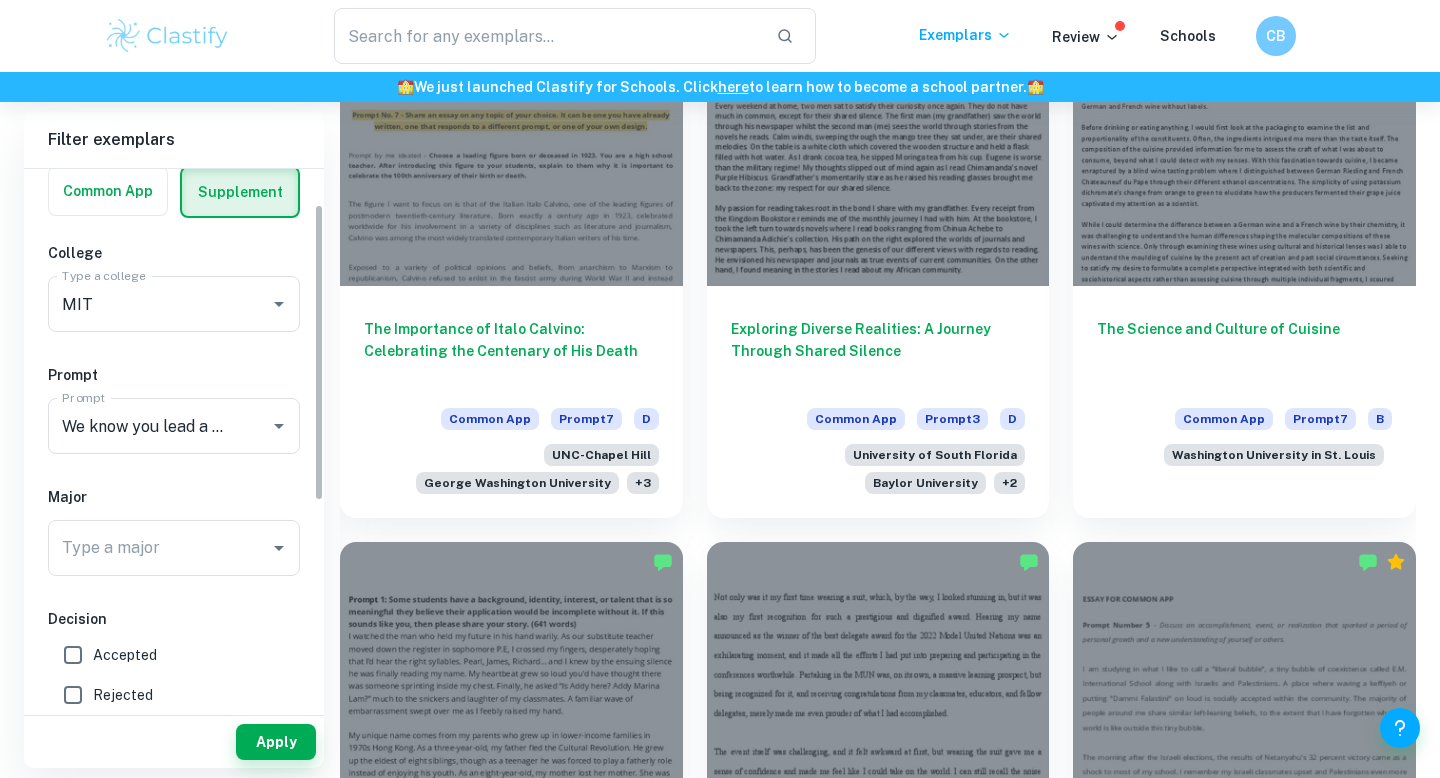 scroll, scrollTop: 125, scrollLeft: 0, axis: vertical 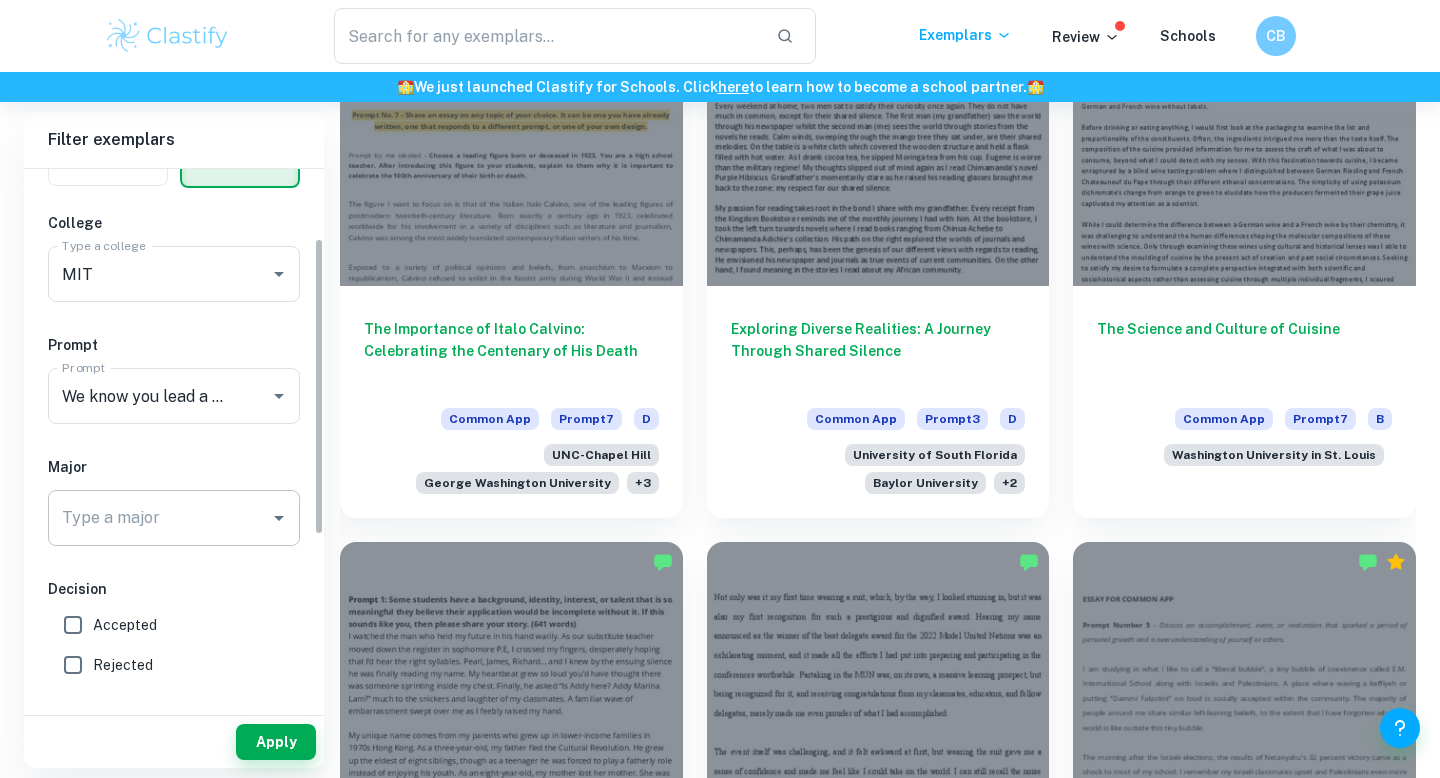 click on "Type a major" at bounding box center (174, 518) 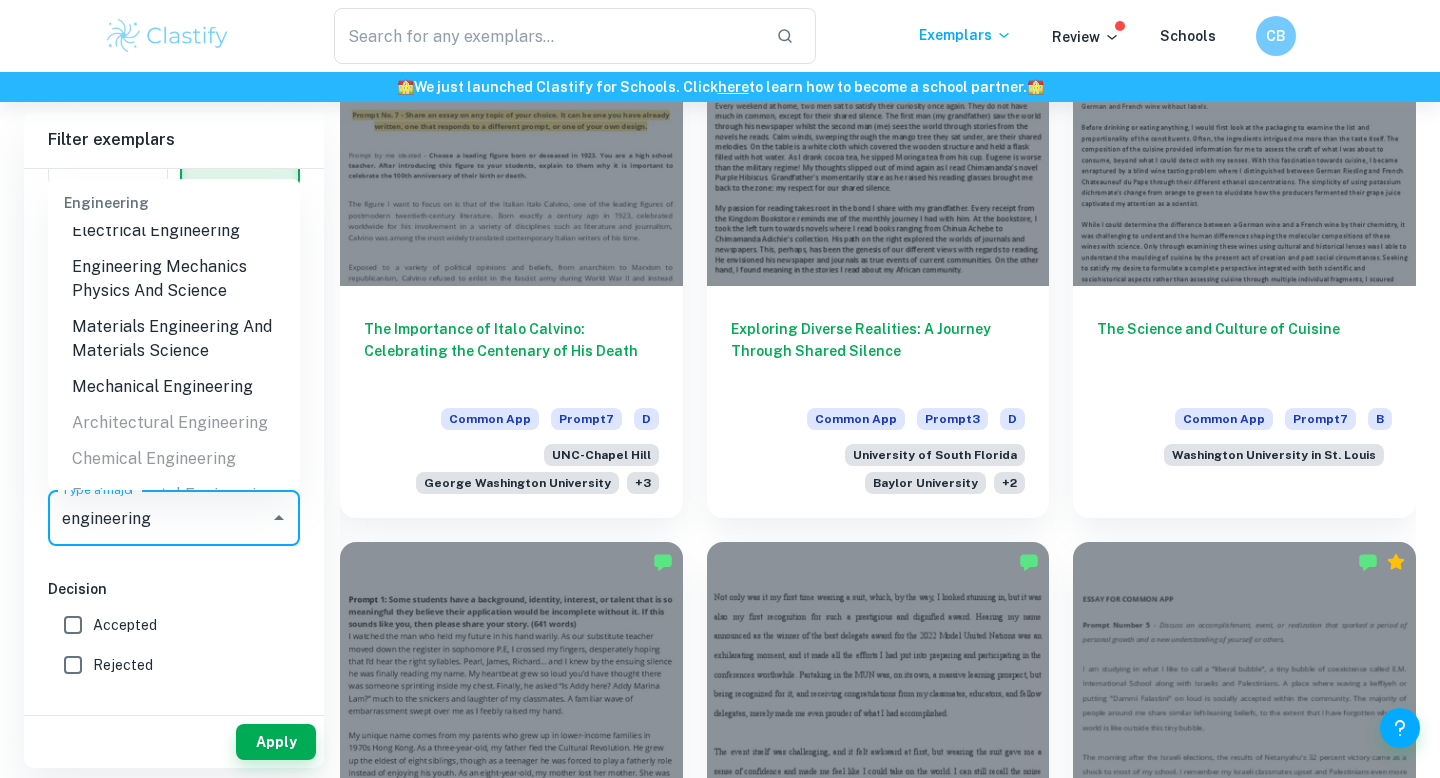 scroll, scrollTop: 244, scrollLeft: 0, axis: vertical 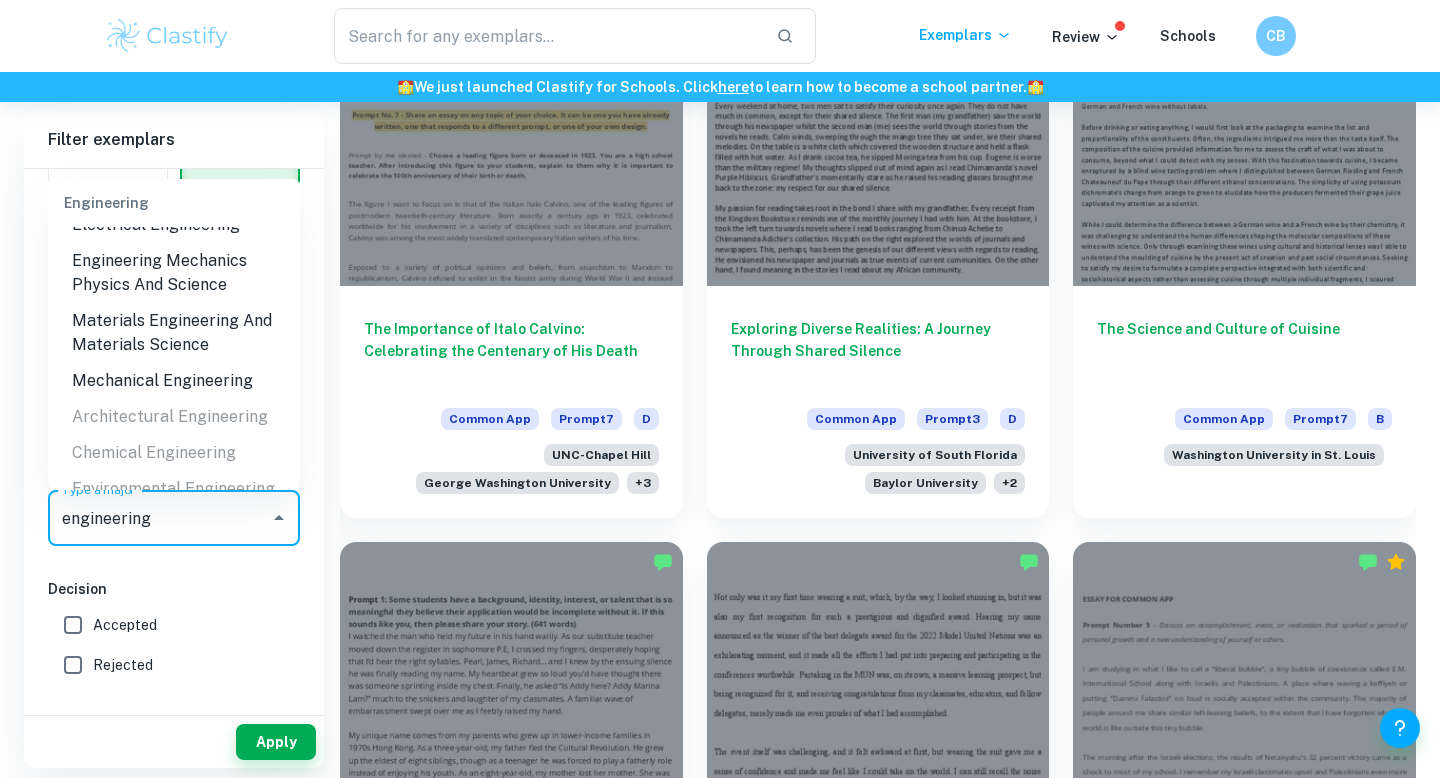 click on "Mechanical Engineering" at bounding box center (174, 381) 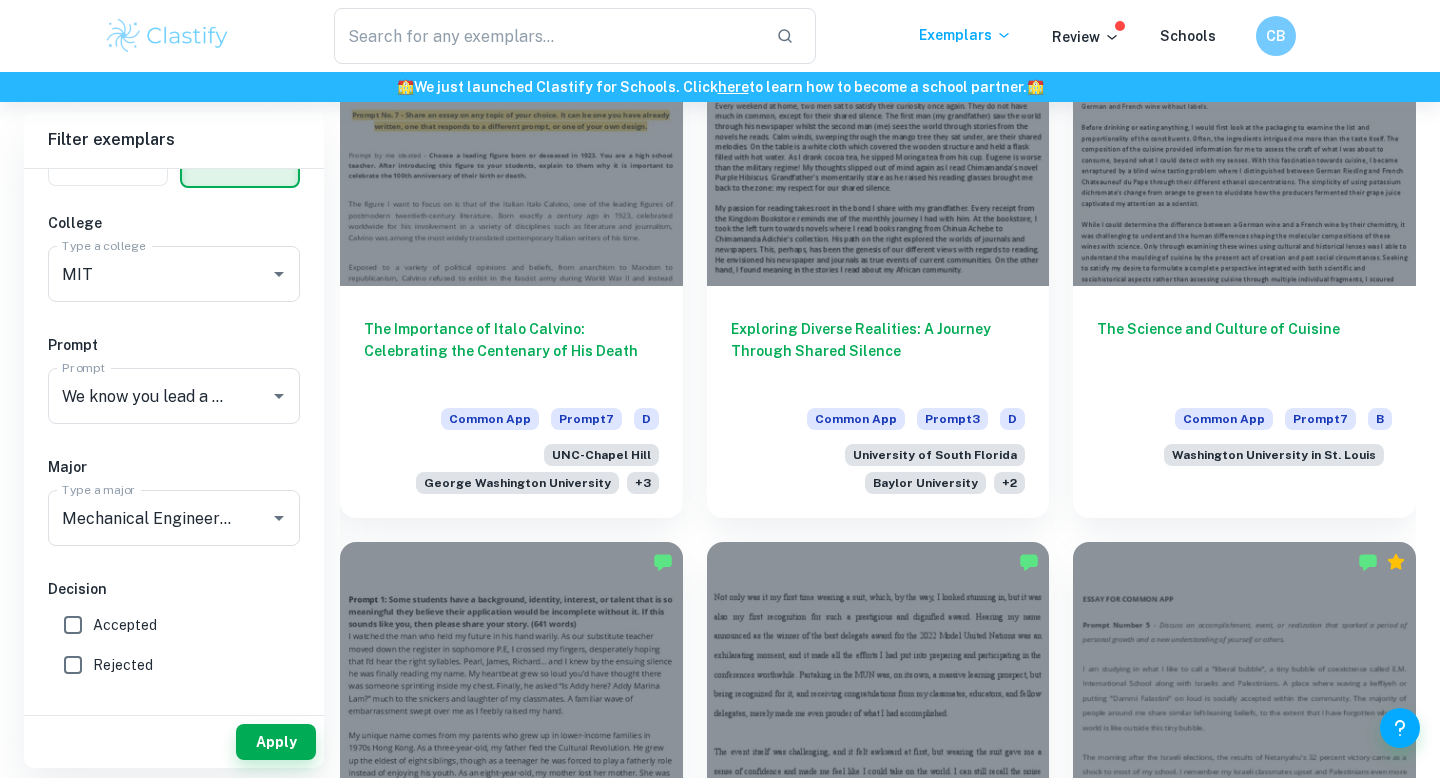 click on "Accepted" at bounding box center [125, 625] 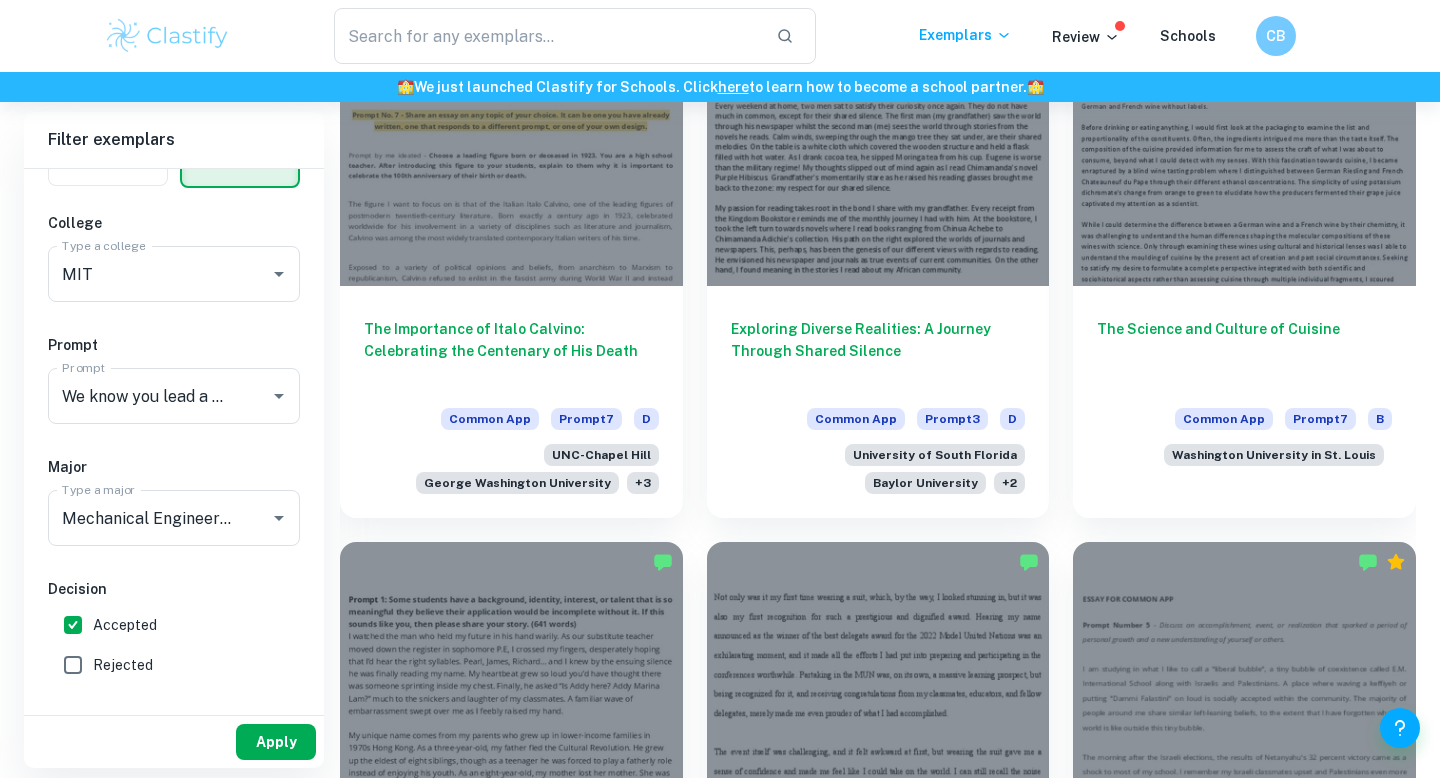 click on "Apply" at bounding box center (276, 742) 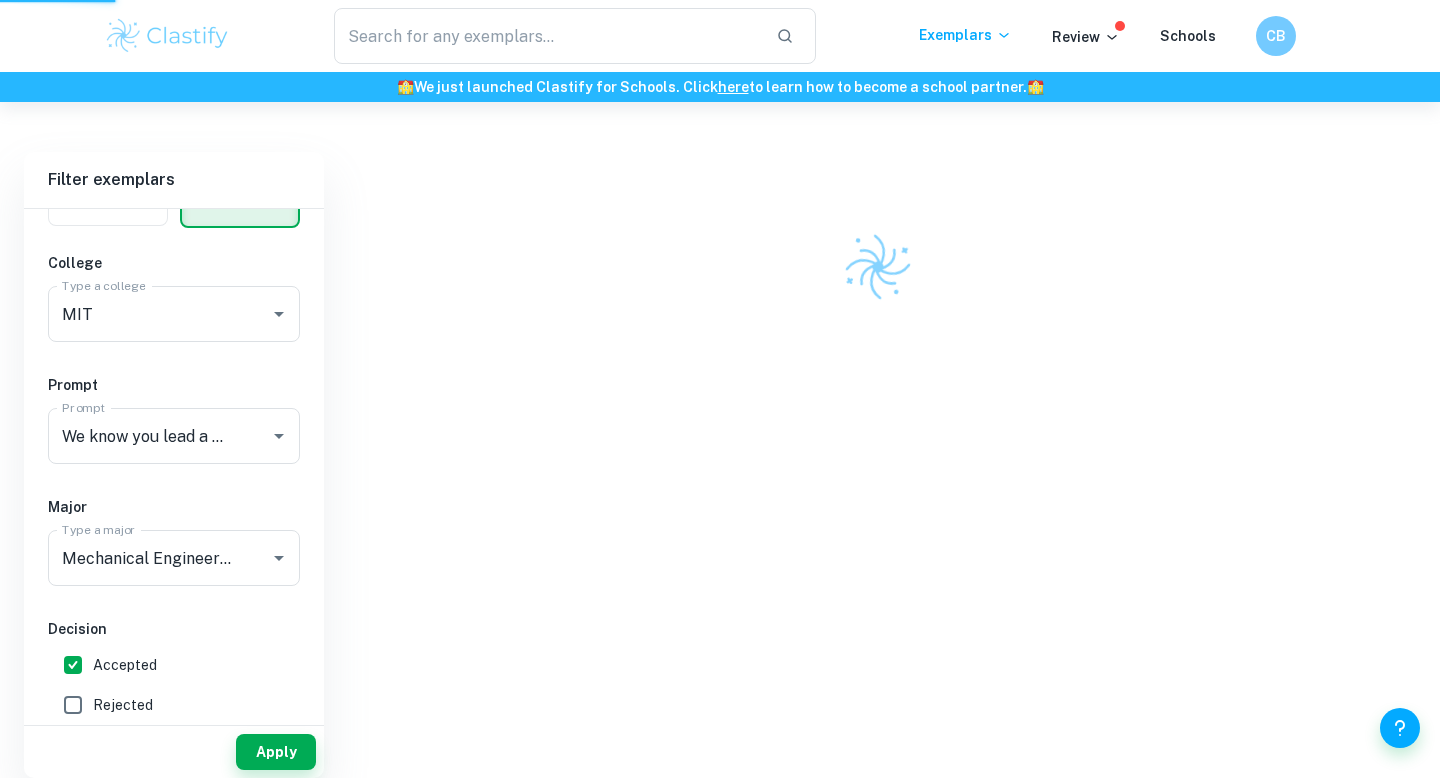 scroll, scrollTop: 522, scrollLeft: 0, axis: vertical 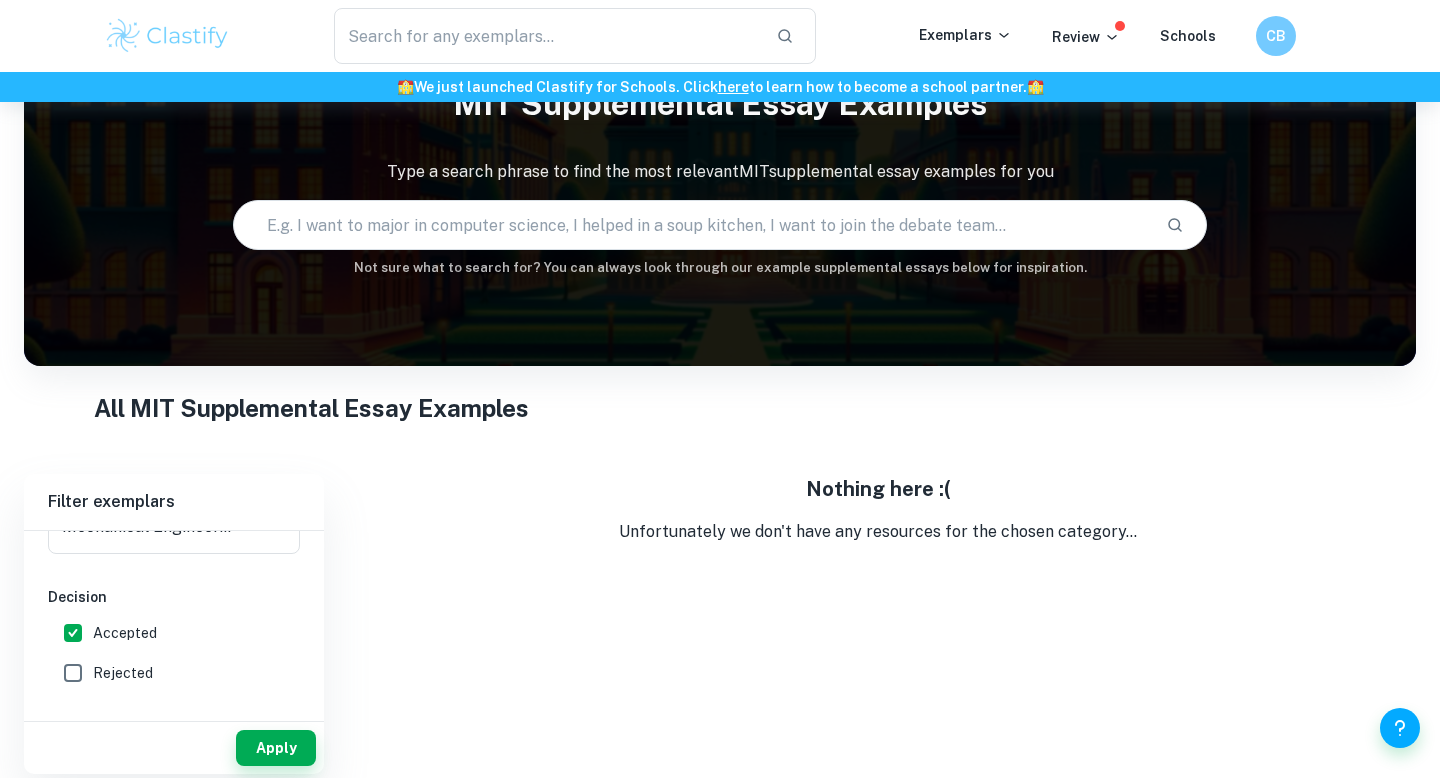 click on "Accepted" at bounding box center [125, 633] 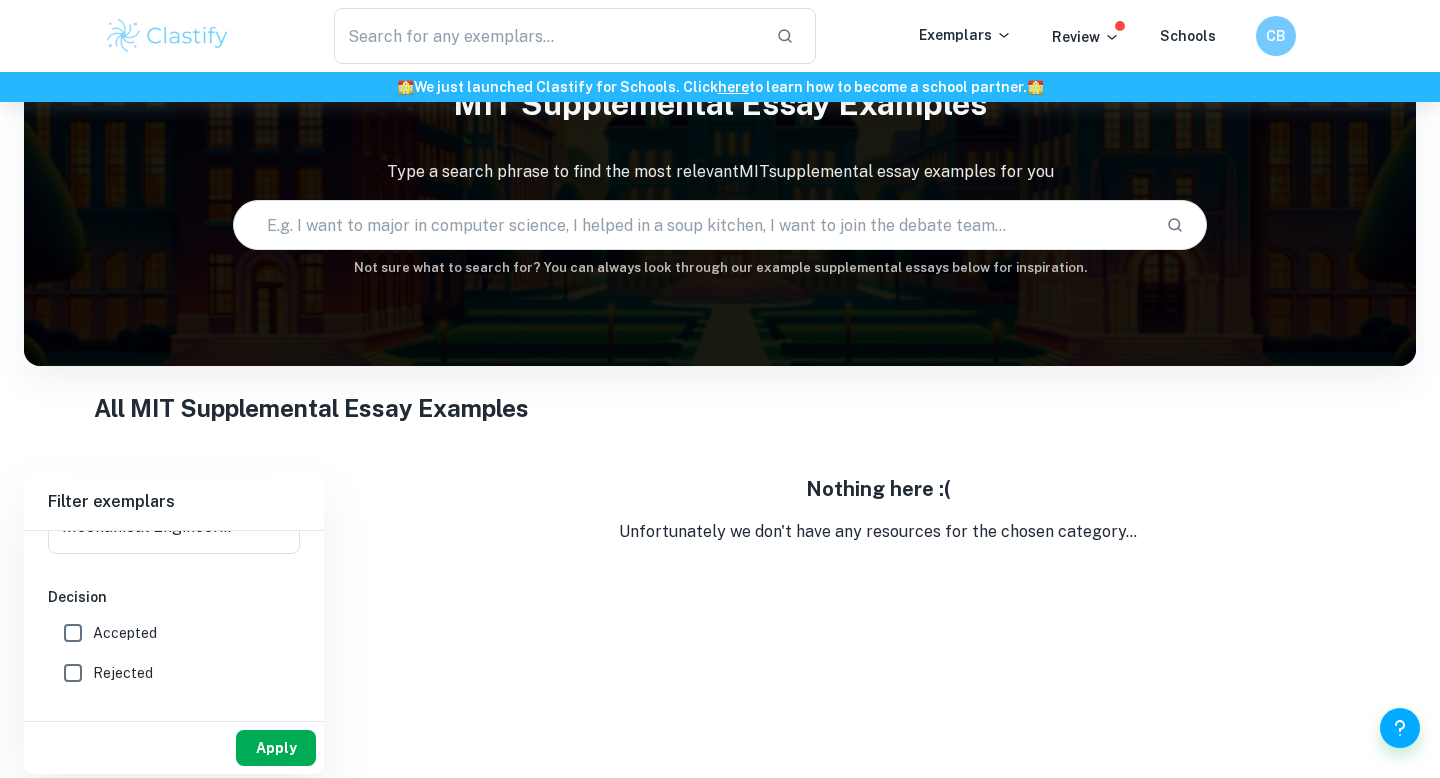 click on "Apply" at bounding box center (276, 748) 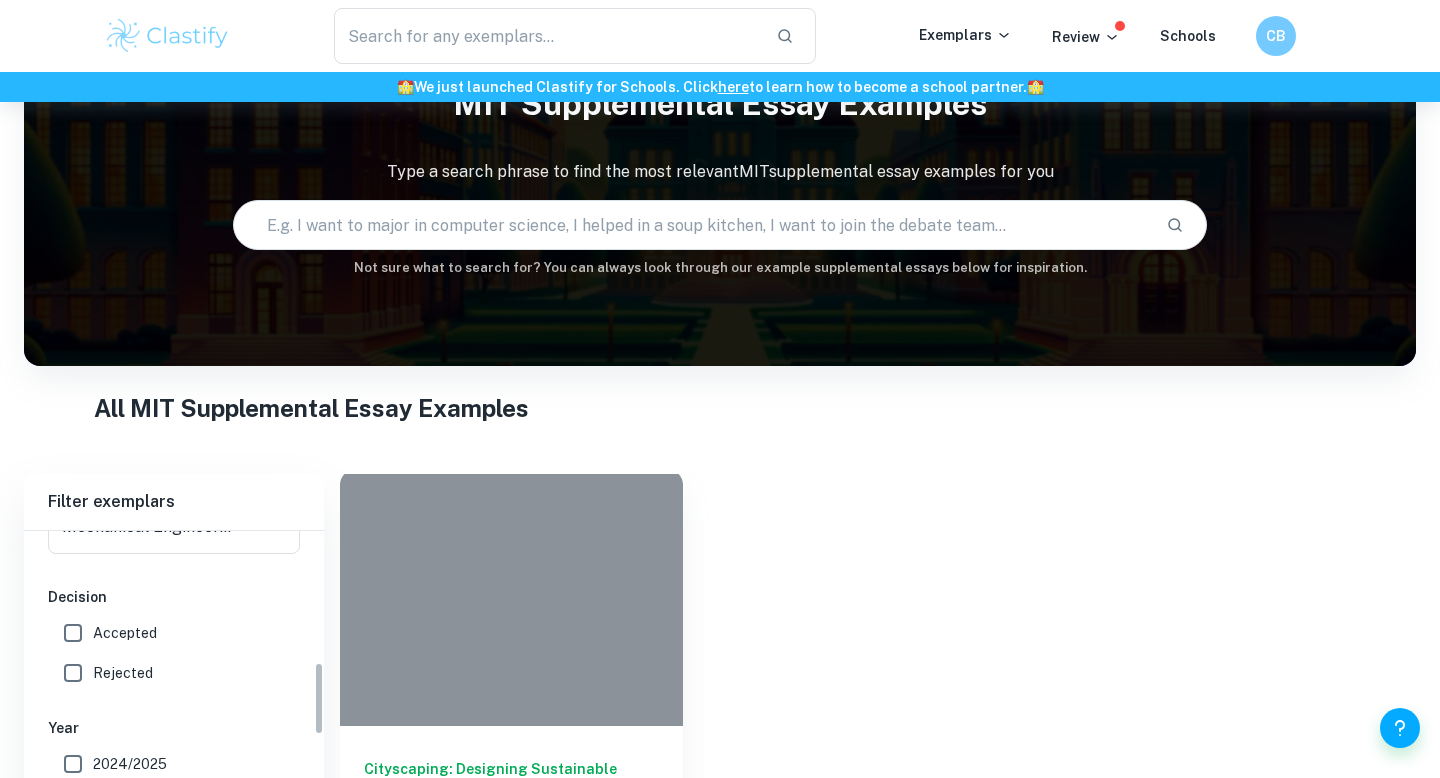 scroll, scrollTop: 235, scrollLeft: 0, axis: vertical 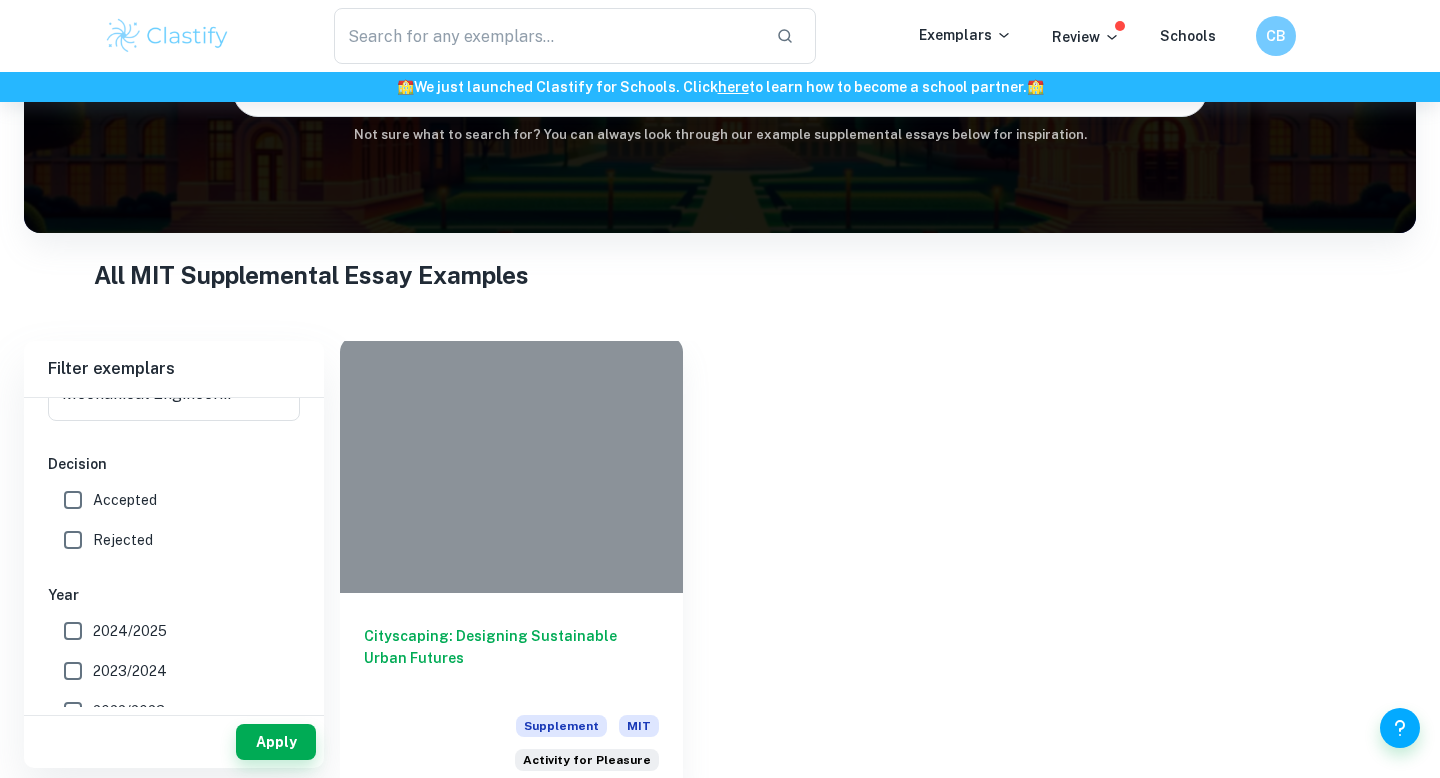 click at bounding box center [511, 464] 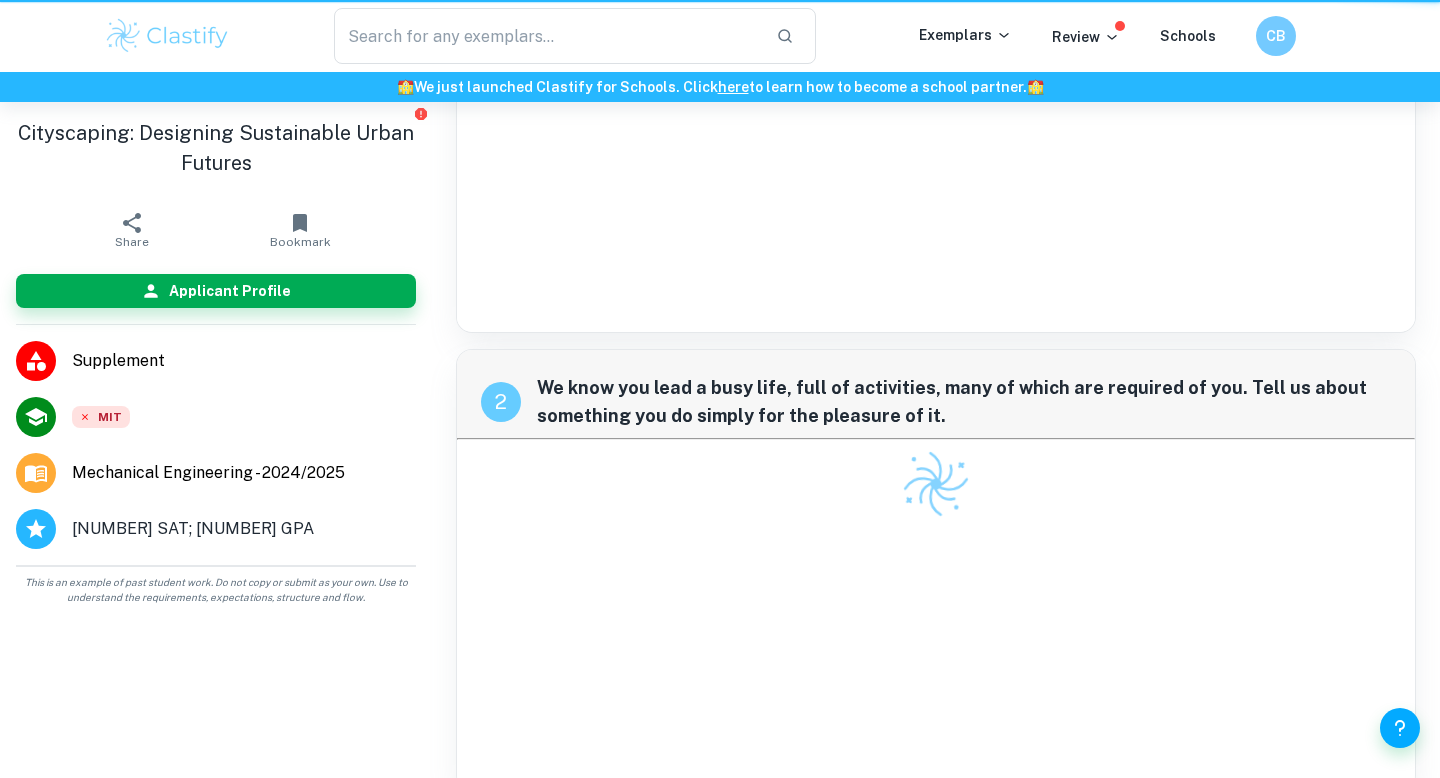 scroll, scrollTop: 0, scrollLeft: 0, axis: both 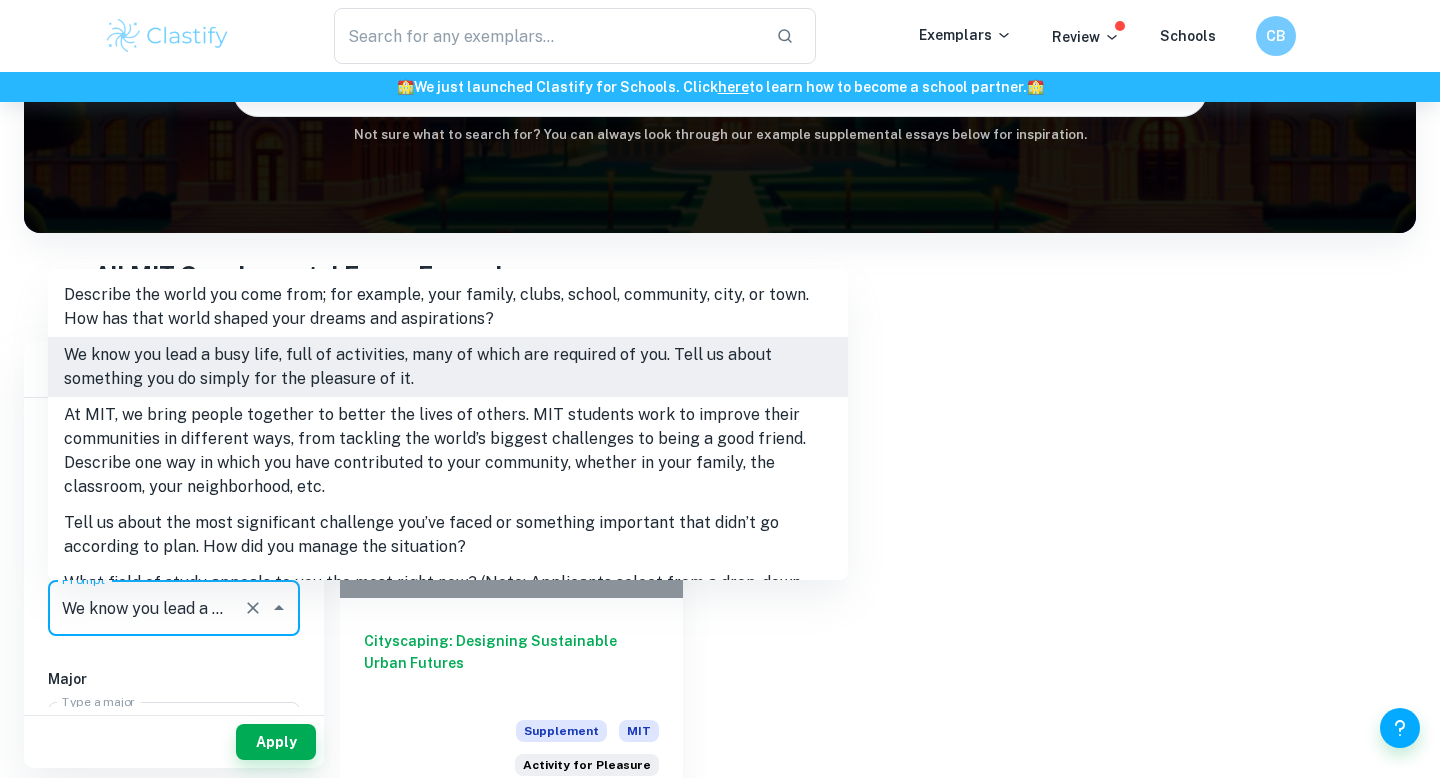 click on "We know you lead a busy life, full of activities, many of which are required of you. Tell us about something you do simply for the pleasure of it." at bounding box center [146, 608] 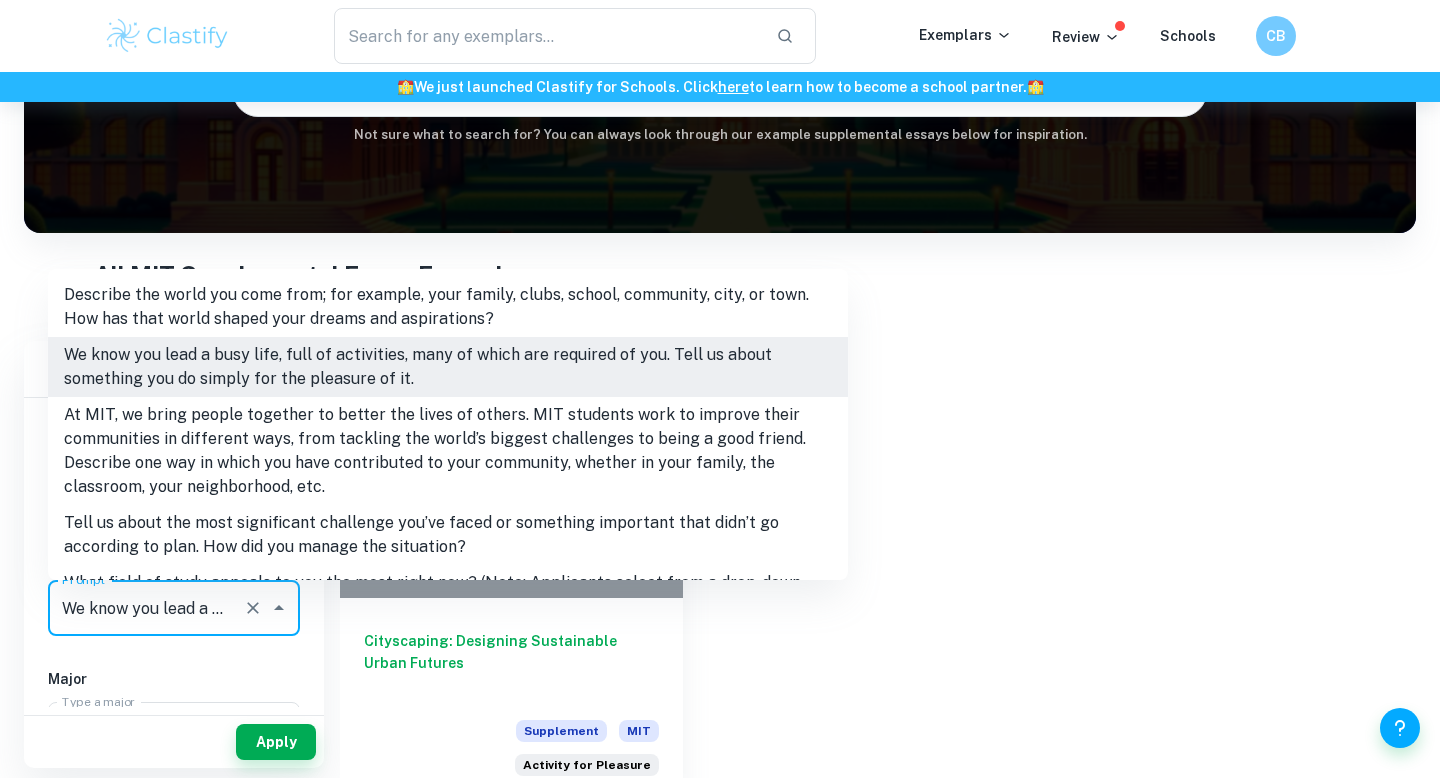 click 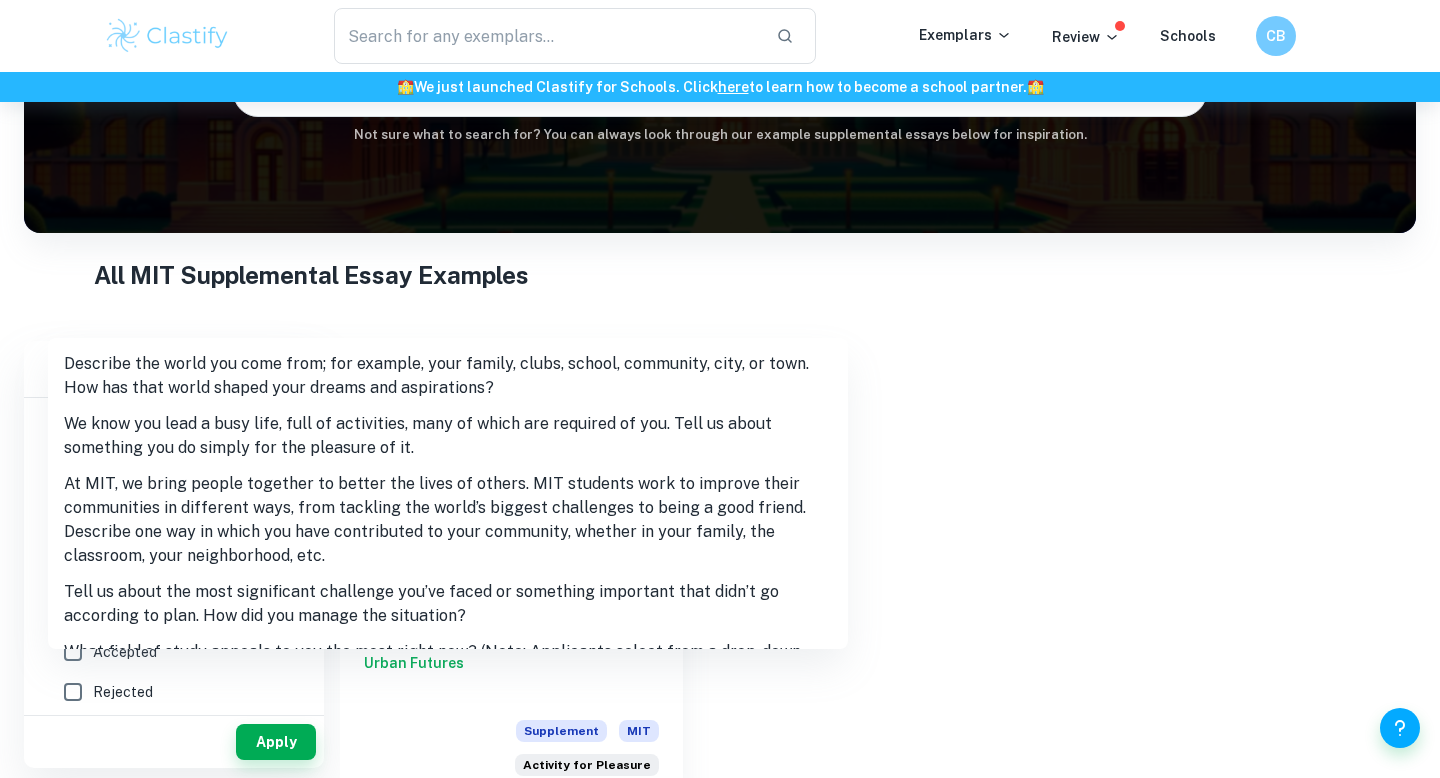 scroll, scrollTop: 440, scrollLeft: 0, axis: vertical 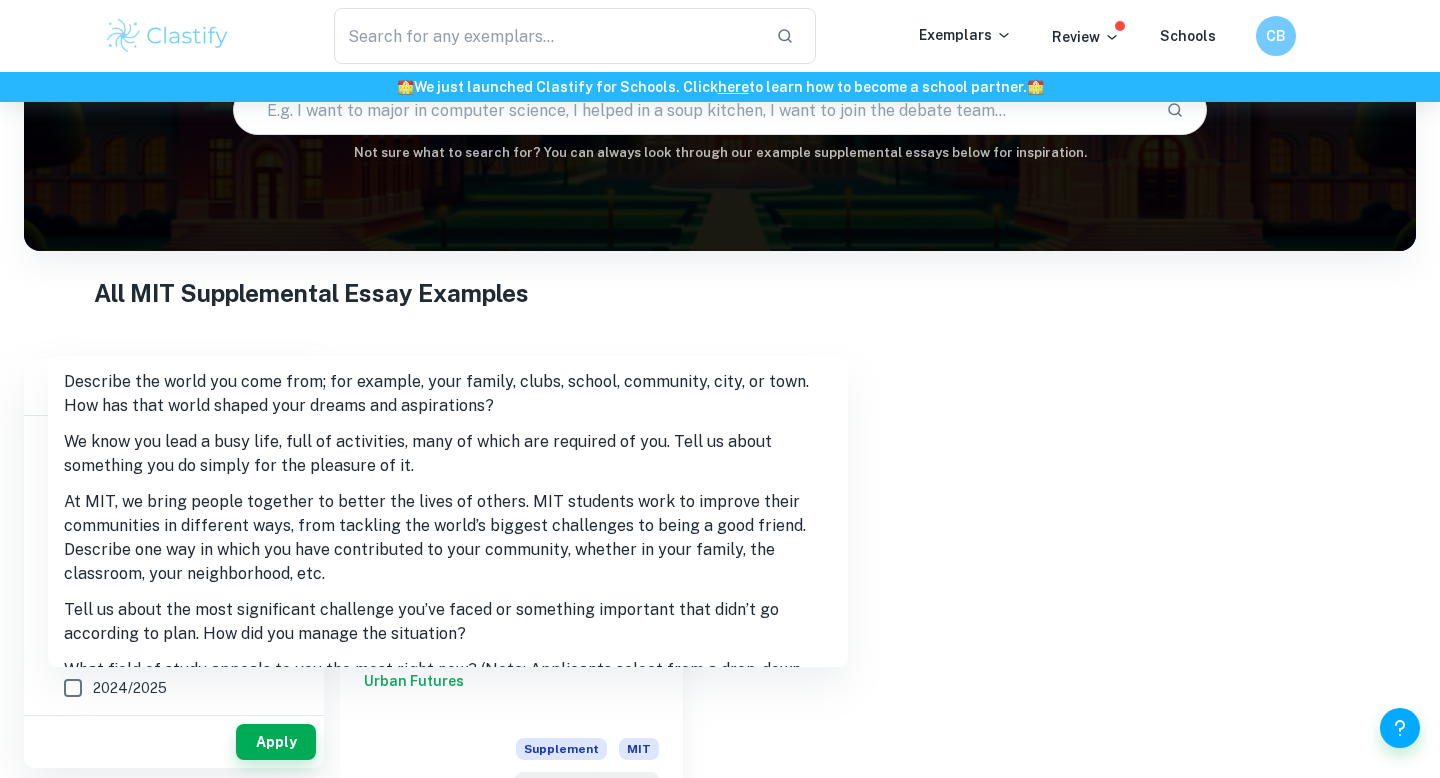 click on "At MIT, we bring people together to better the lives of others. MIT students work to improve their communities in different ways, from tackling the world’s biggest challenges to being a good friend. Describe one way in which you have contributed to your community, whether in your family, the classroom, your neighborhood, etc." at bounding box center (448, 538) 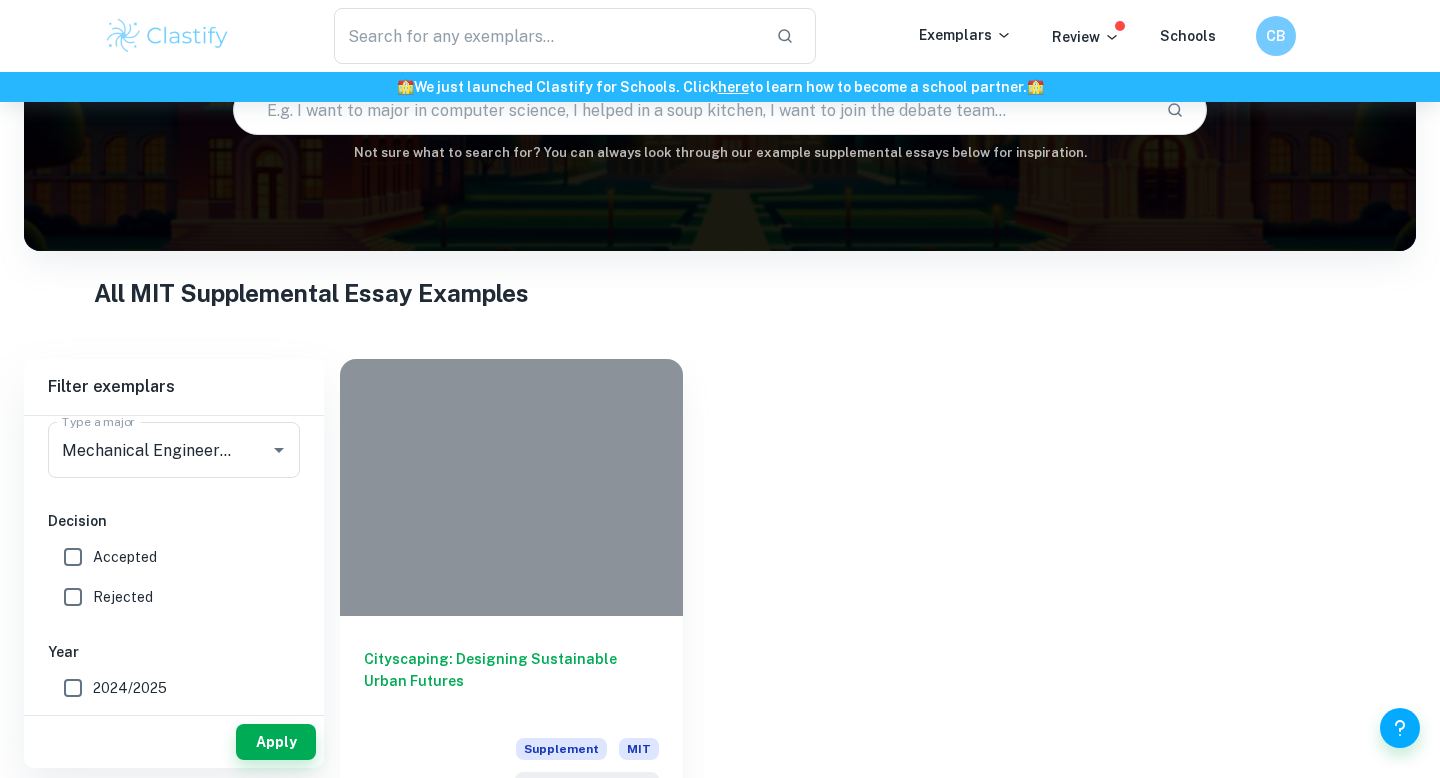click on "Accepted" at bounding box center (73, 557) 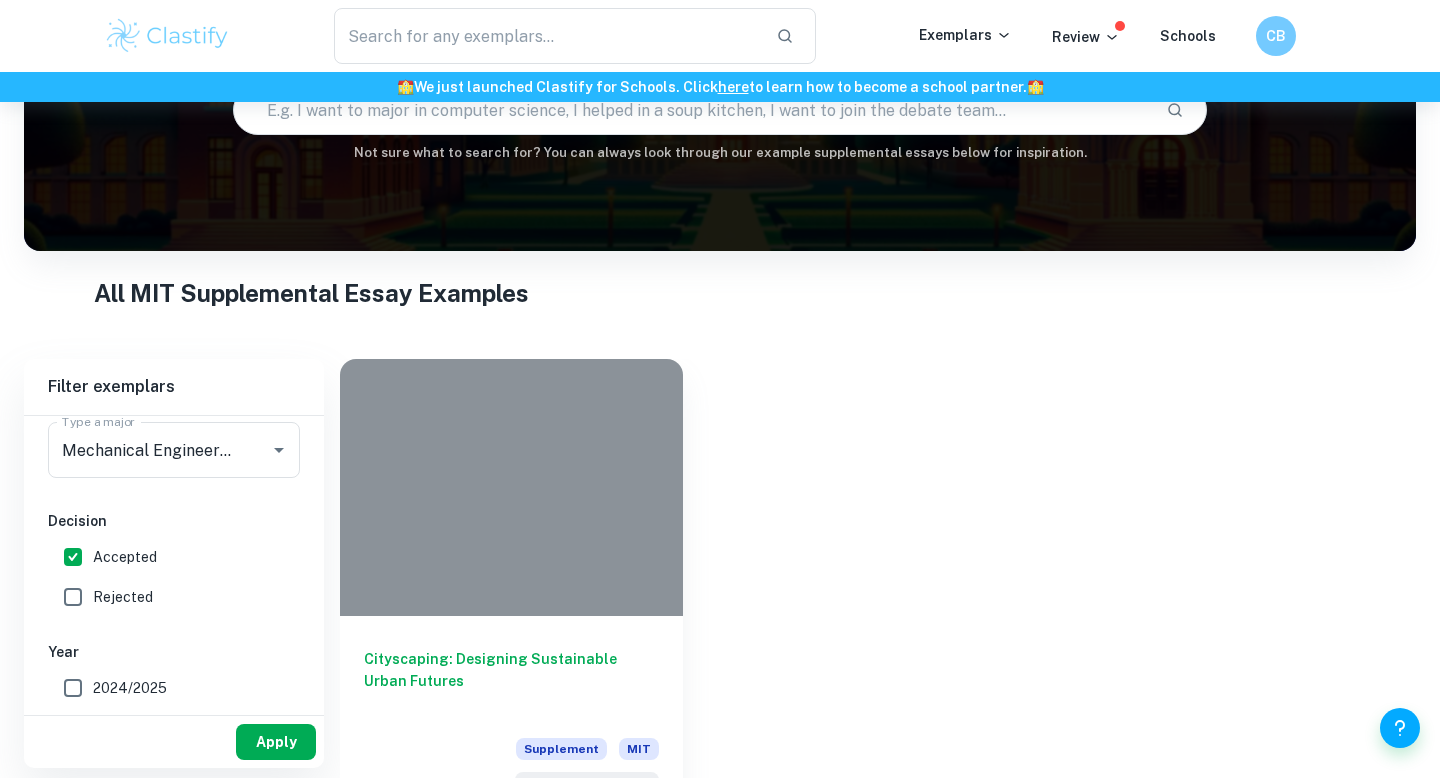 click on "Apply" at bounding box center [276, 742] 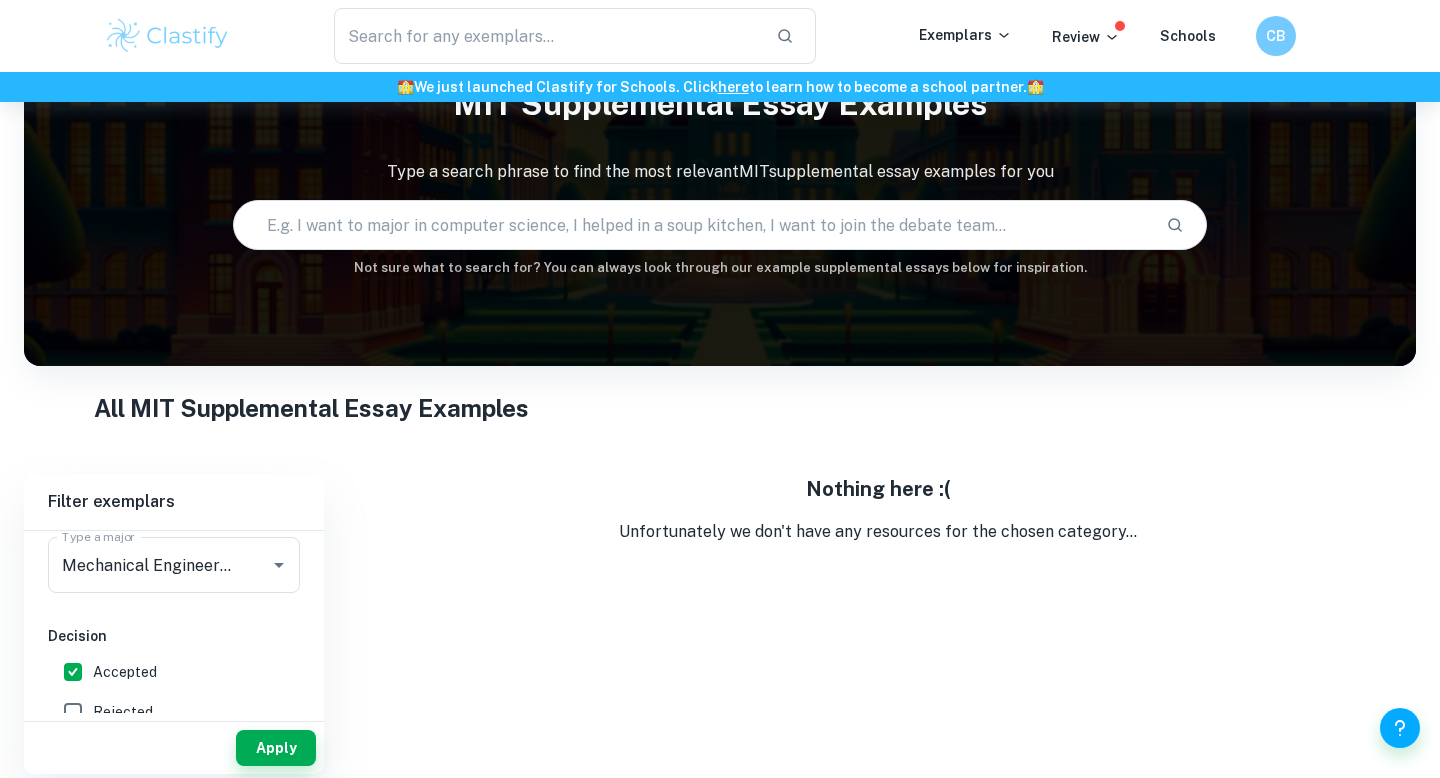 scroll, scrollTop: 102, scrollLeft: 0, axis: vertical 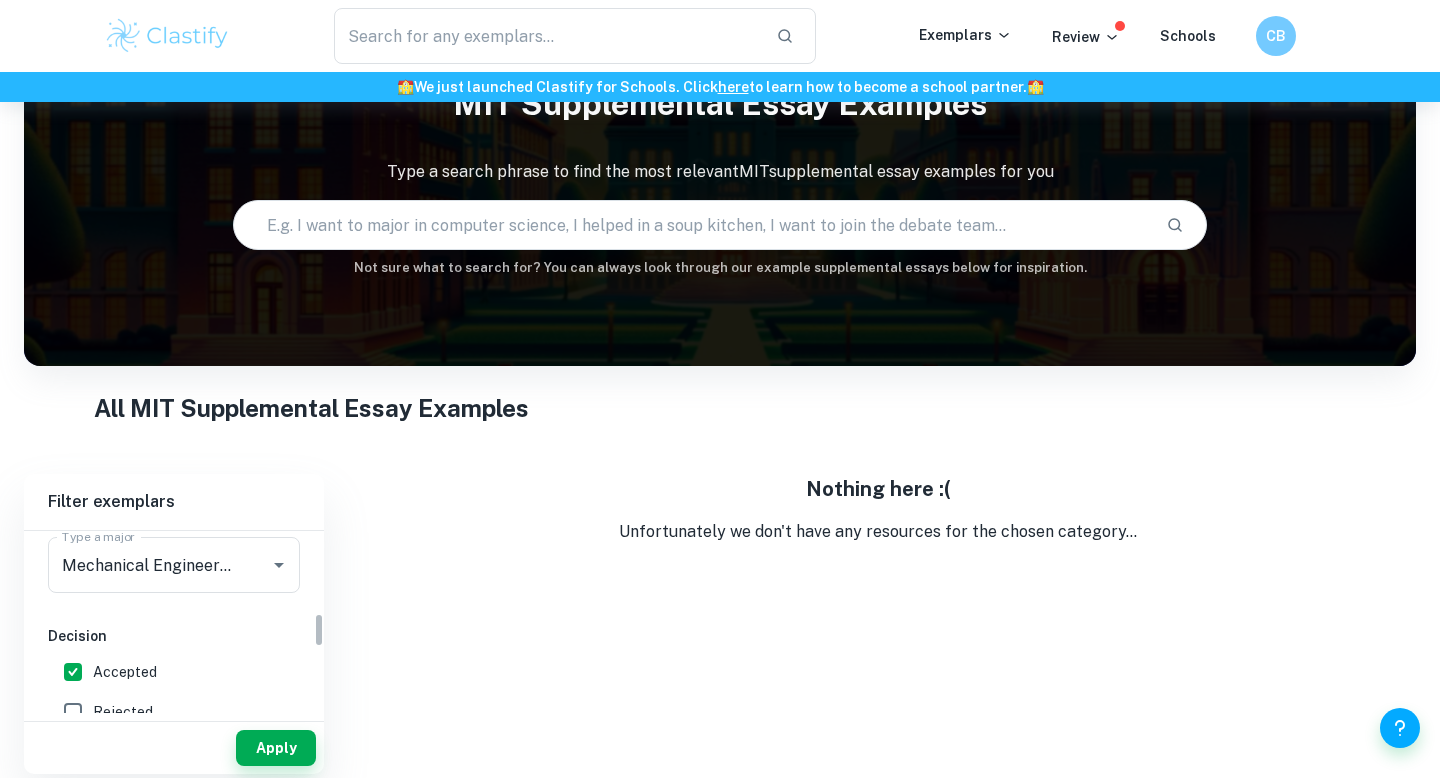 click on "Accepted" at bounding box center (73, 672) 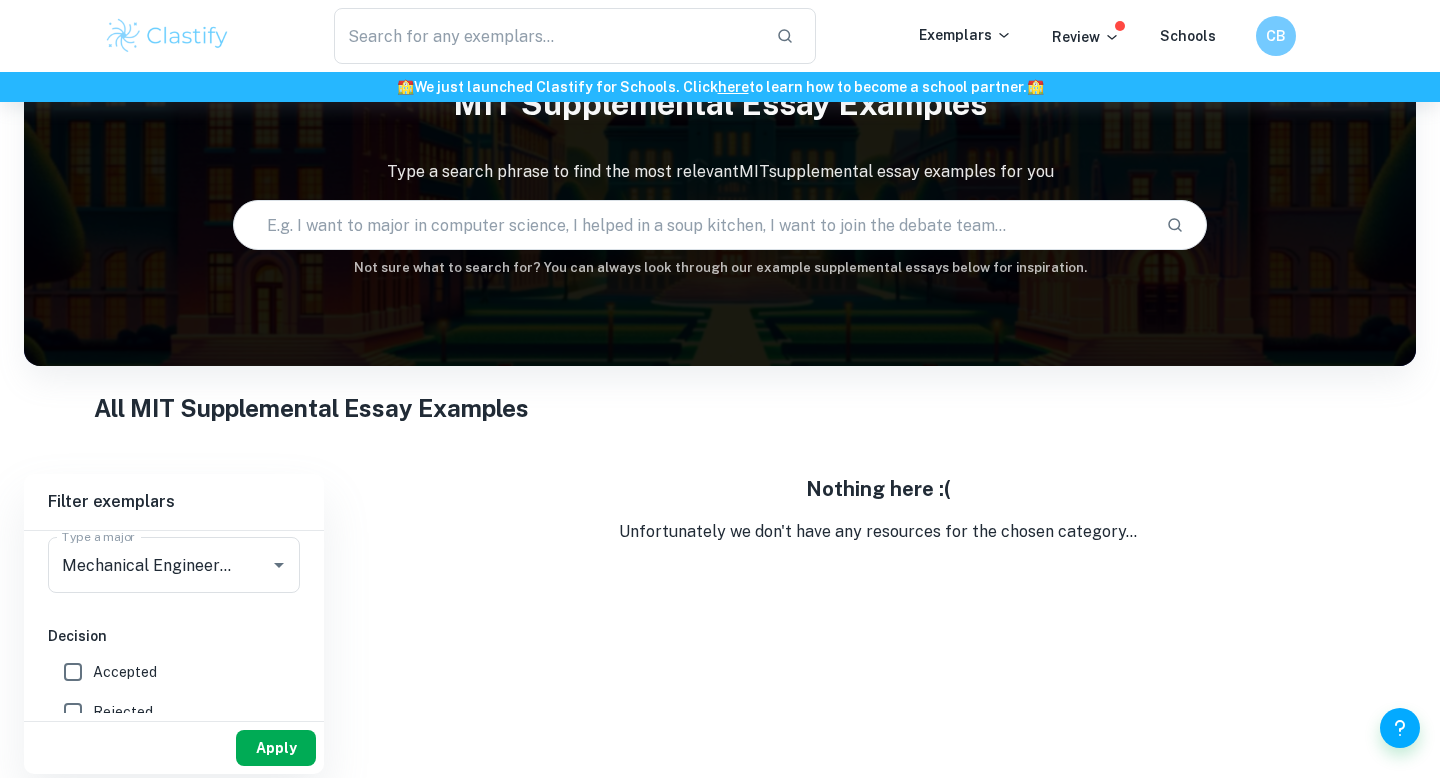 click on "Apply" at bounding box center [276, 748] 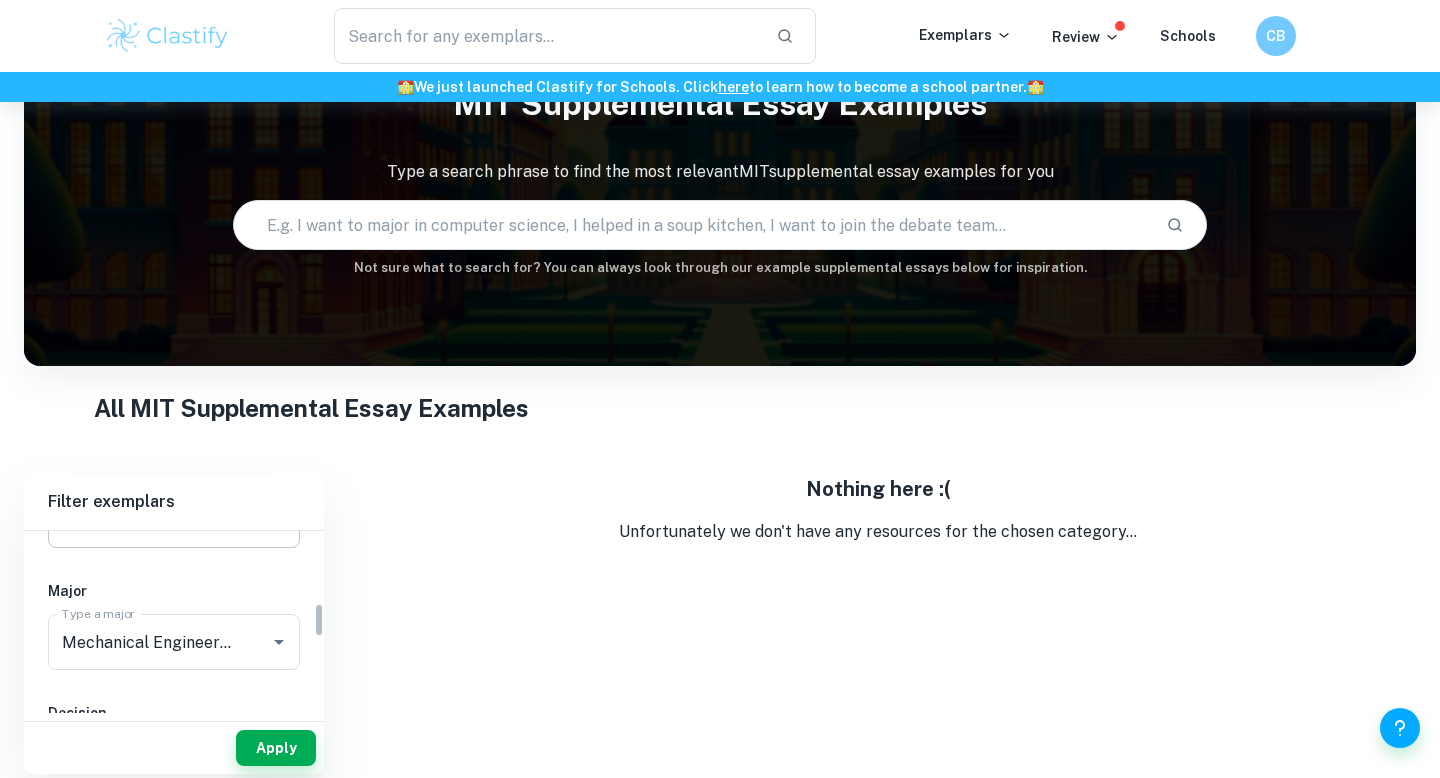 scroll, scrollTop: 388, scrollLeft: 0, axis: vertical 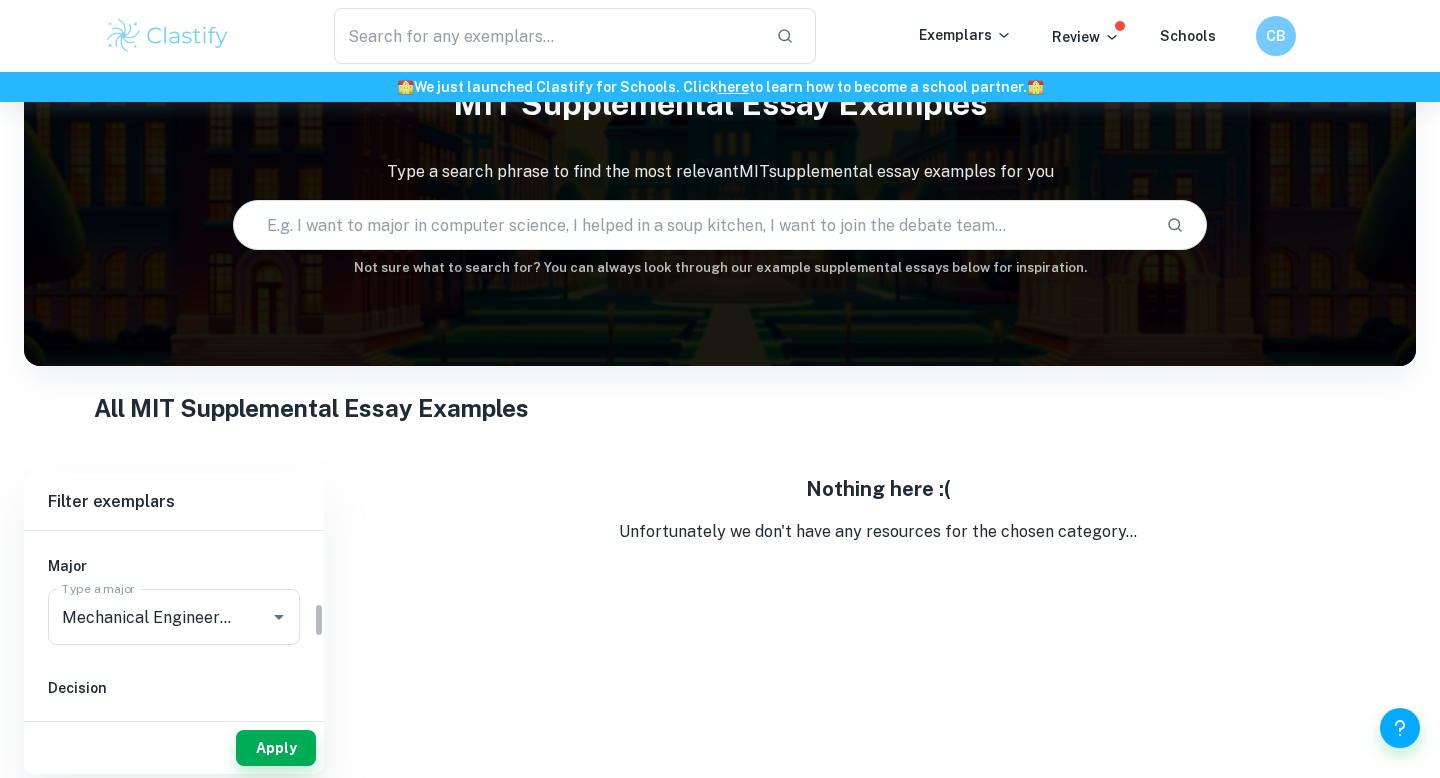 click on "Mechanical Engineering Type a major" at bounding box center [174, 617] 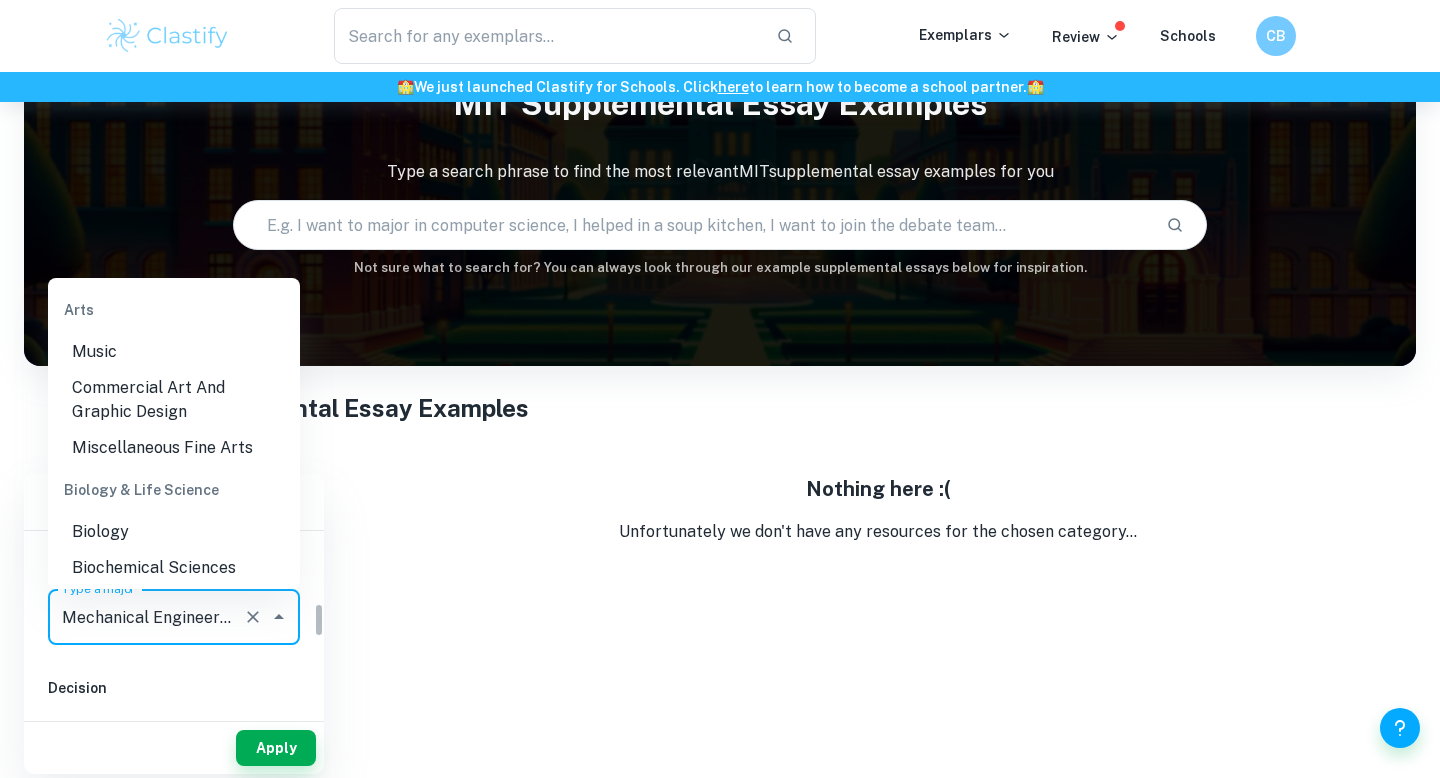 scroll, scrollTop: 0, scrollLeft: 10, axis: horizontal 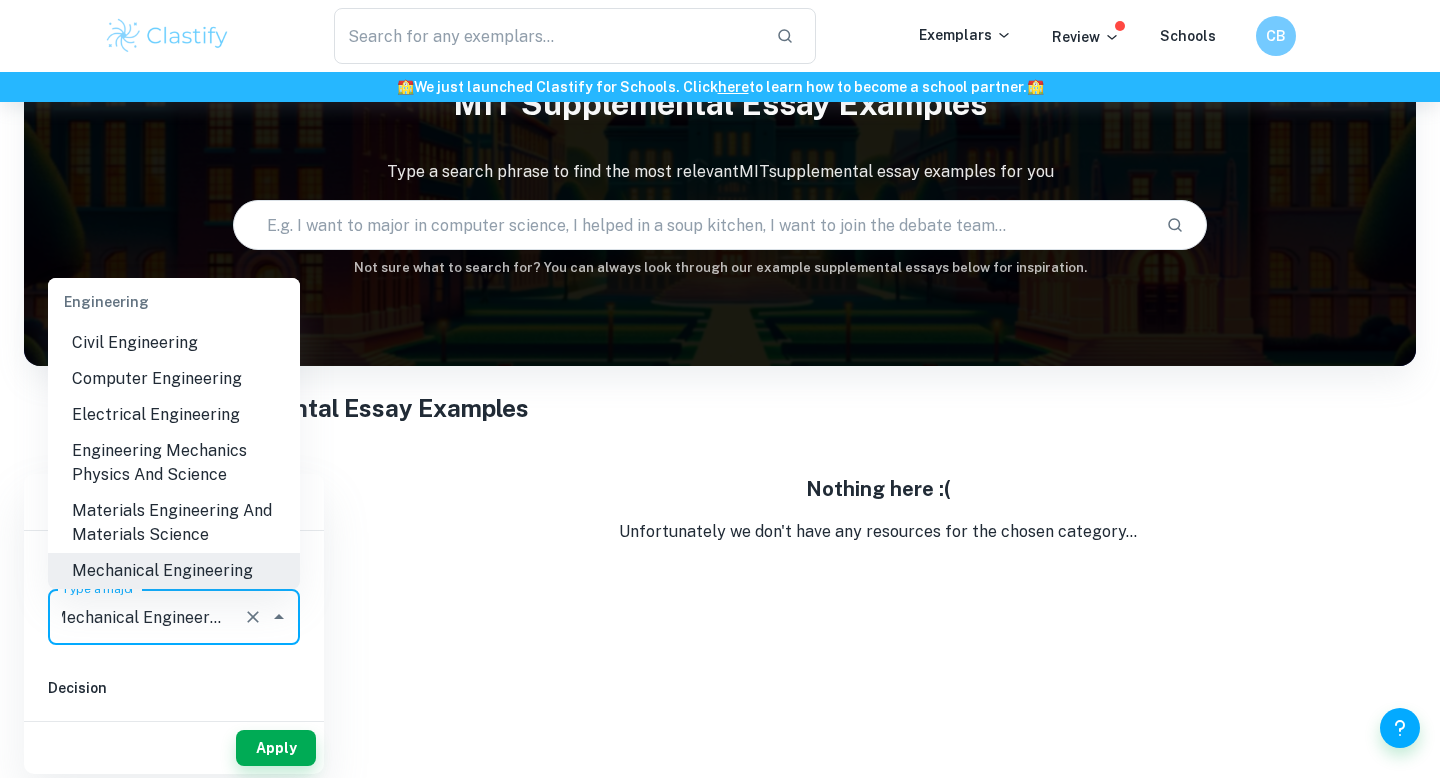 click 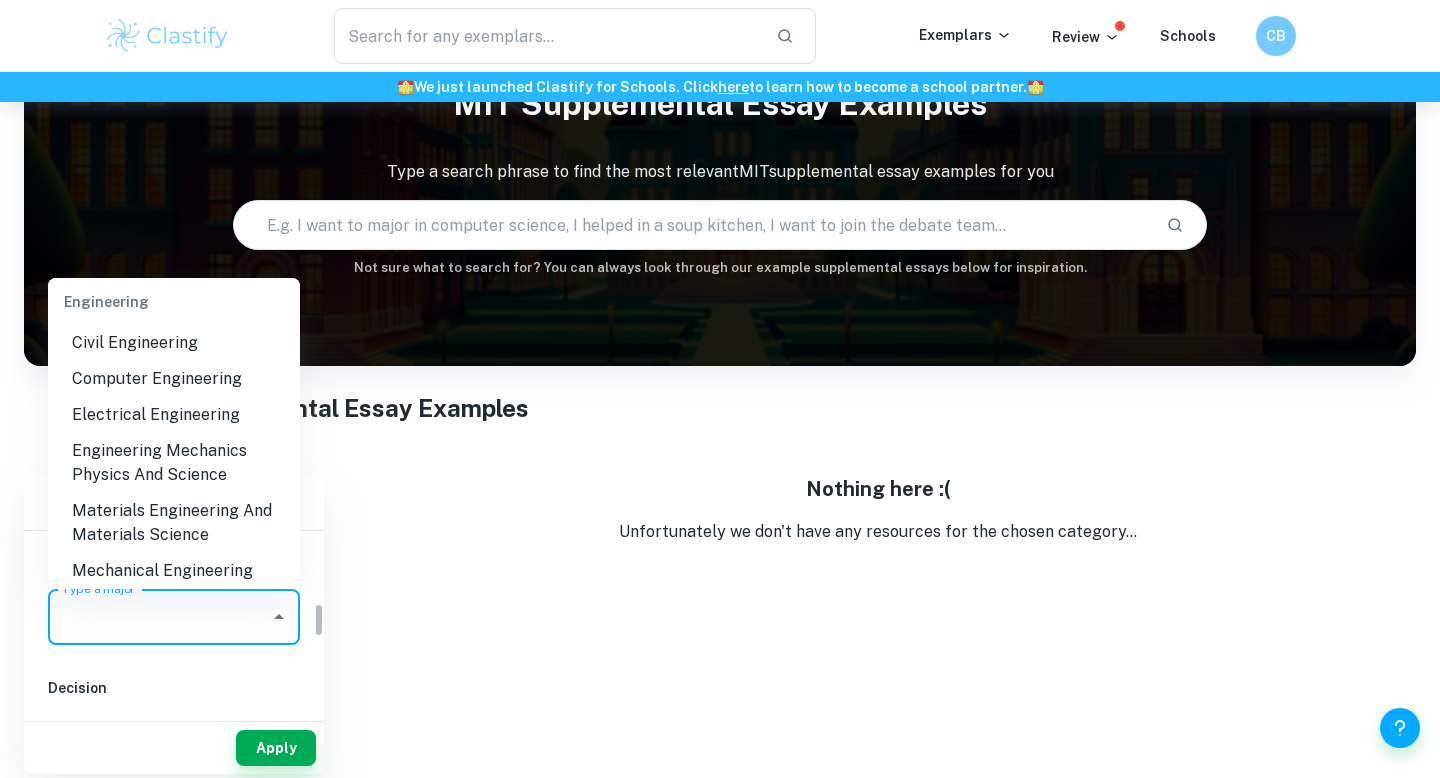 scroll, scrollTop: 0, scrollLeft: 0, axis: both 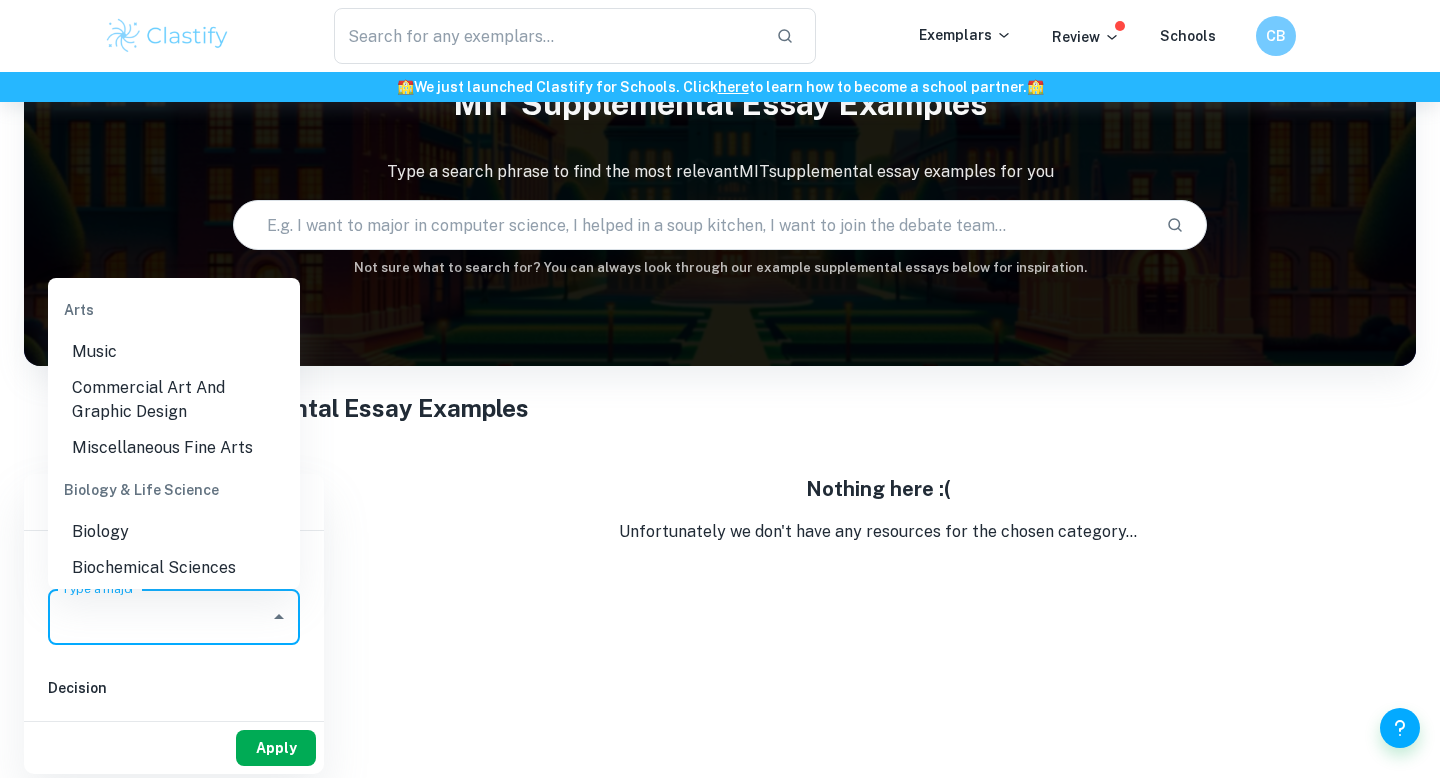 click on "Apply" at bounding box center [276, 748] 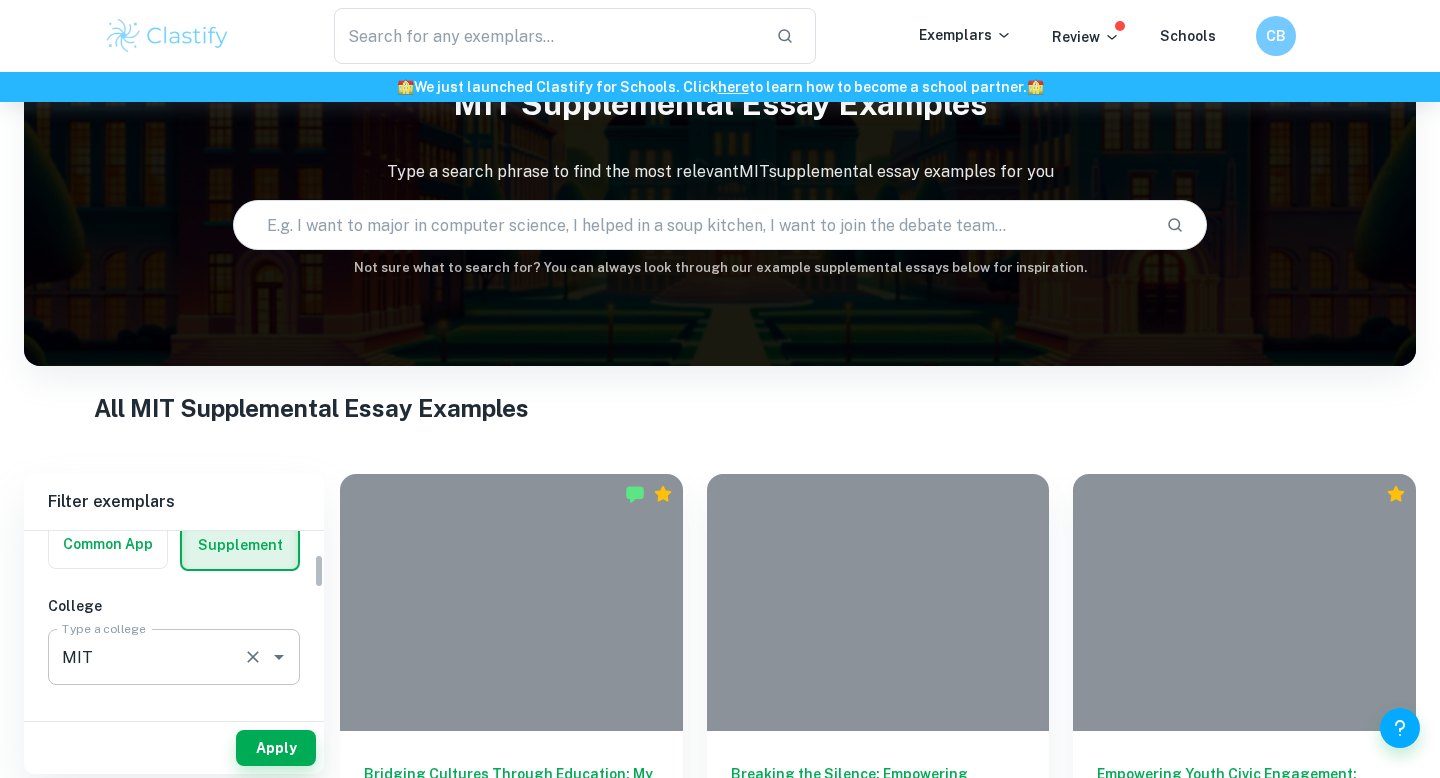 scroll, scrollTop: 215, scrollLeft: 0, axis: vertical 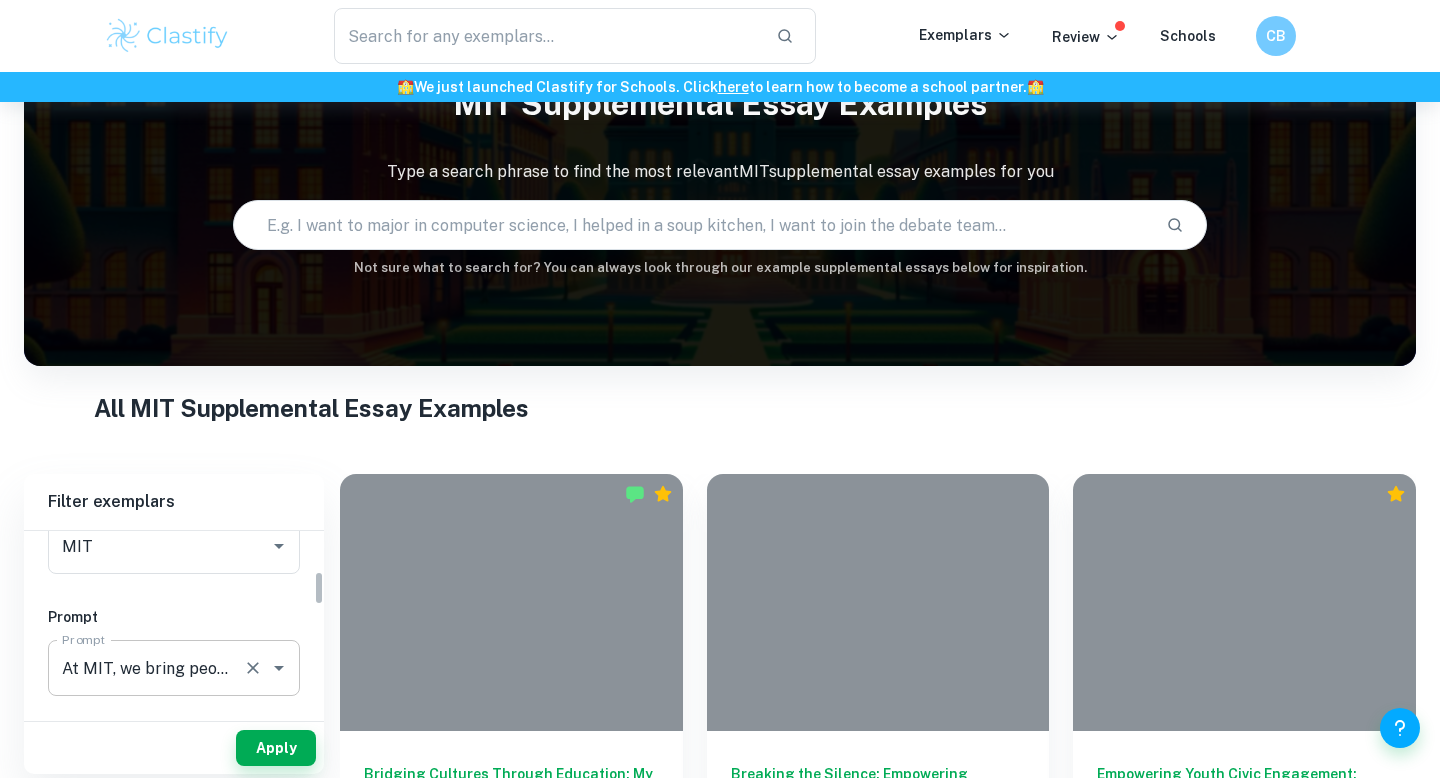 click on "At MIT, we bring people together to better the lives of others. MIT students work to improve their communities in different ways, from tackling the world’s biggest challenges to being a good friend. Describe one way in which you have contributed to your community, whether in your family, the classroom, your neighborhood, etc." at bounding box center [146, 668] 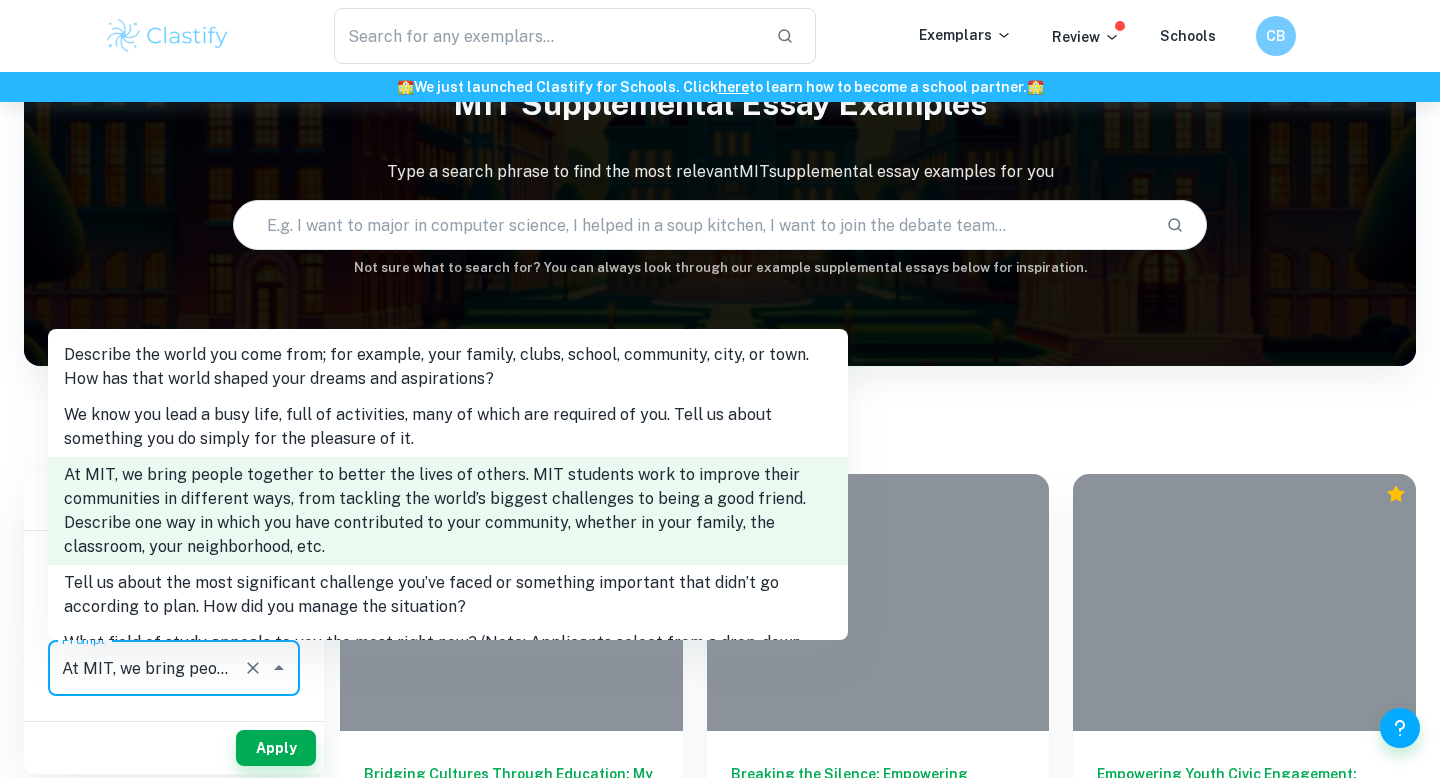 click on "We know you lead a busy life, full of activities, many of which are required of you. Tell us about something you do simply for the pleasure of it." at bounding box center [448, 427] 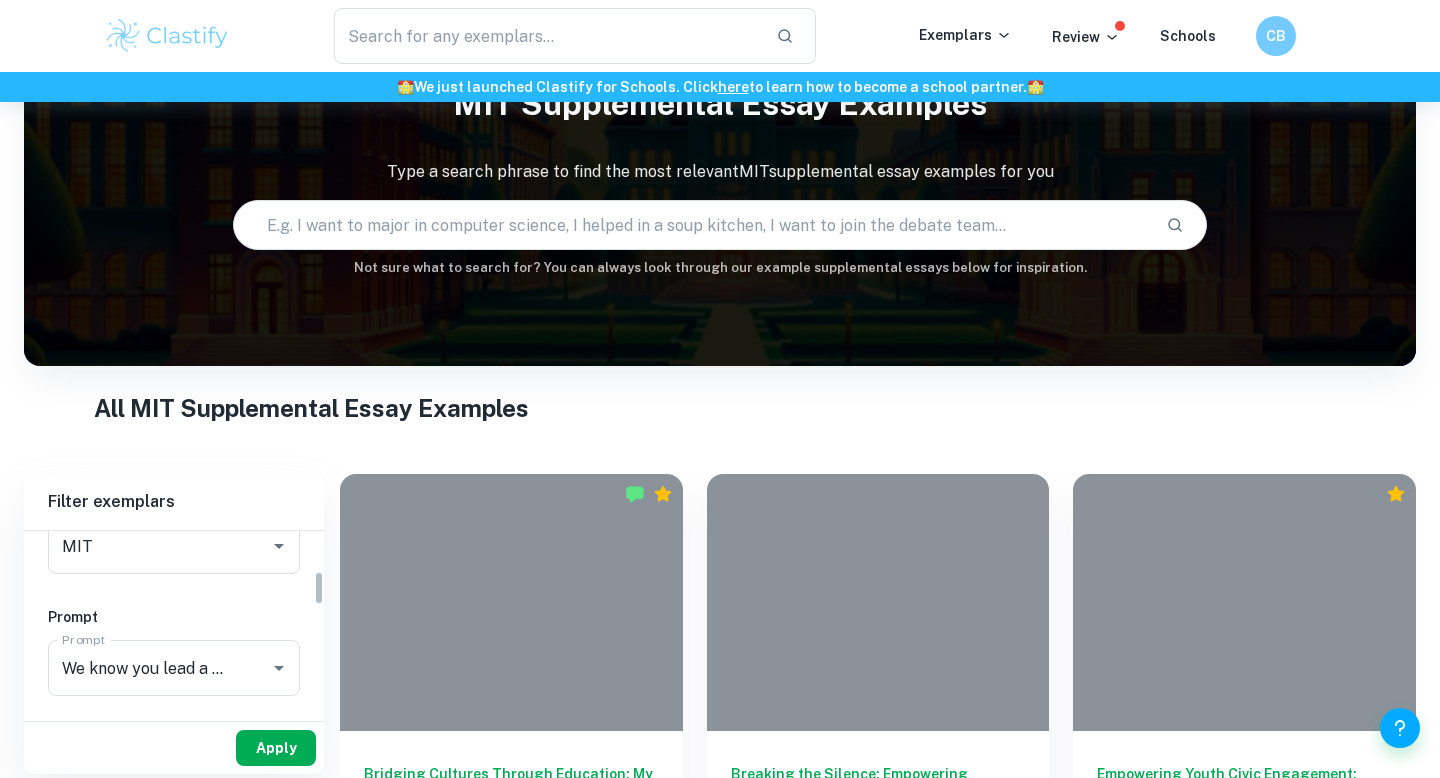 click on "Apply" at bounding box center (276, 748) 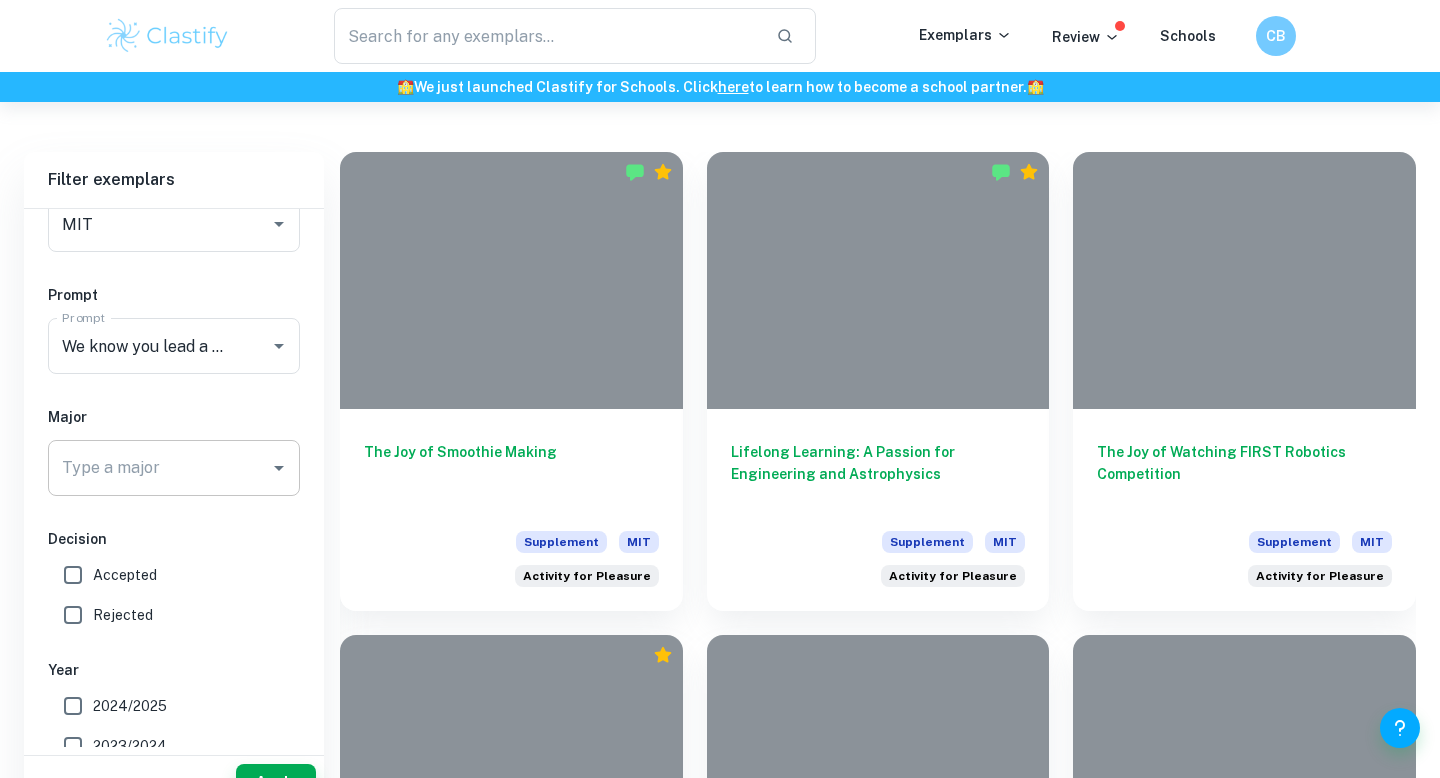 scroll, scrollTop: 489, scrollLeft: 0, axis: vertical 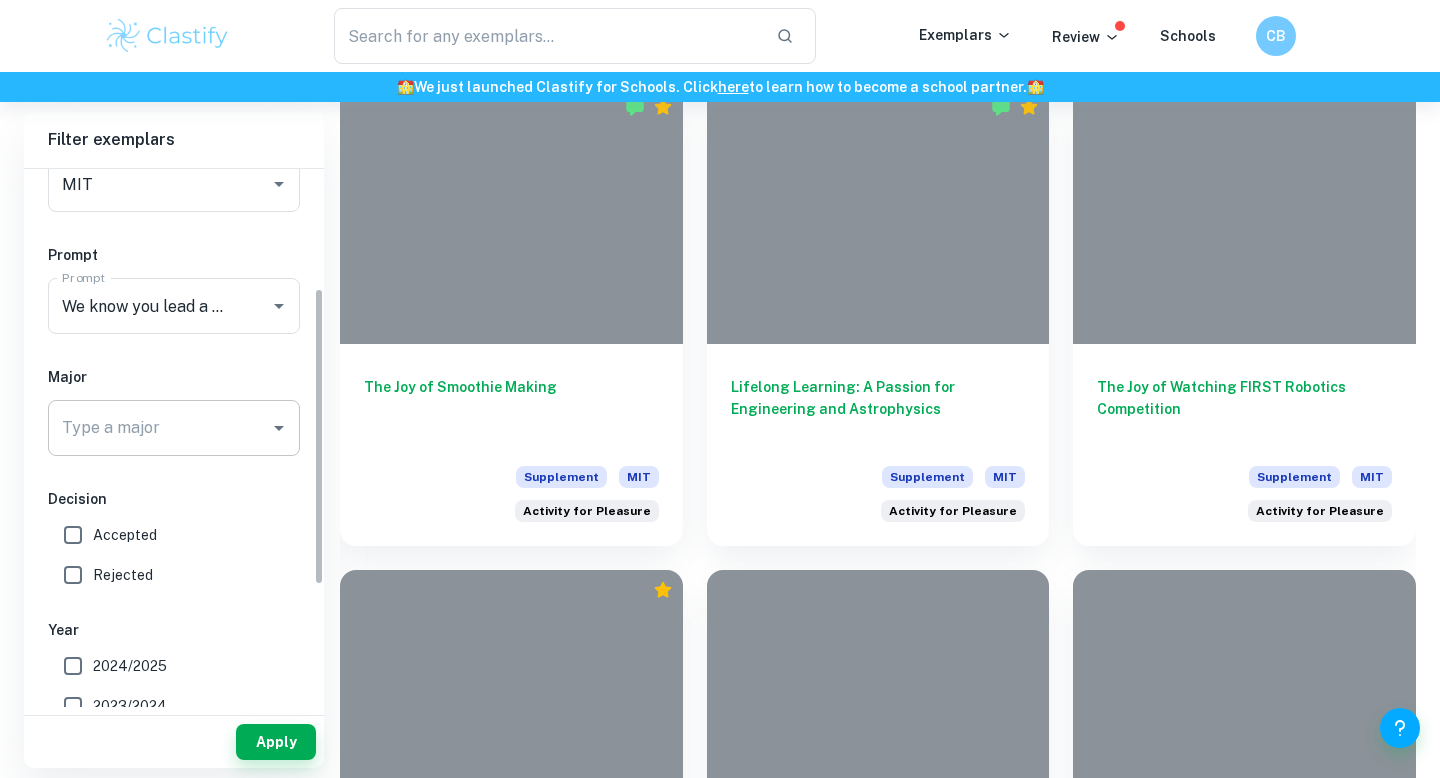 click on "Accepted" at bounding box center (125, 535) 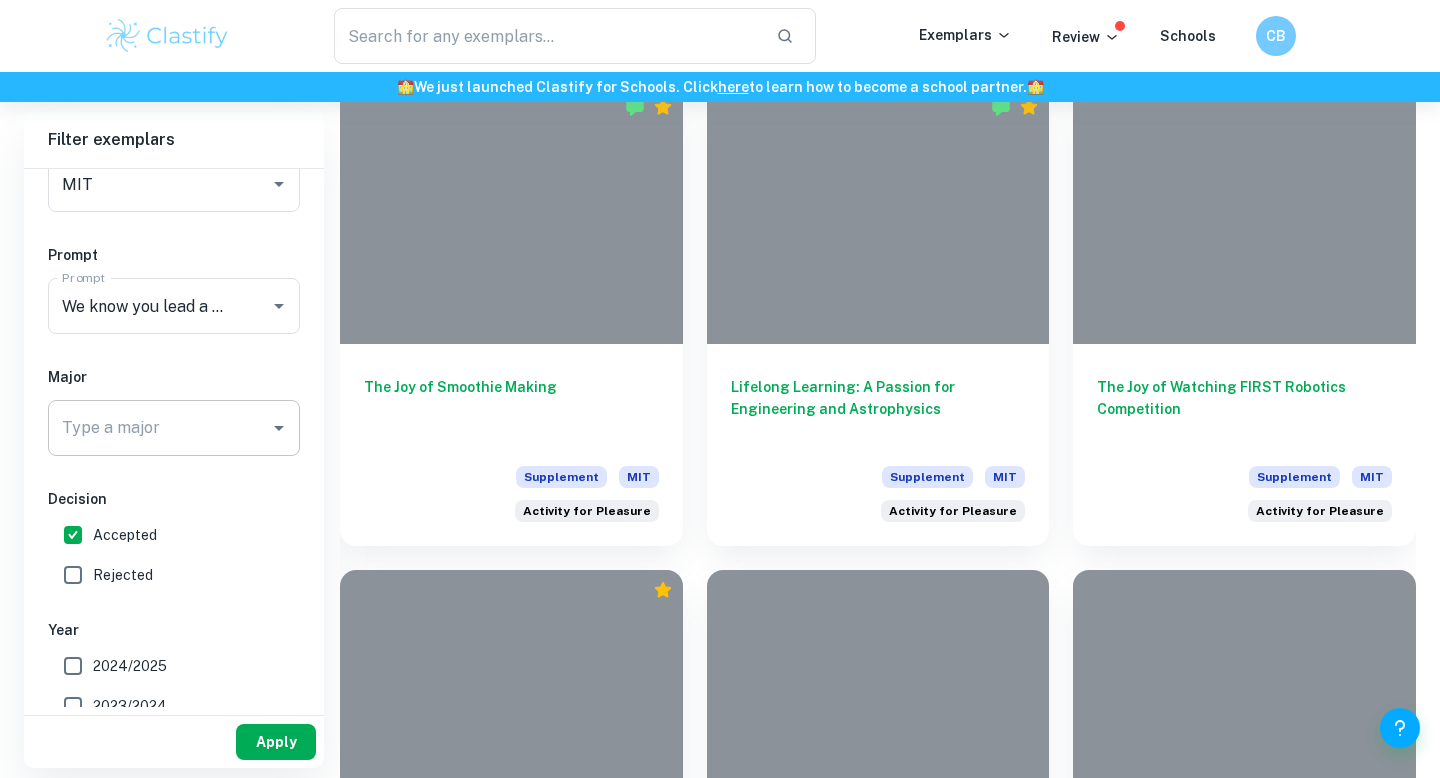 click on "Apply" at bounding box center (276, 742) 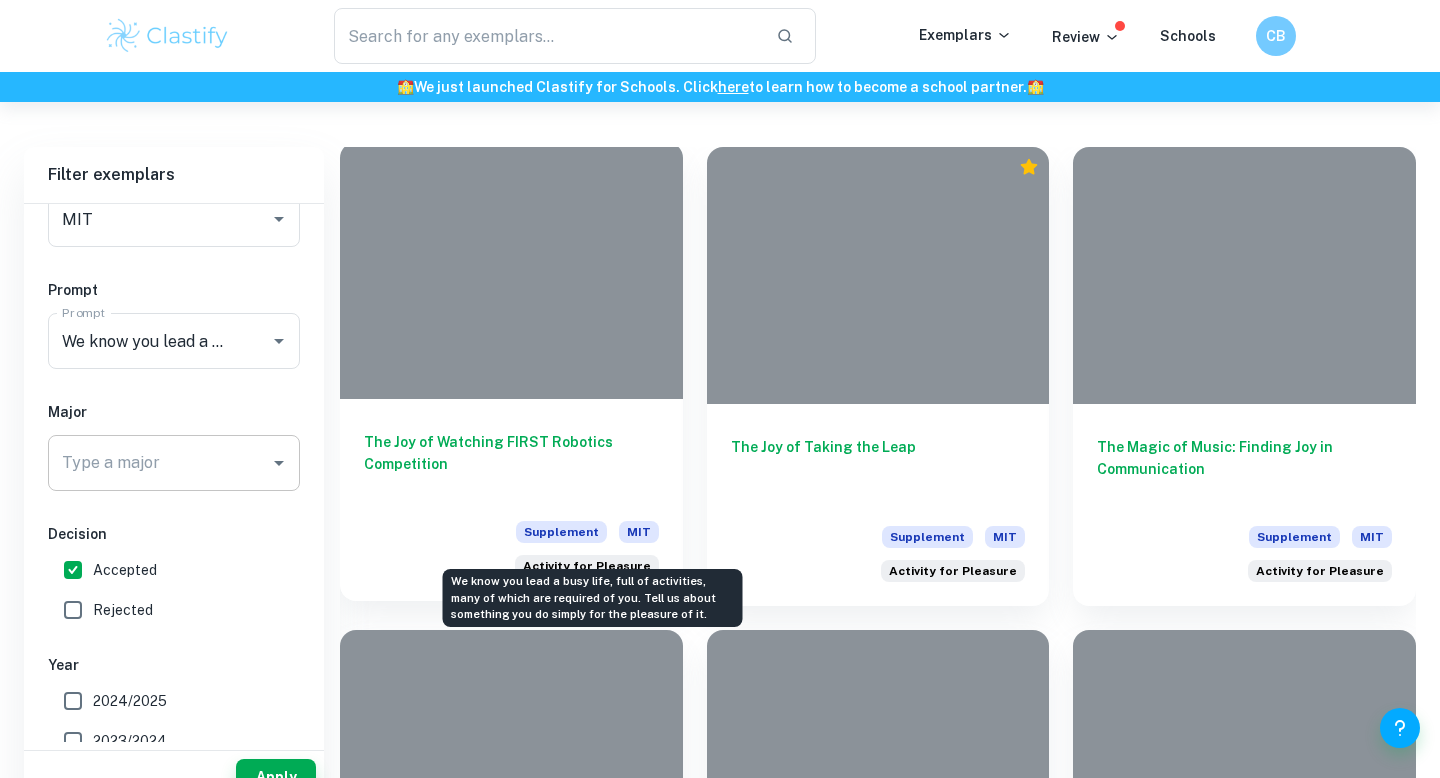 scroll, scrollTop: 696, scrollLeft: 0, axis: vertical 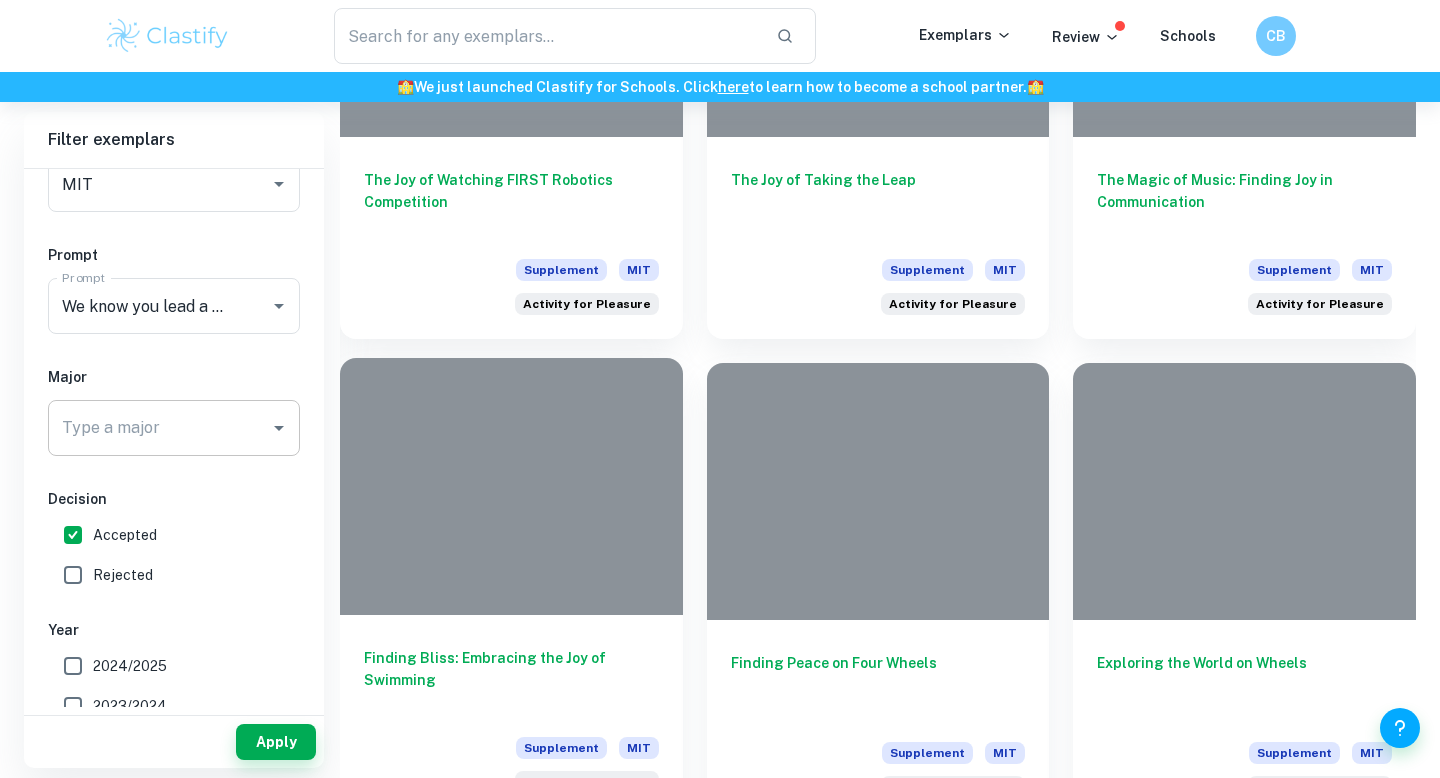 click at bounding box center (511, 486) 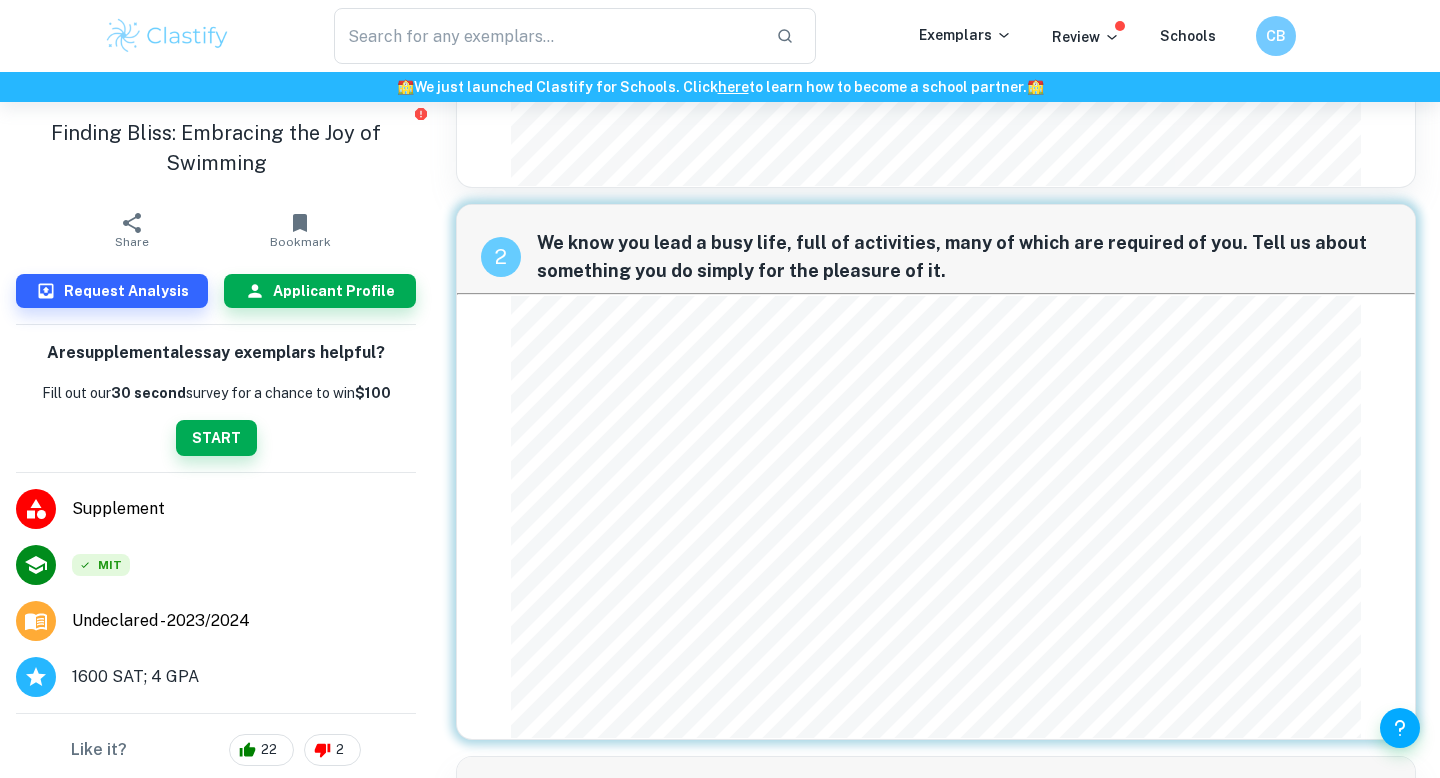 scroll, scrollTop: 356, scrollLeft: 0, axis: vertical 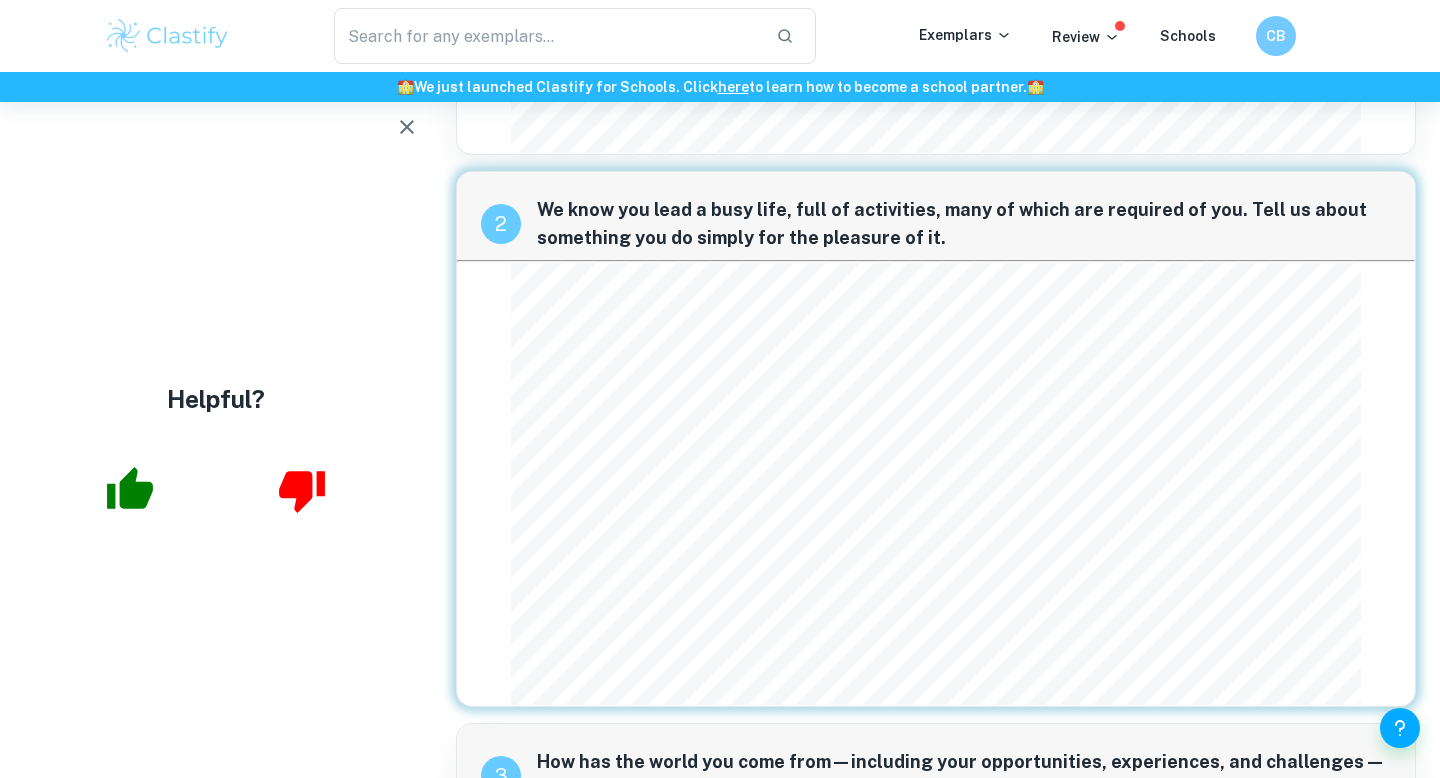 click 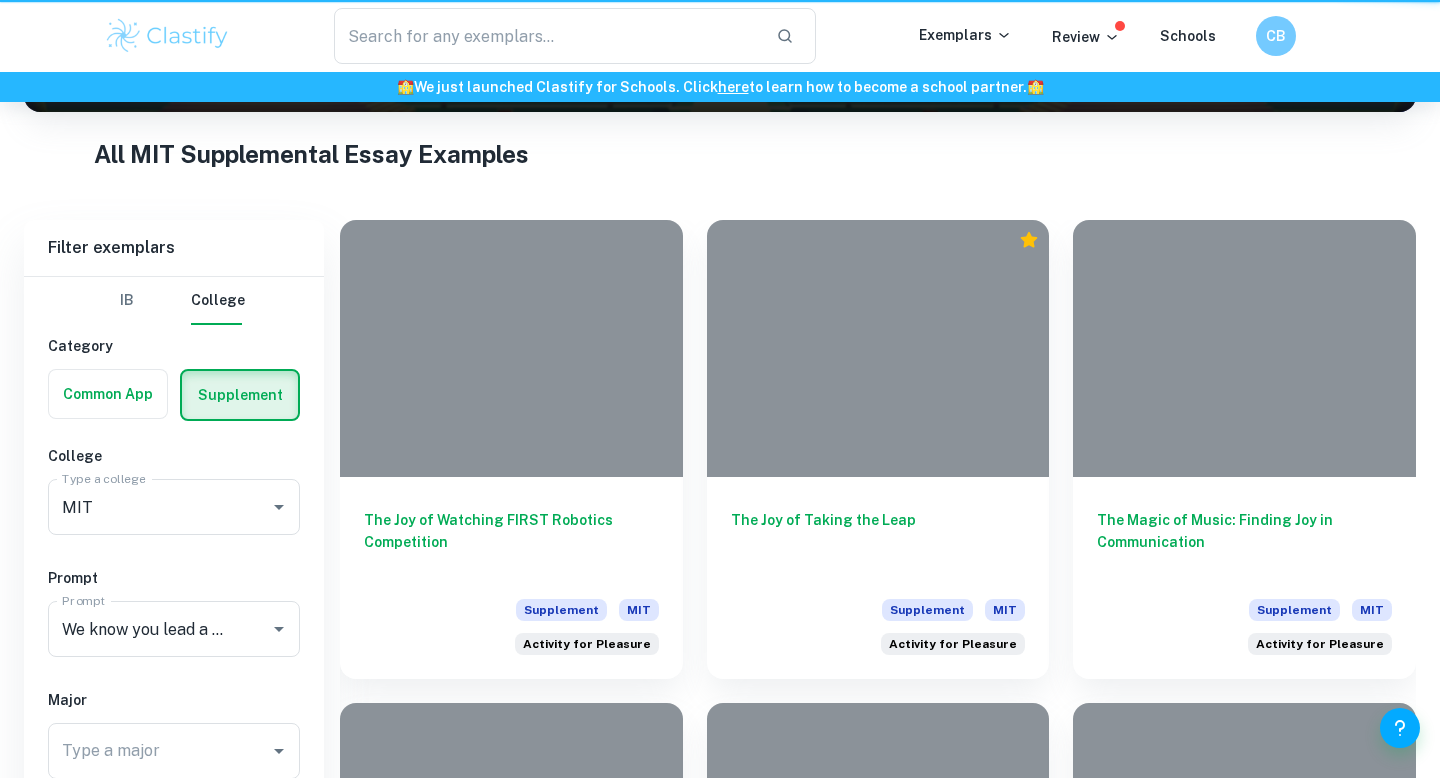 scroll, scrollTop: 696, scrollLeft: 0, axis: vertical 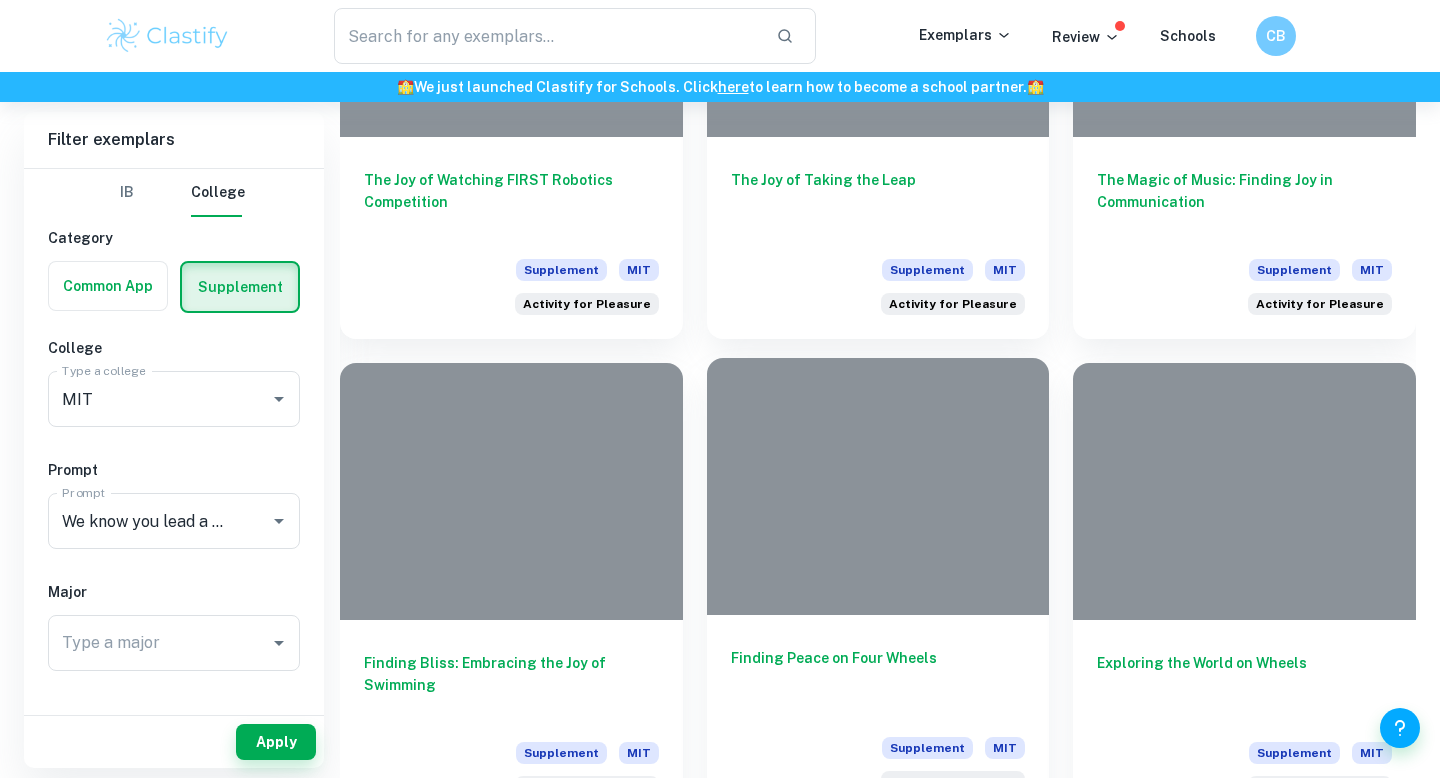 click on "Finding Peace on Four Wheels" at bounding box center [878, 680] 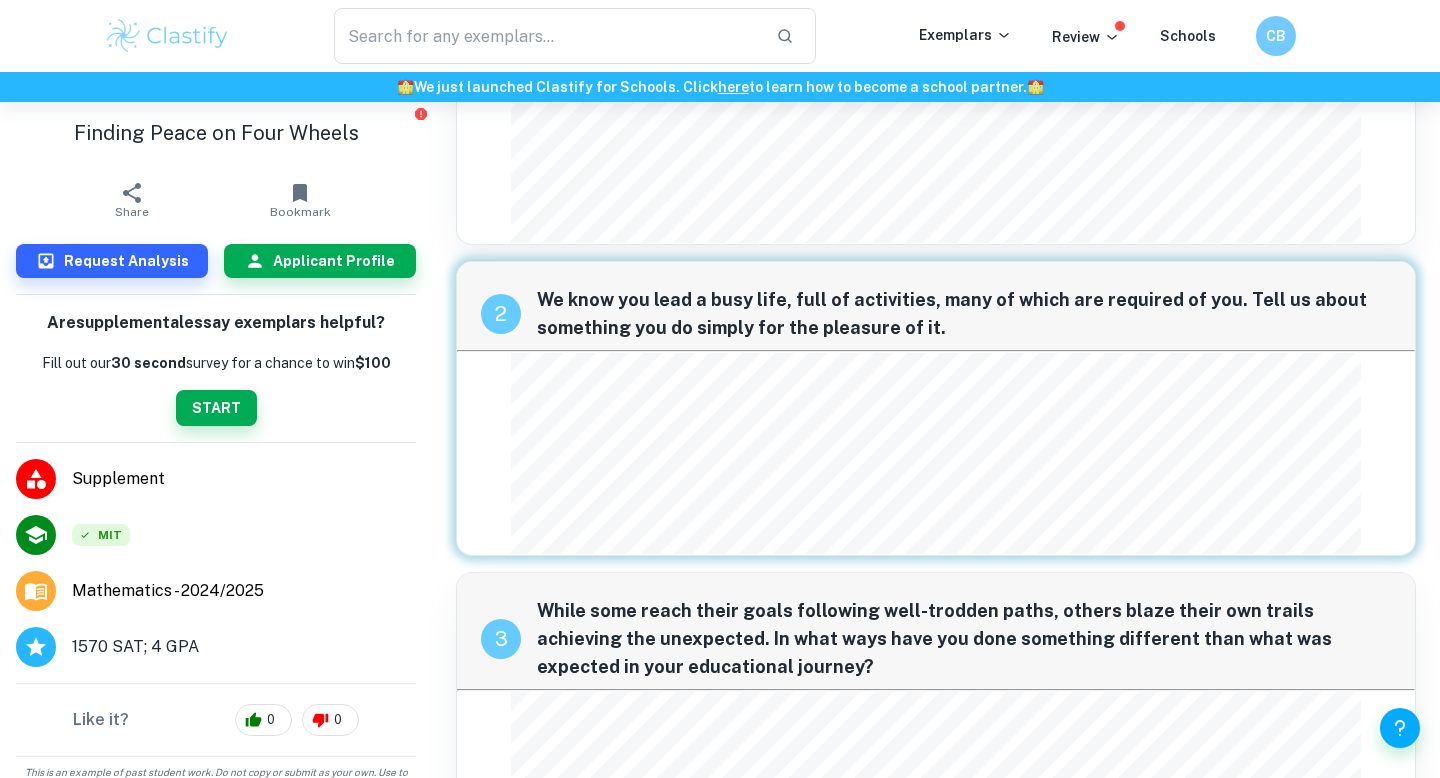 scroll, scrollTop: 145, scrollLeft: 0, axis: vertical 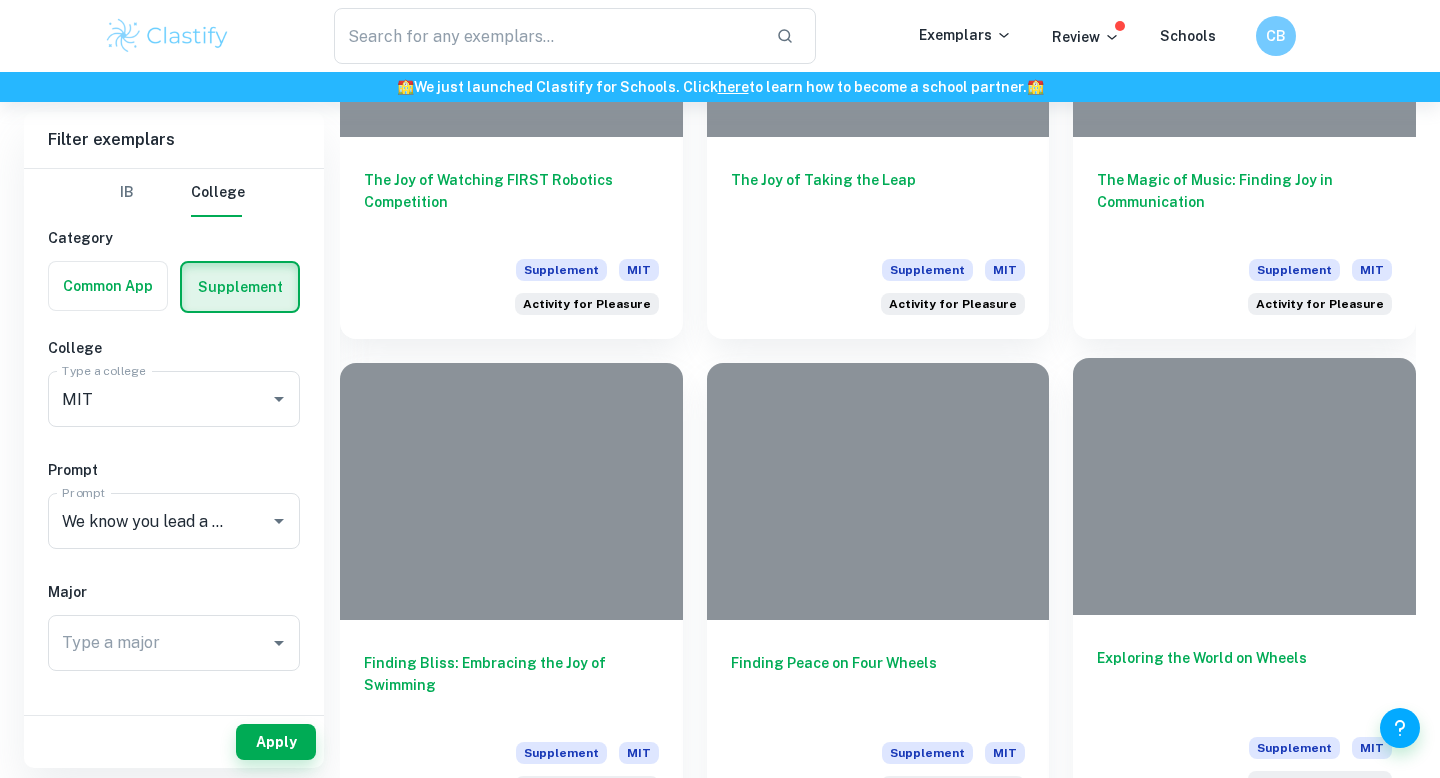 click on "Exploring the World on Wheels" at bounding box center [1244, 680] 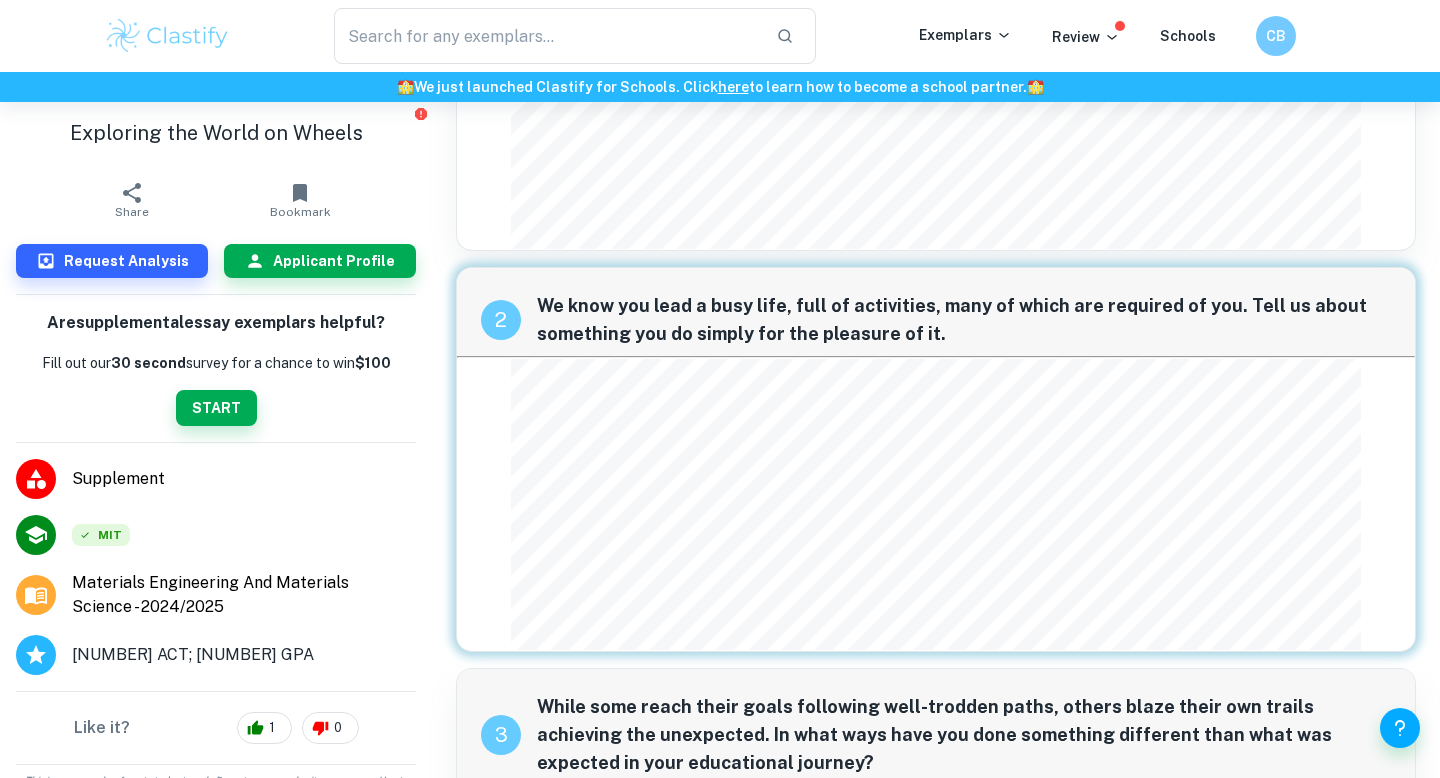 scroll, scrollTop: 202, scrollLeft: 0, axis: vertical 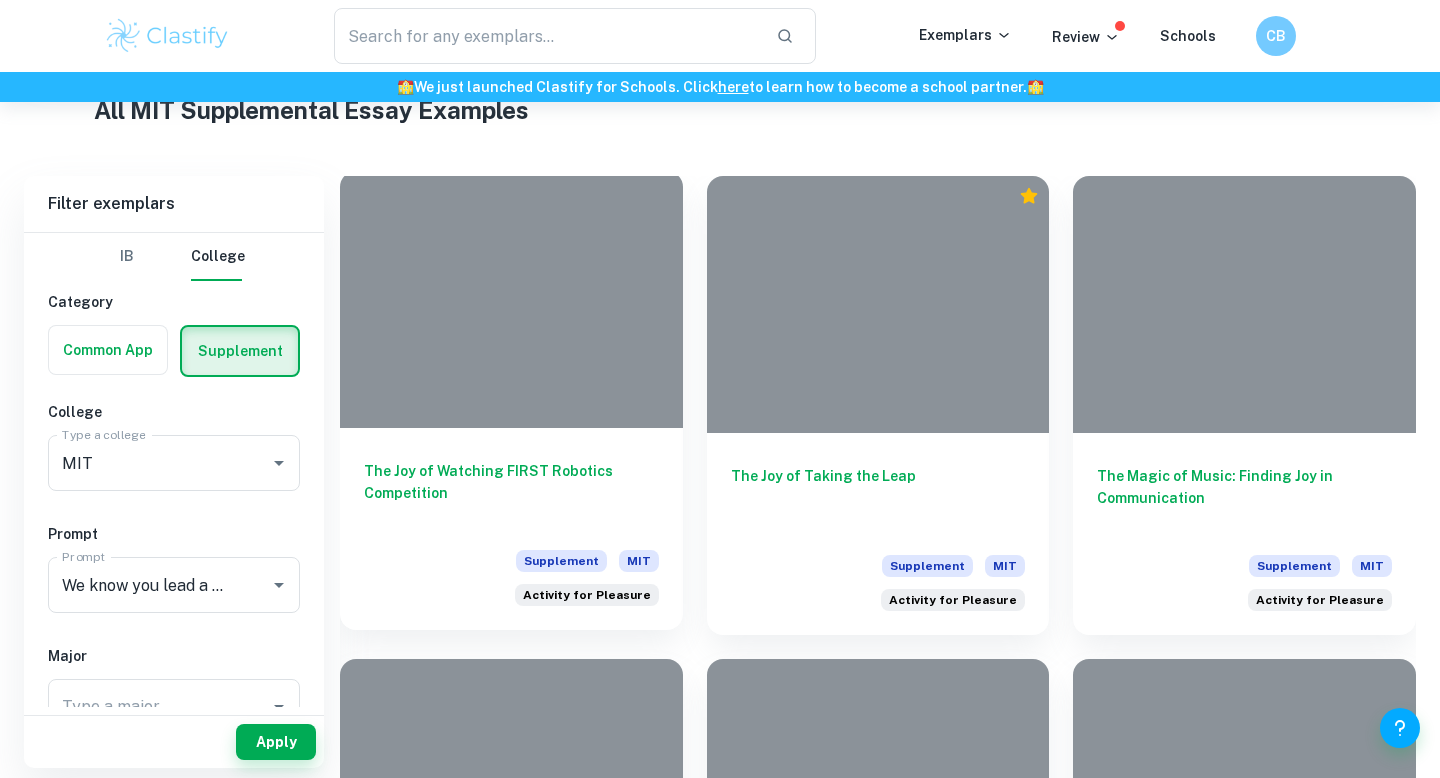 click at bounding box center (511, 299) 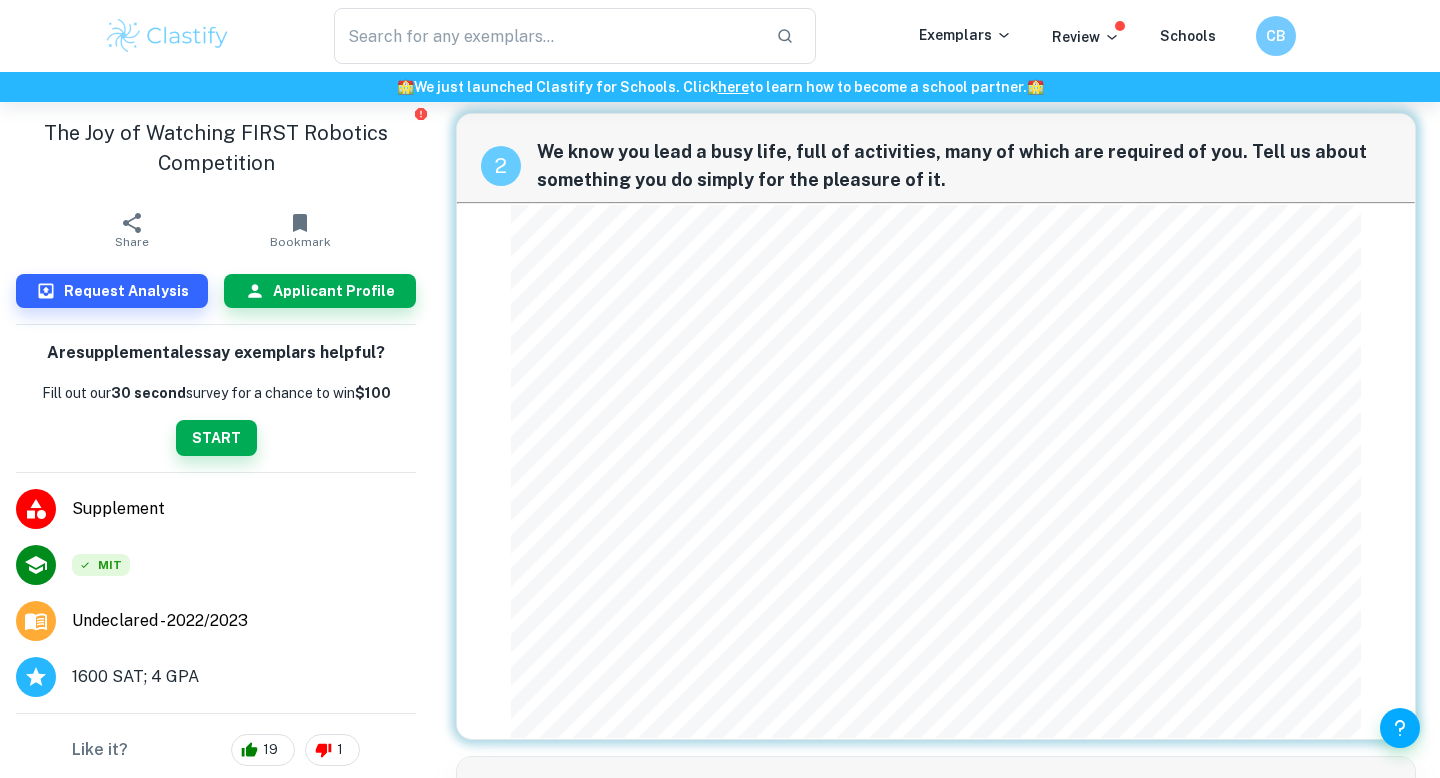 scroll, scrollTop: 745, scrollLeft: 0, axis: vertical 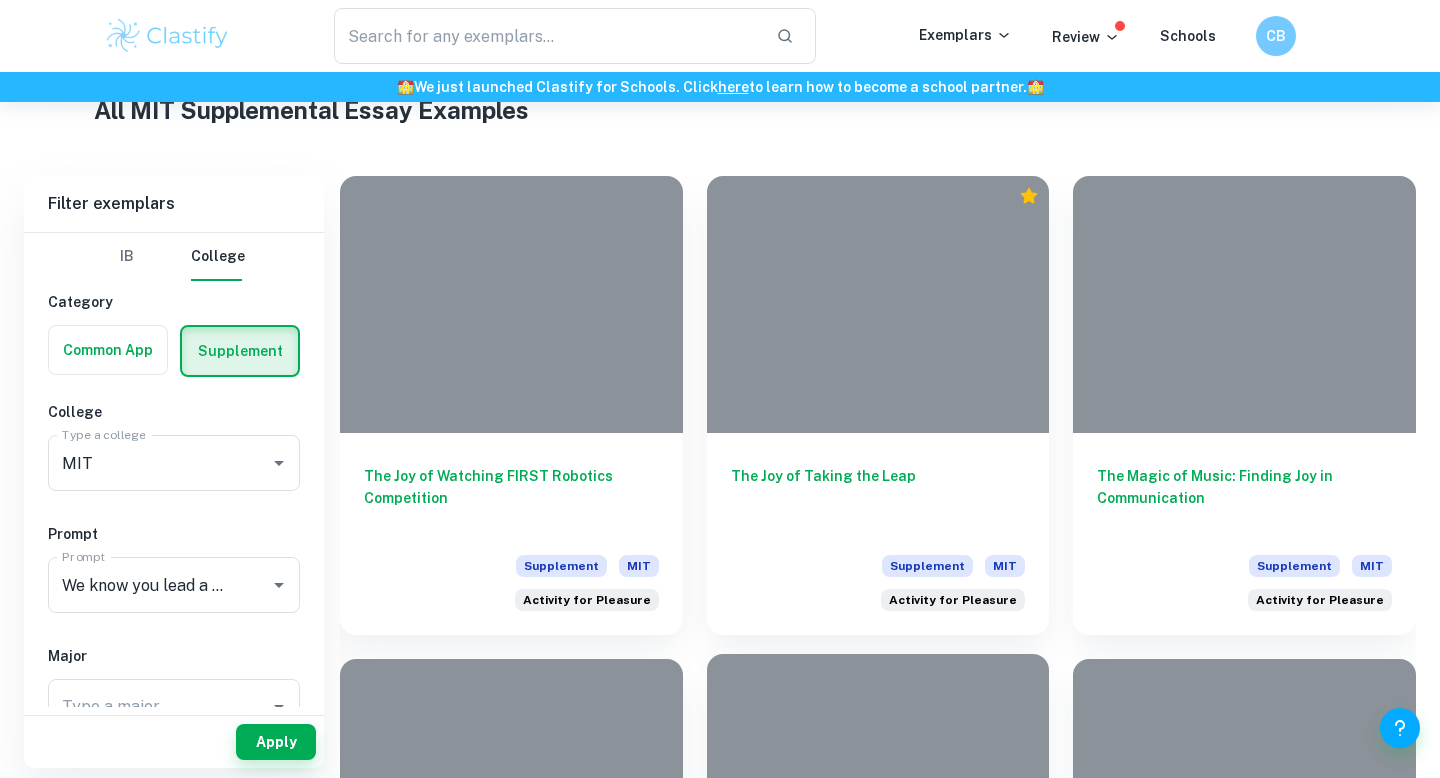 click at bounding box center (878, 782) 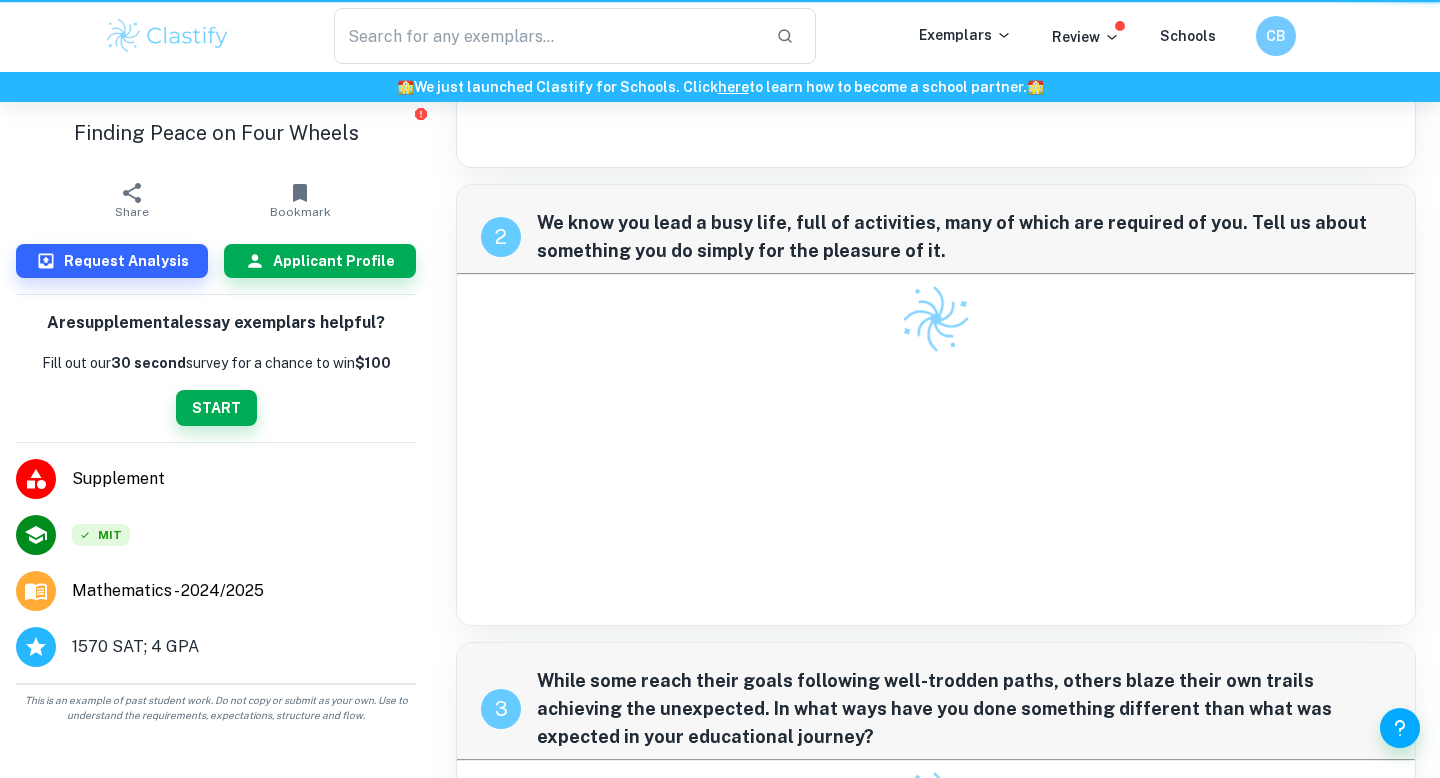 scroll, scrollTop: 0, scrollLeft: 0, axis: both 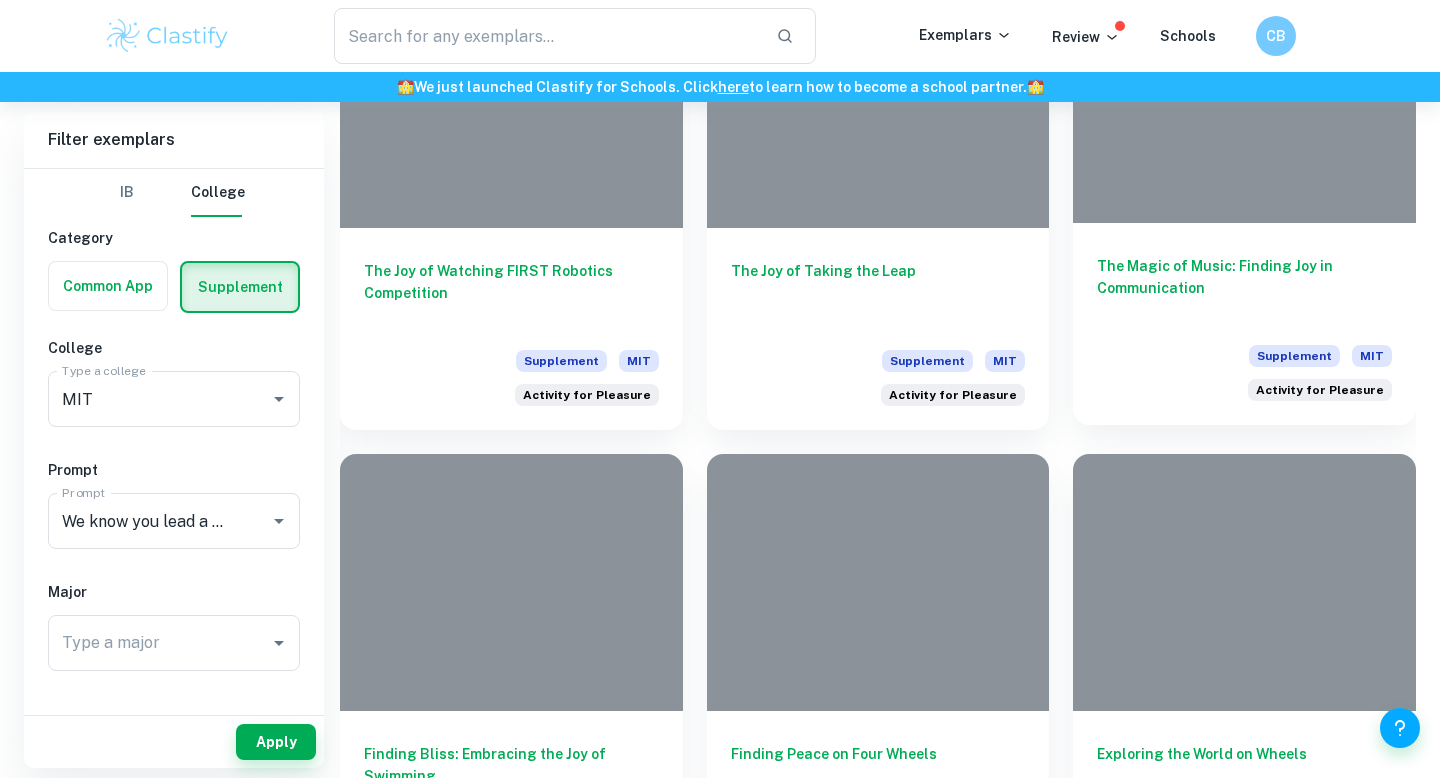 click at bounding box center [1244, 582] 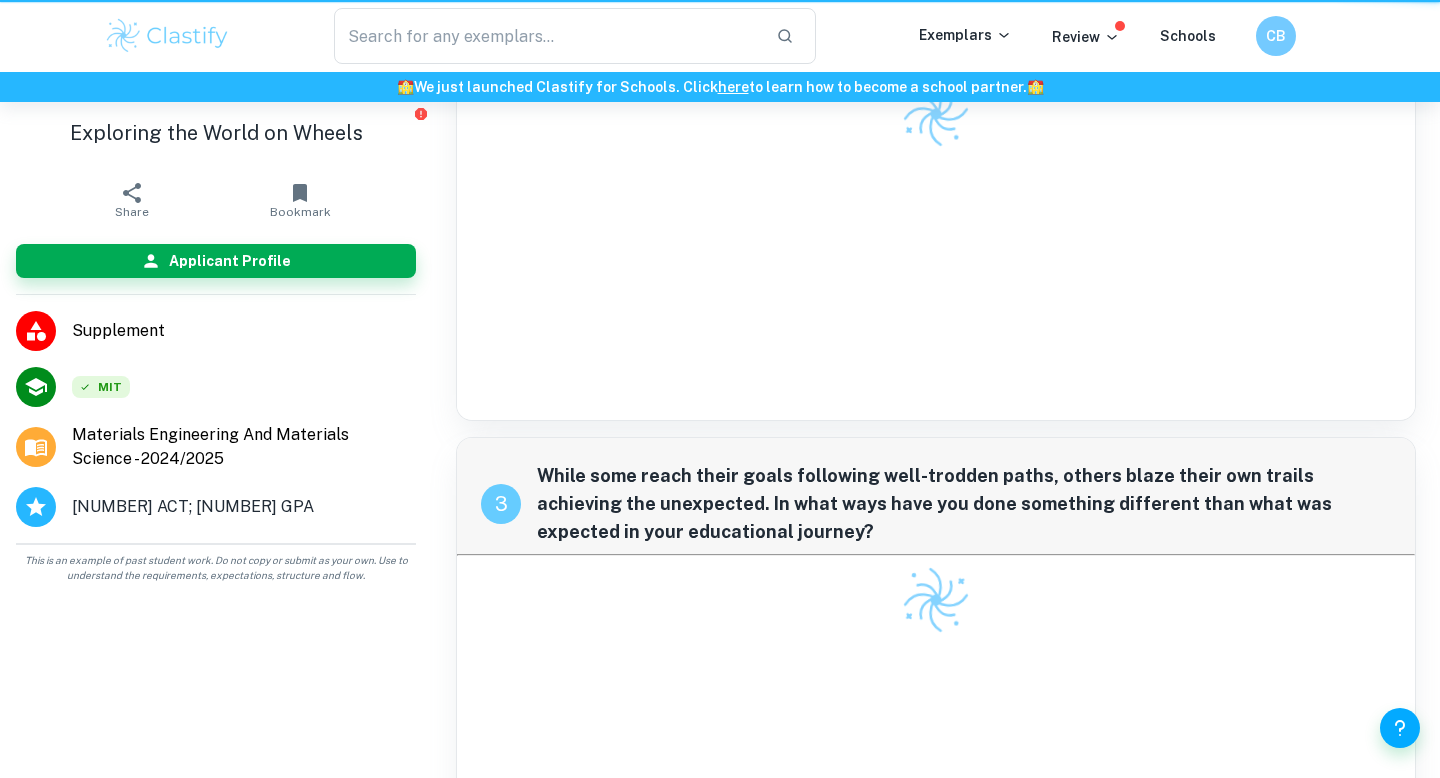scroll, scrollTop: 0, scrollLeft: 0, axis: both 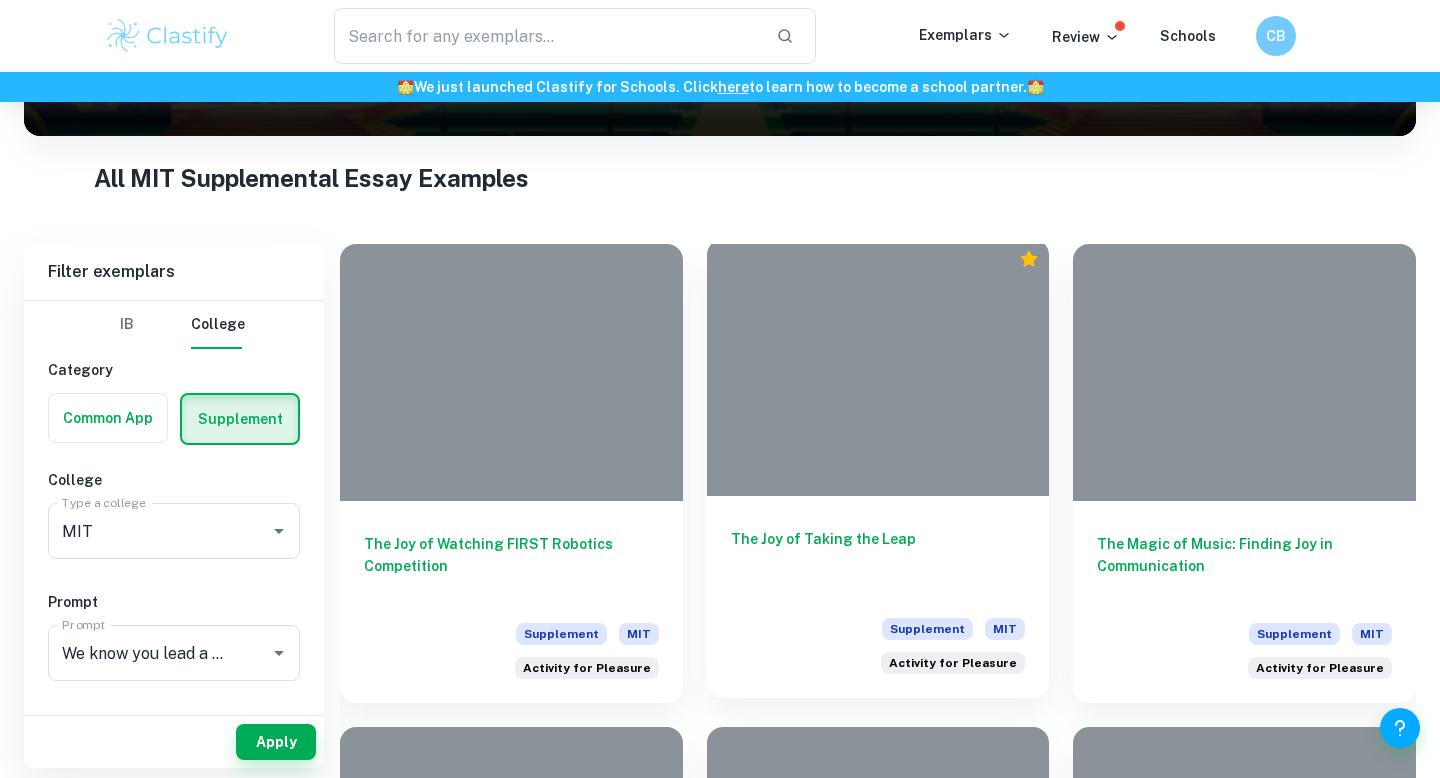 click at bounding box center (878, 367) 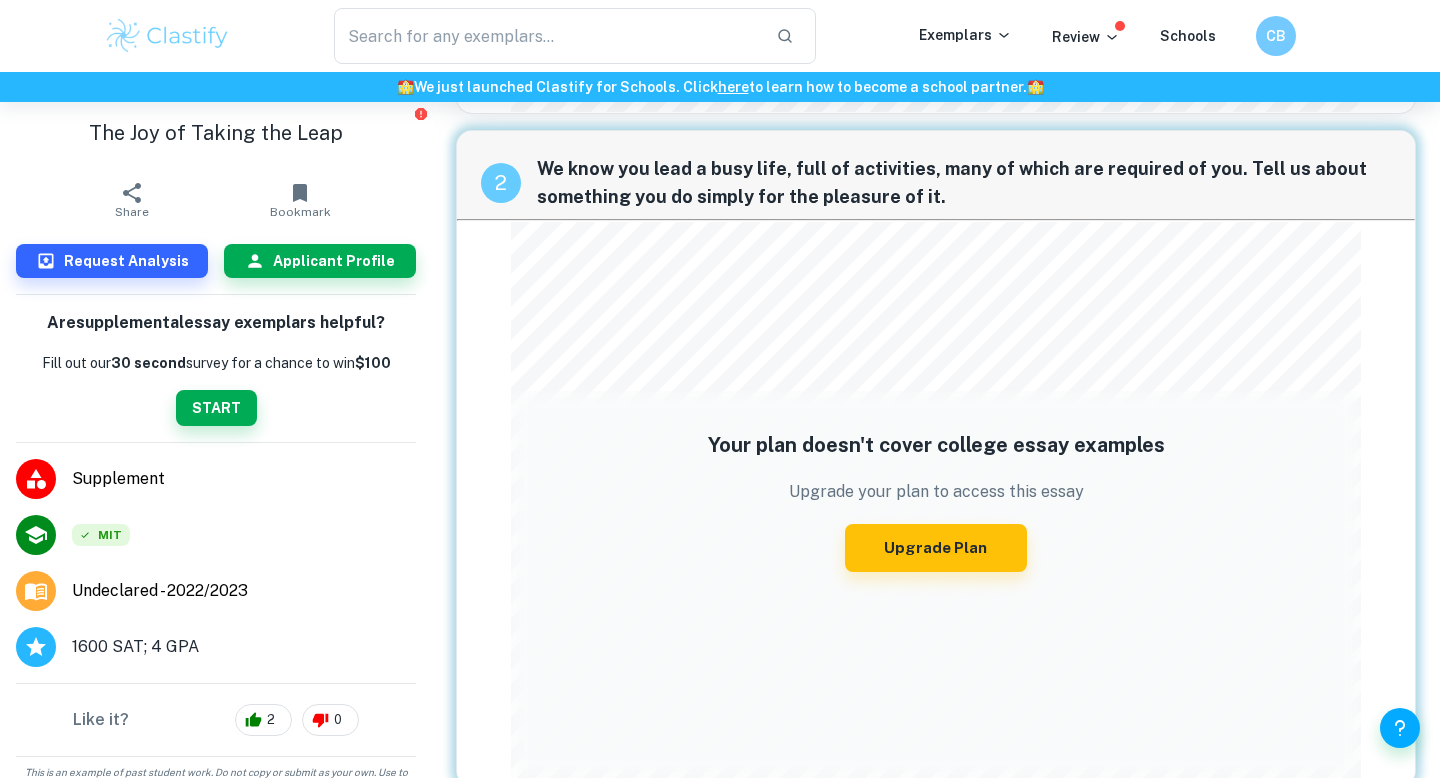scroll, scrollTop: 643, scrollLeft: 0, axis: vertical 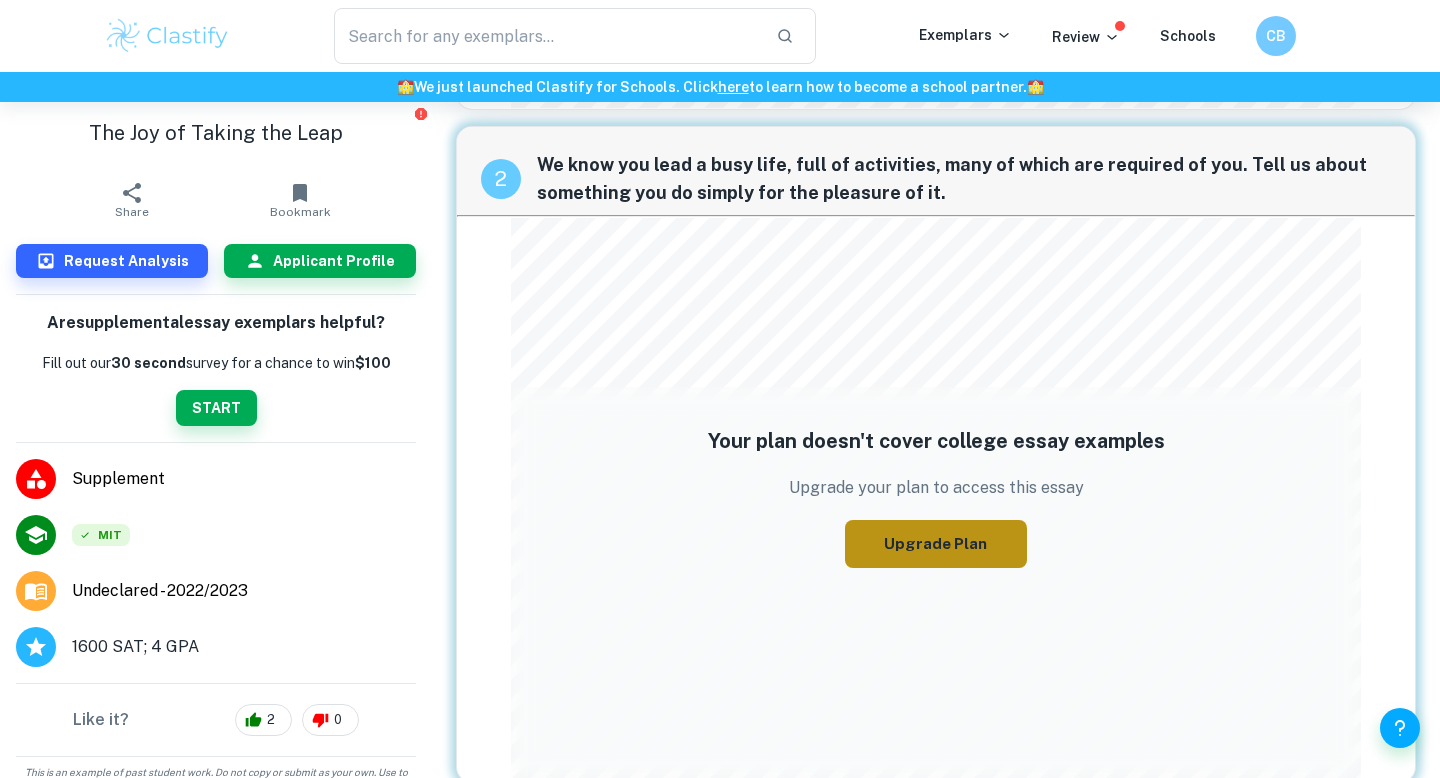 click on "Upgrade Plan" at bounding box center (936, 544) 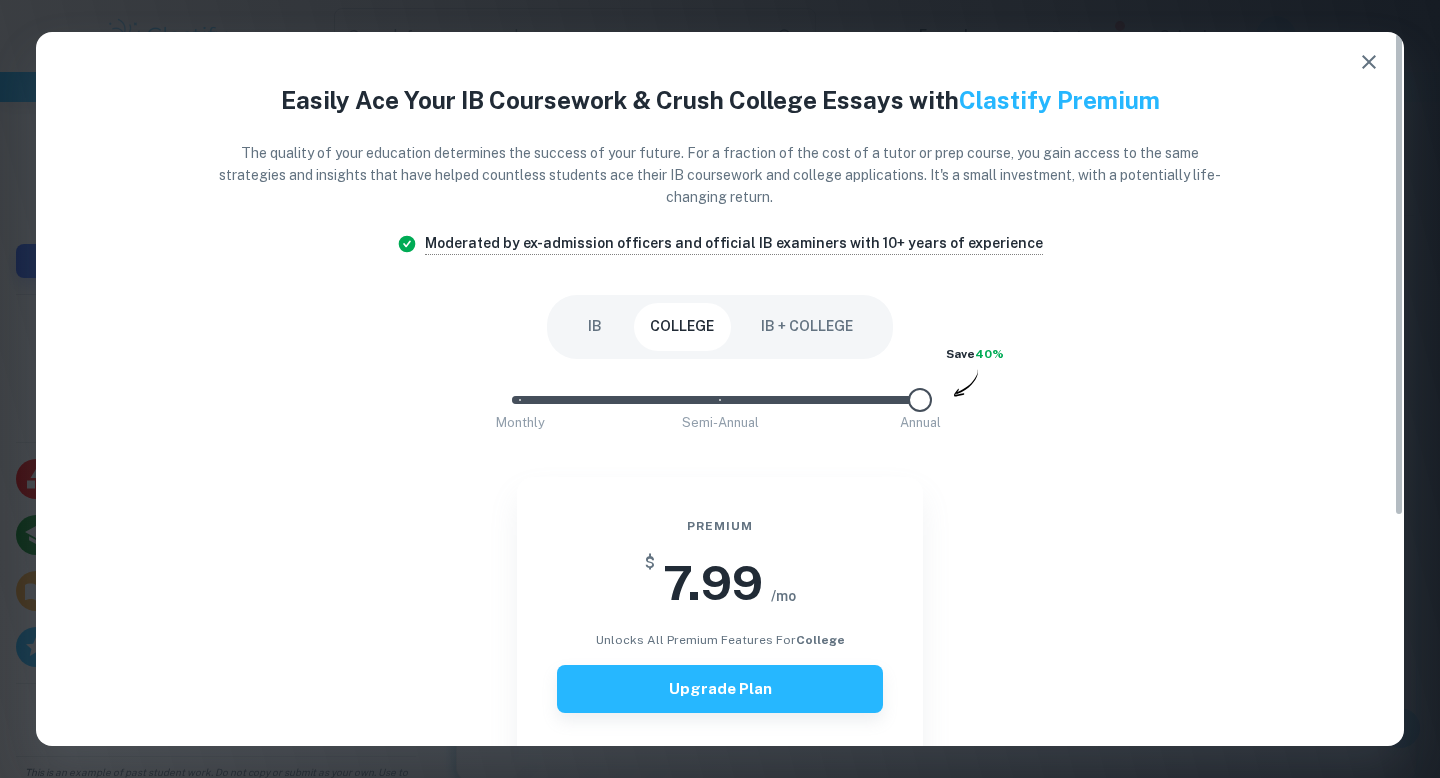 click on "IB + COLLEGE" at bounding box center (807, 327) 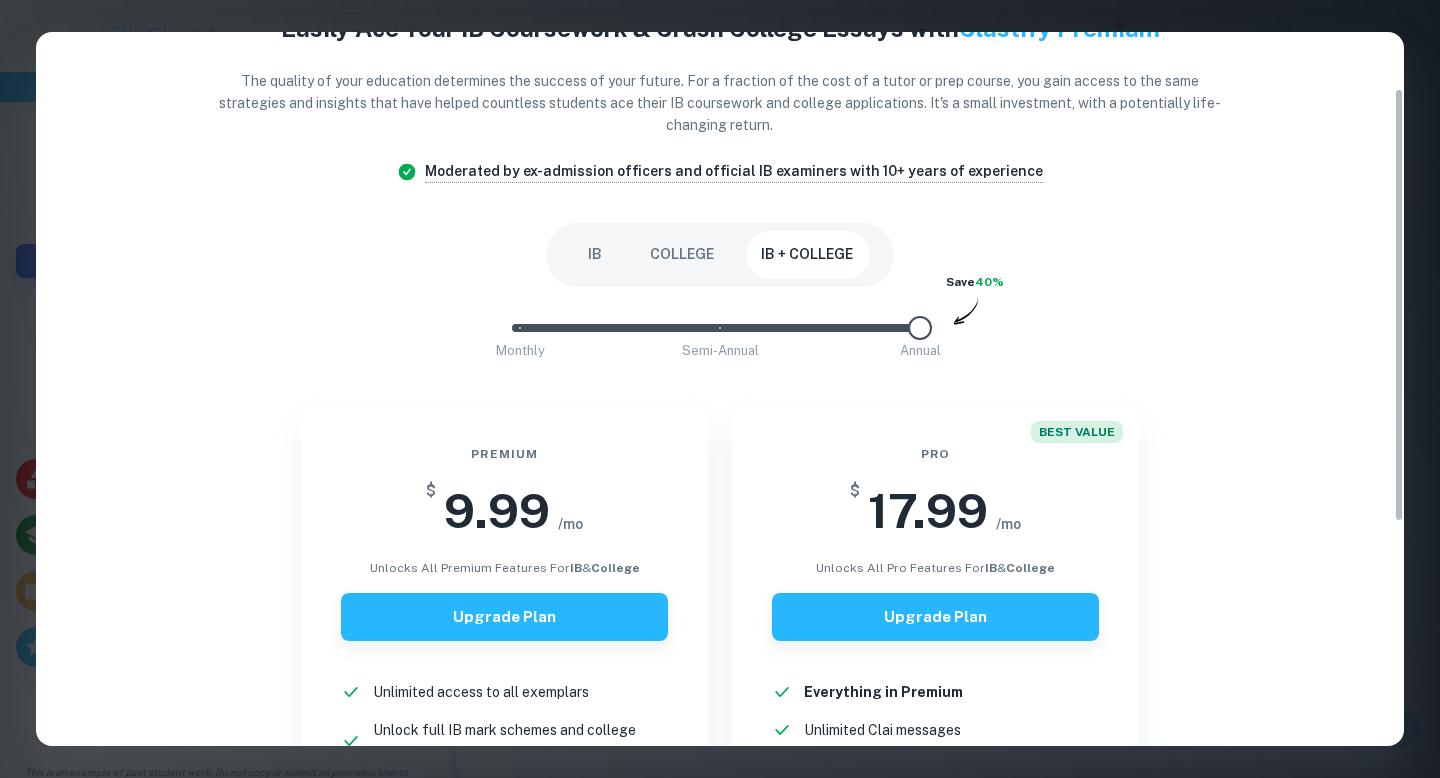 scroll, scrollTop: 99, scrollLeft: 0, axis: vertical 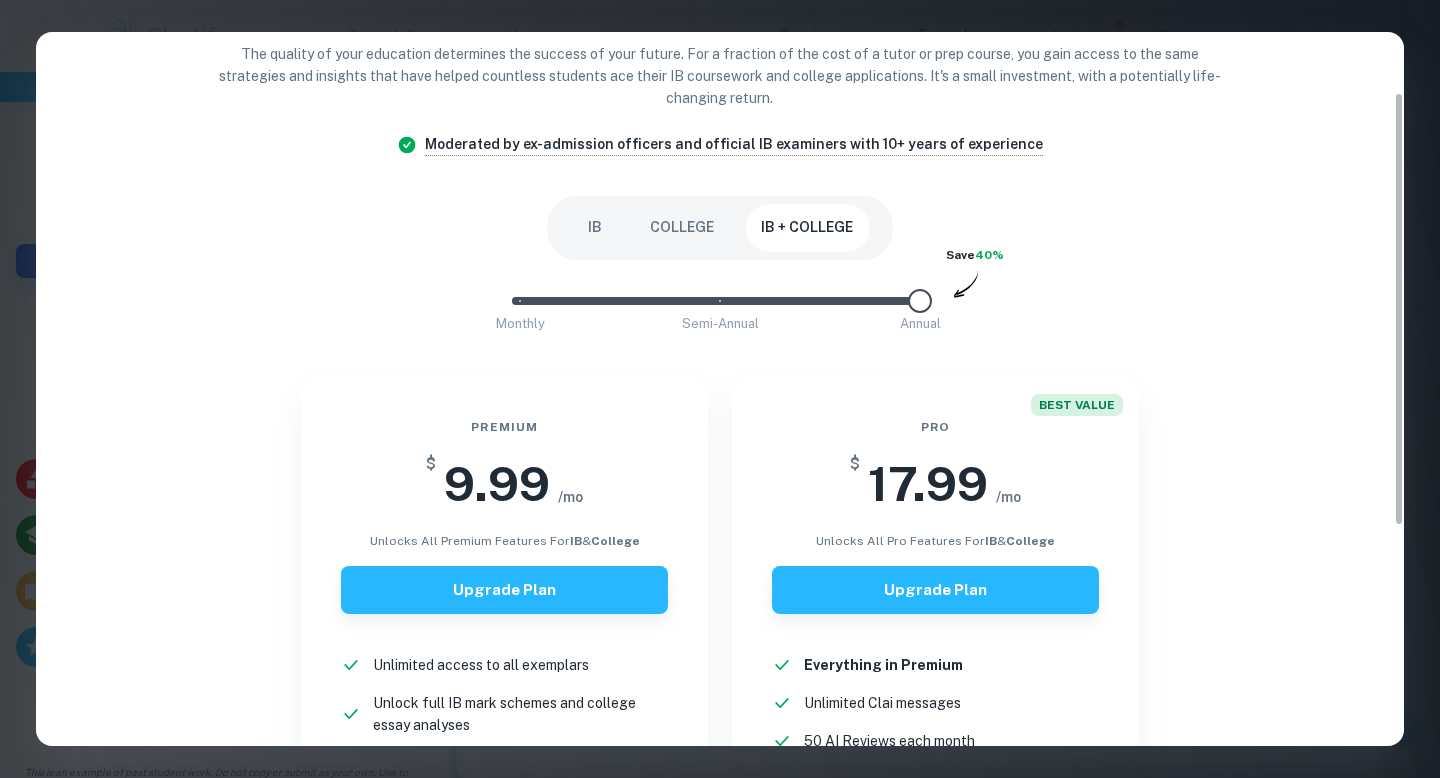 click on "IB" at bounding box center (595, 228) 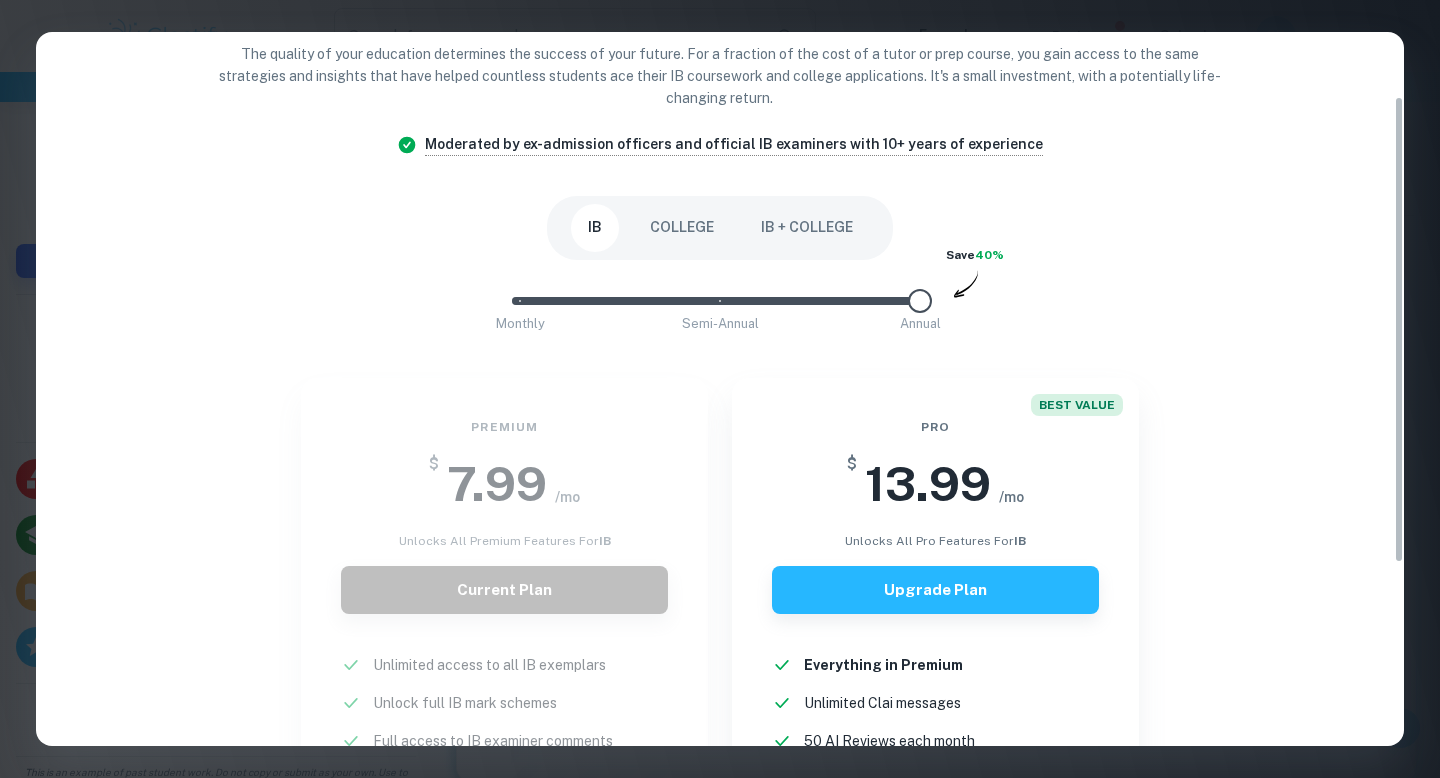 click on "IB + COLLEGE" at bounding box center [807, 228] 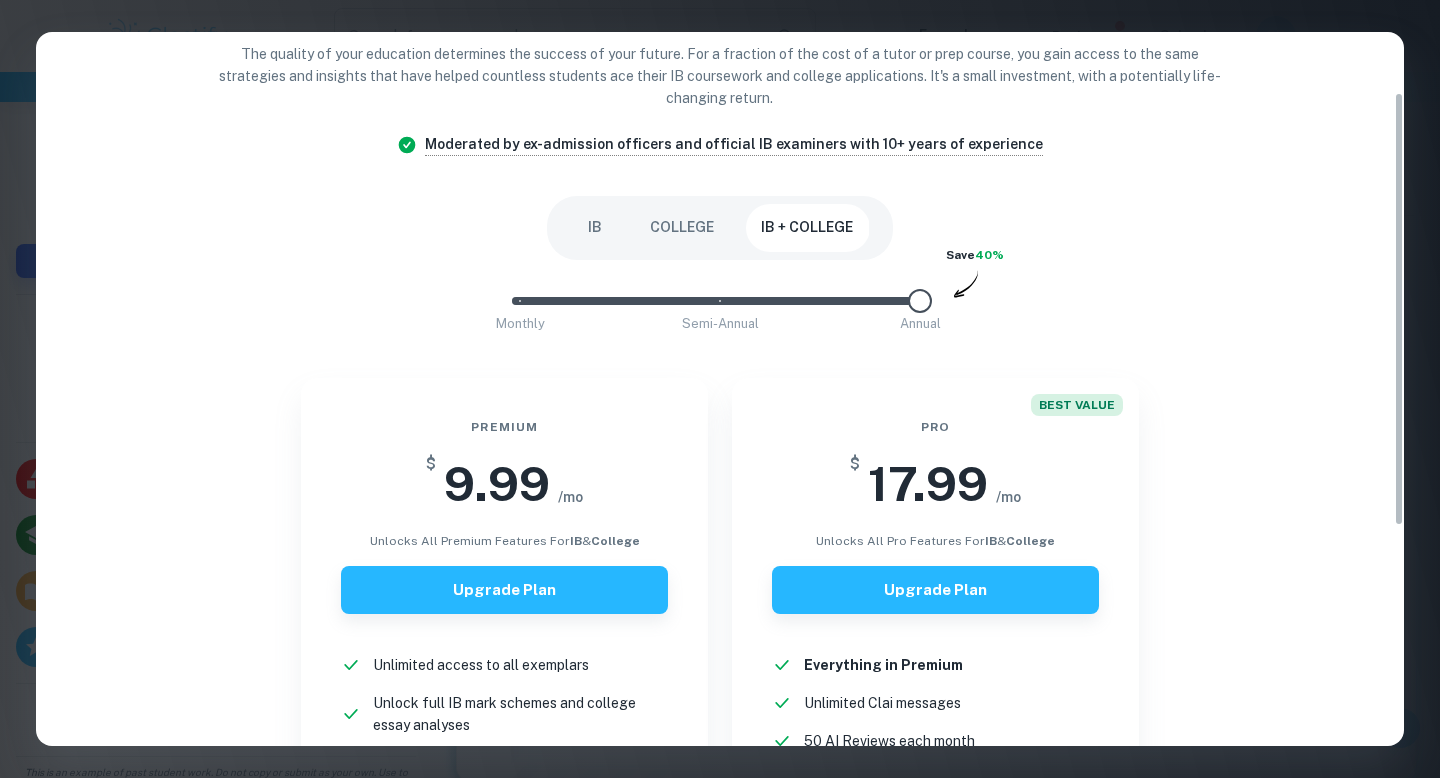 click on "IB + COLLEGE" at bounding box center [807, 228] 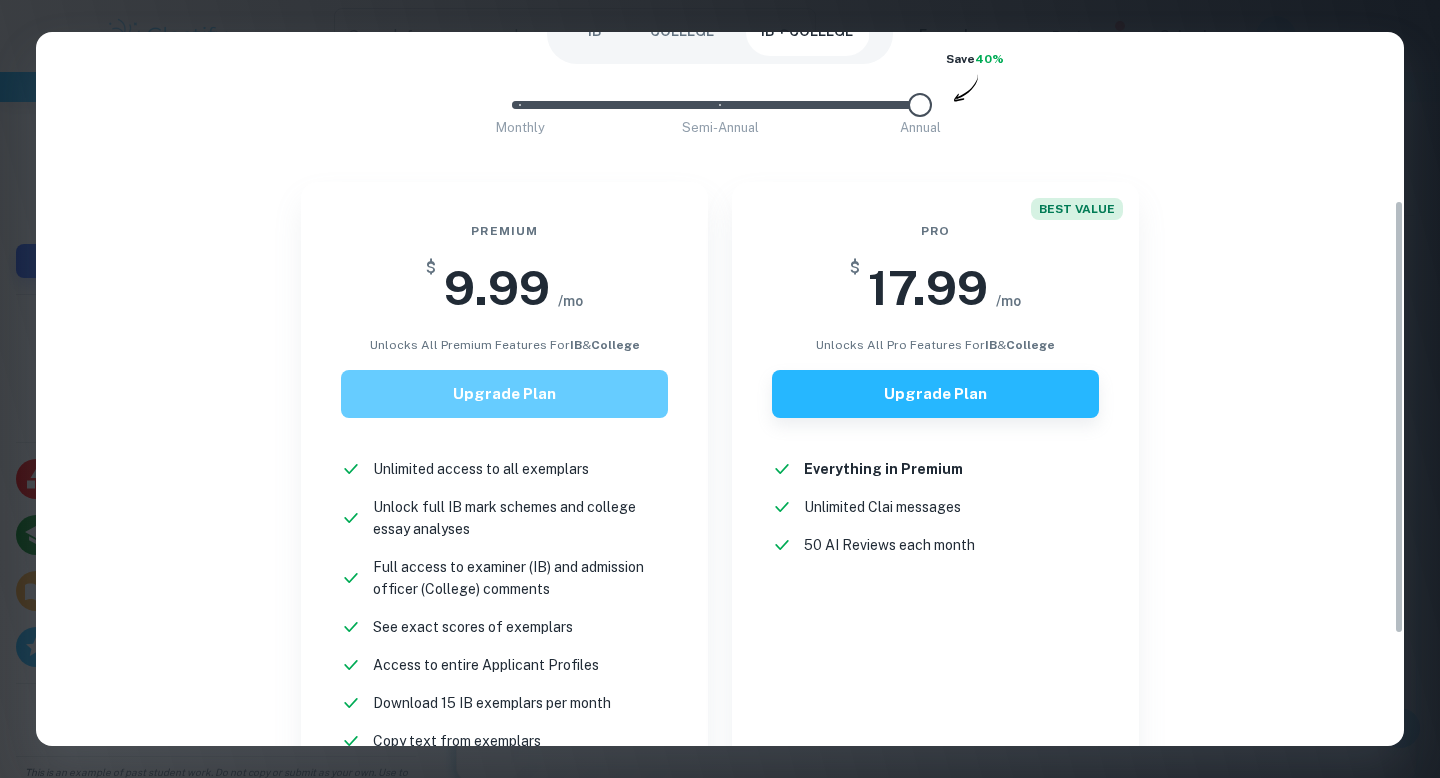scroll, scrollTop: 307, scrollLeft: 0, axis: vertical 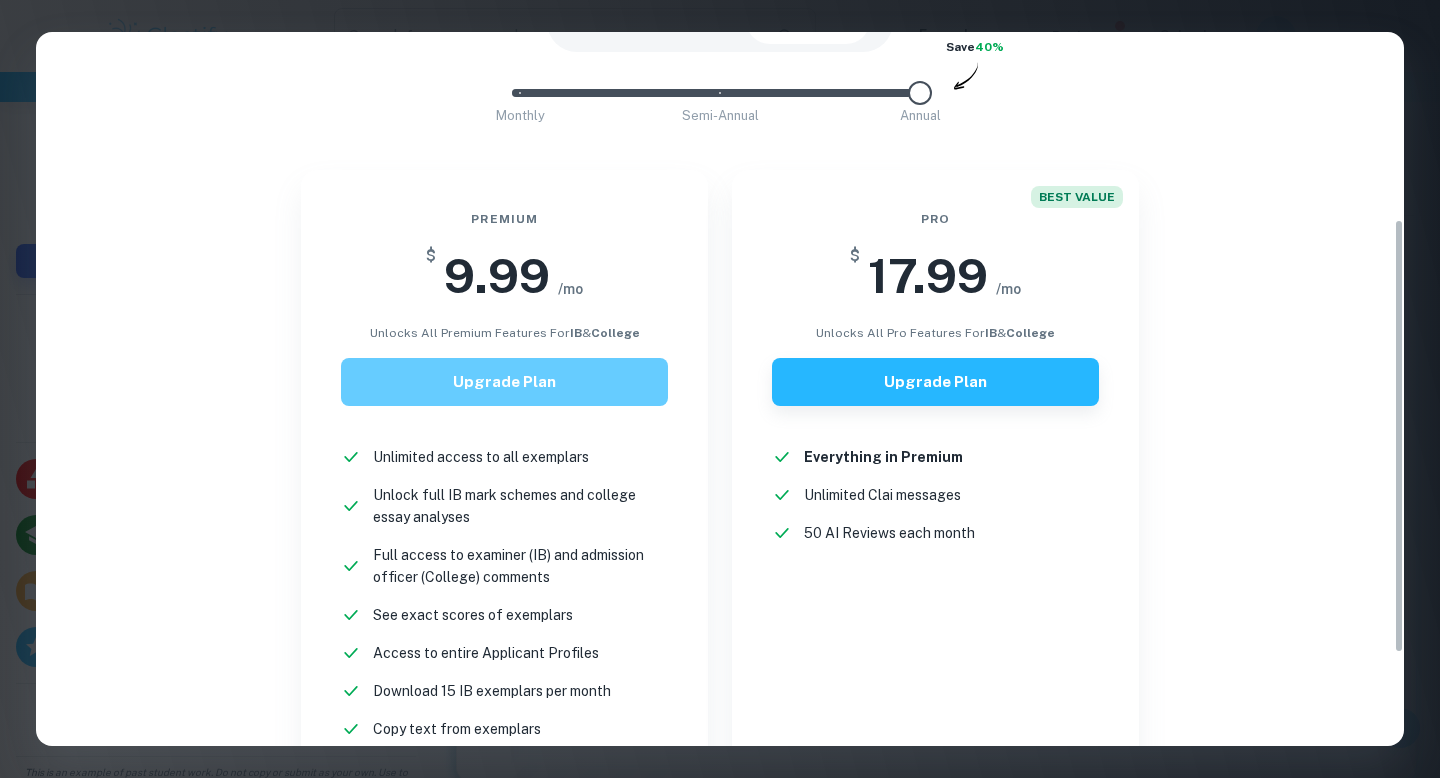 click on "Upgrade Plan" at bounding box center [504, 382] 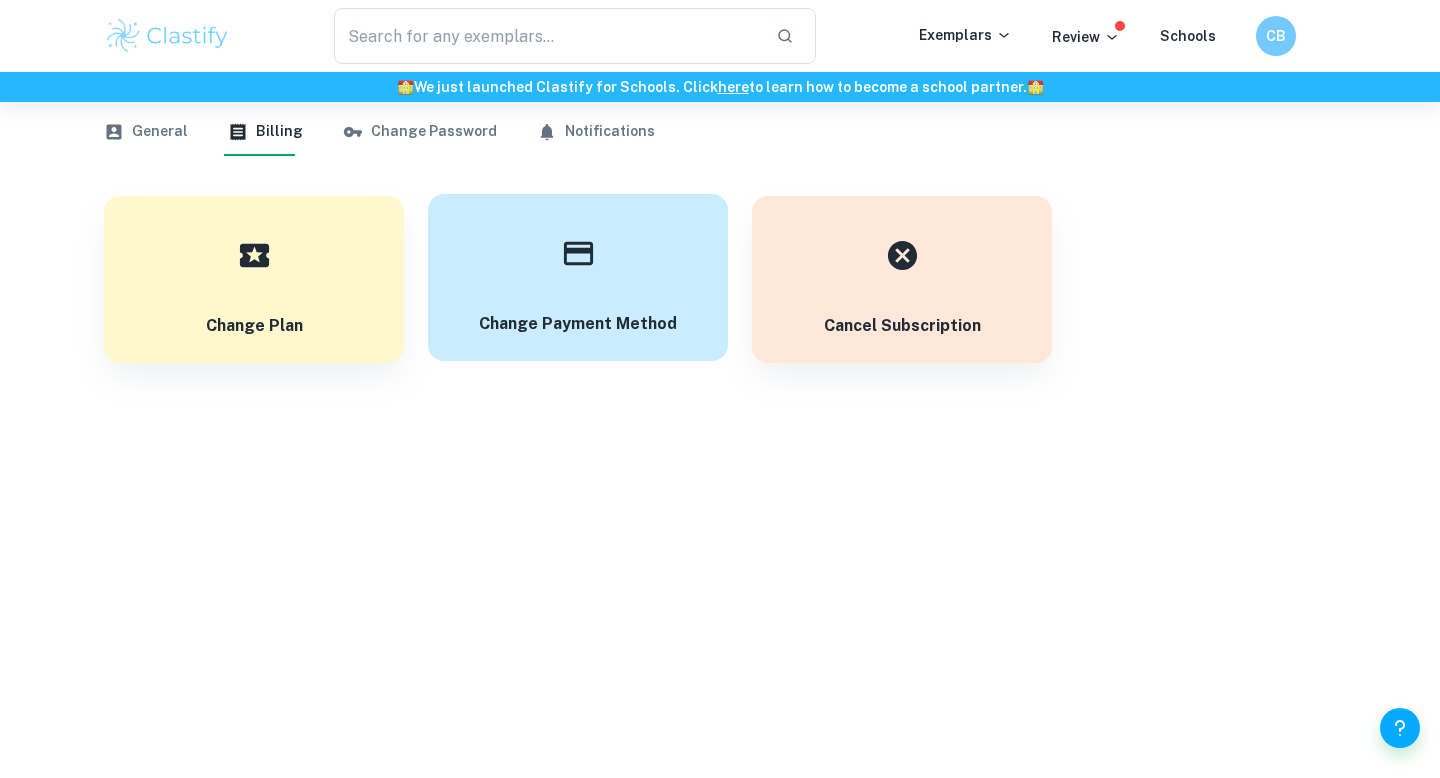 scroll, scrollTop: 0, scrollLeft: 0, axis: both 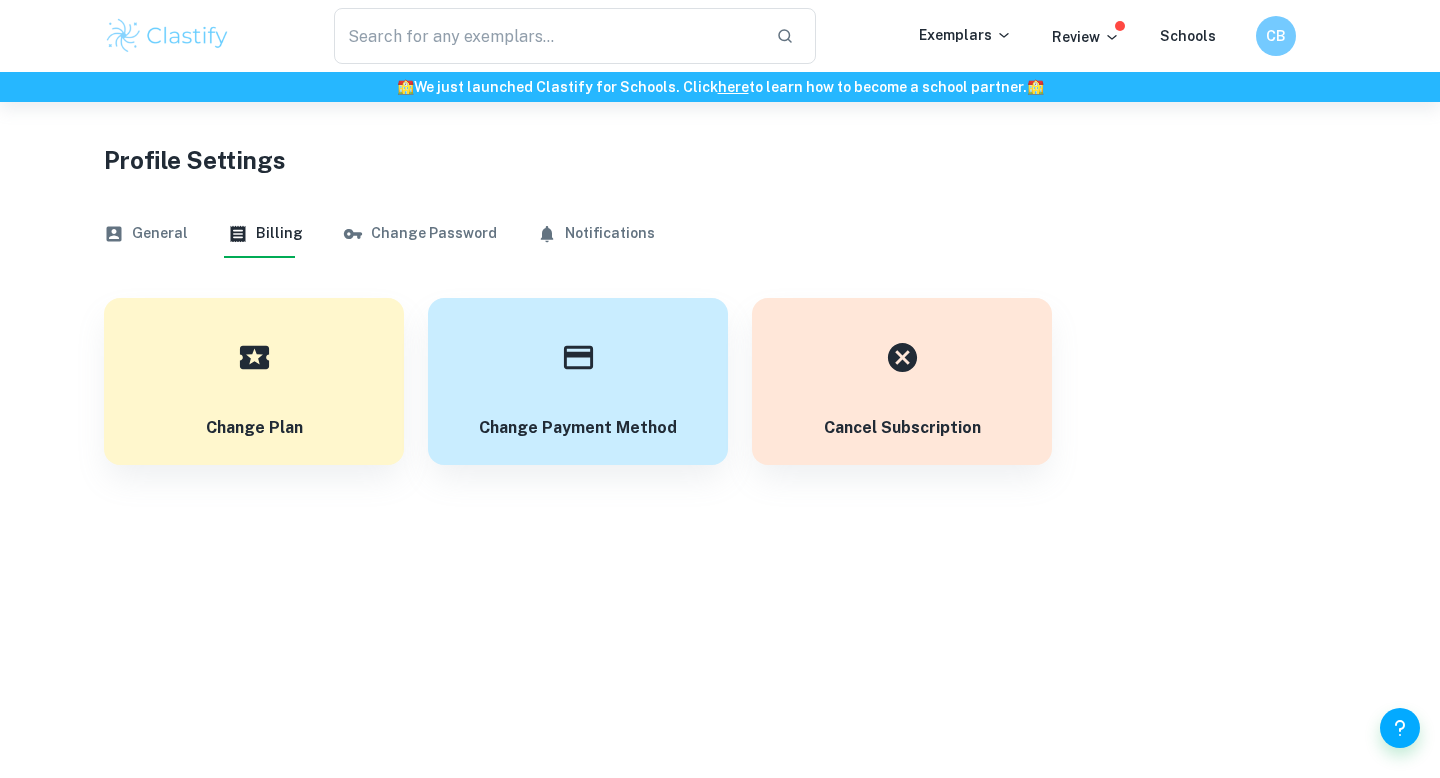 click at bounding box center (167, 36) 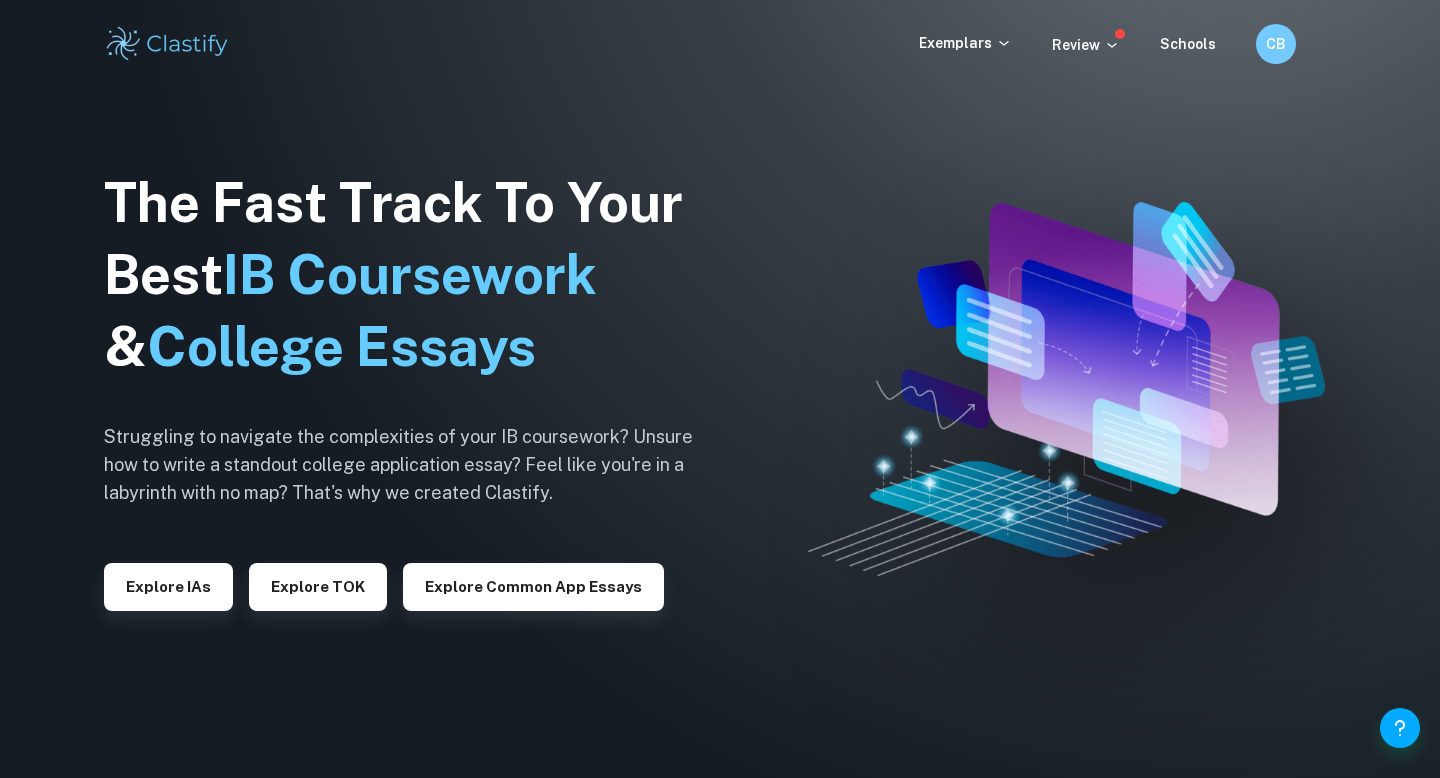 click on "The Fast Track To Your Best  IB Coursework   &  College Essays Struggling to navigate the complexities of your IB coursework? Unsure how to write a standout college application essay? Feel like you're in a labyrinth with no map? That's why we created Clastify.   Explore IAs Explore TOK Explore Common App essays" at bounding box center (414, 389) 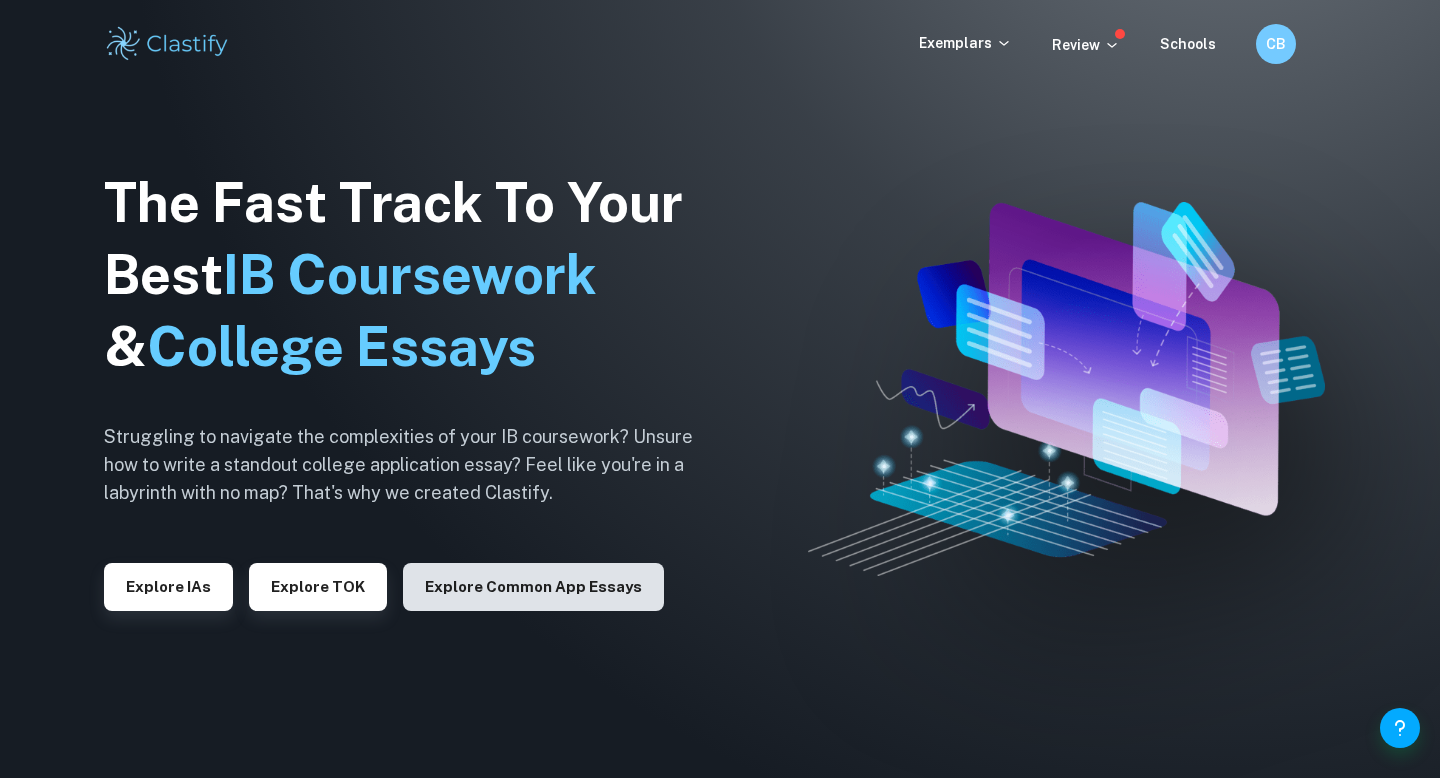 click on "Explore Common App essays" at bounding box center [533, 587] 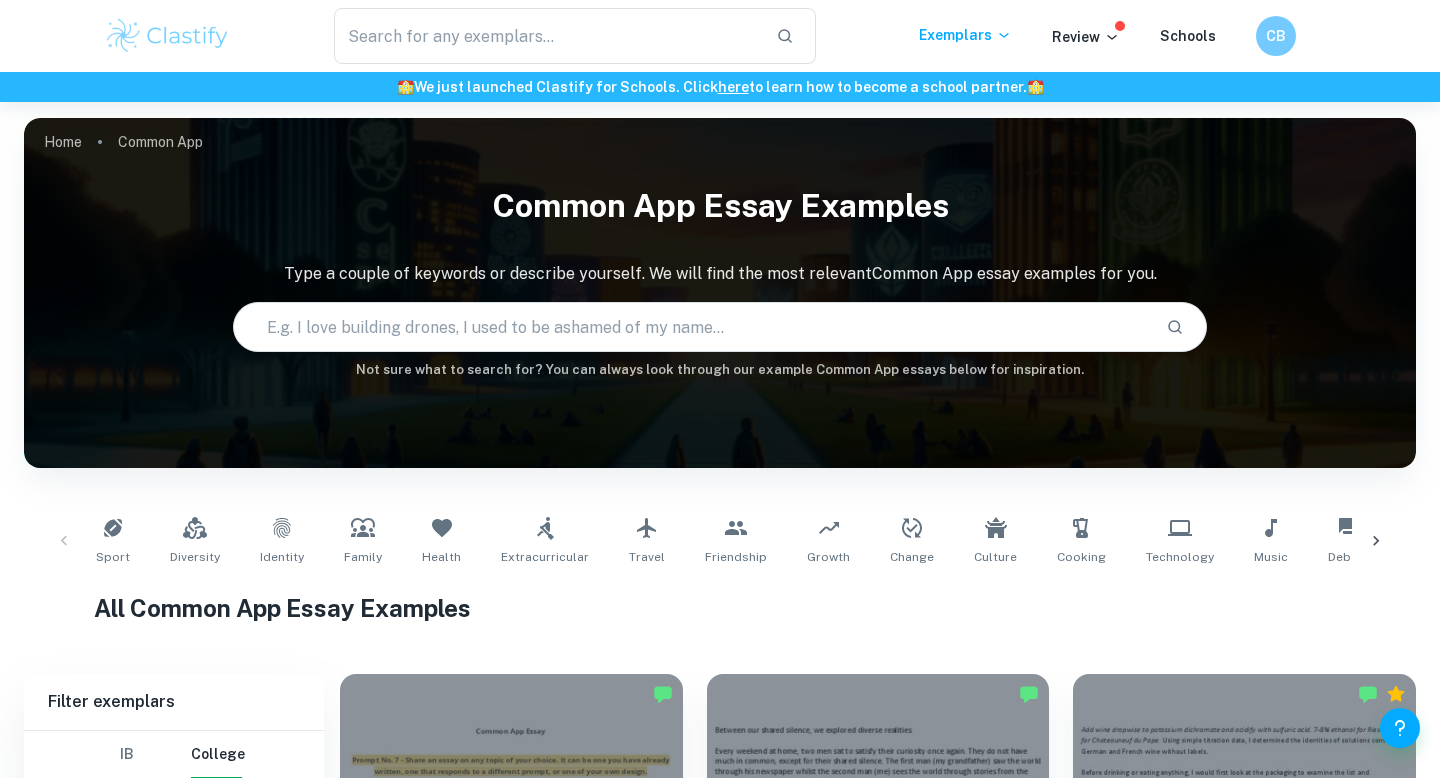 scroll, scrollTop: 459, scrollLeft: 0, axis: vertical 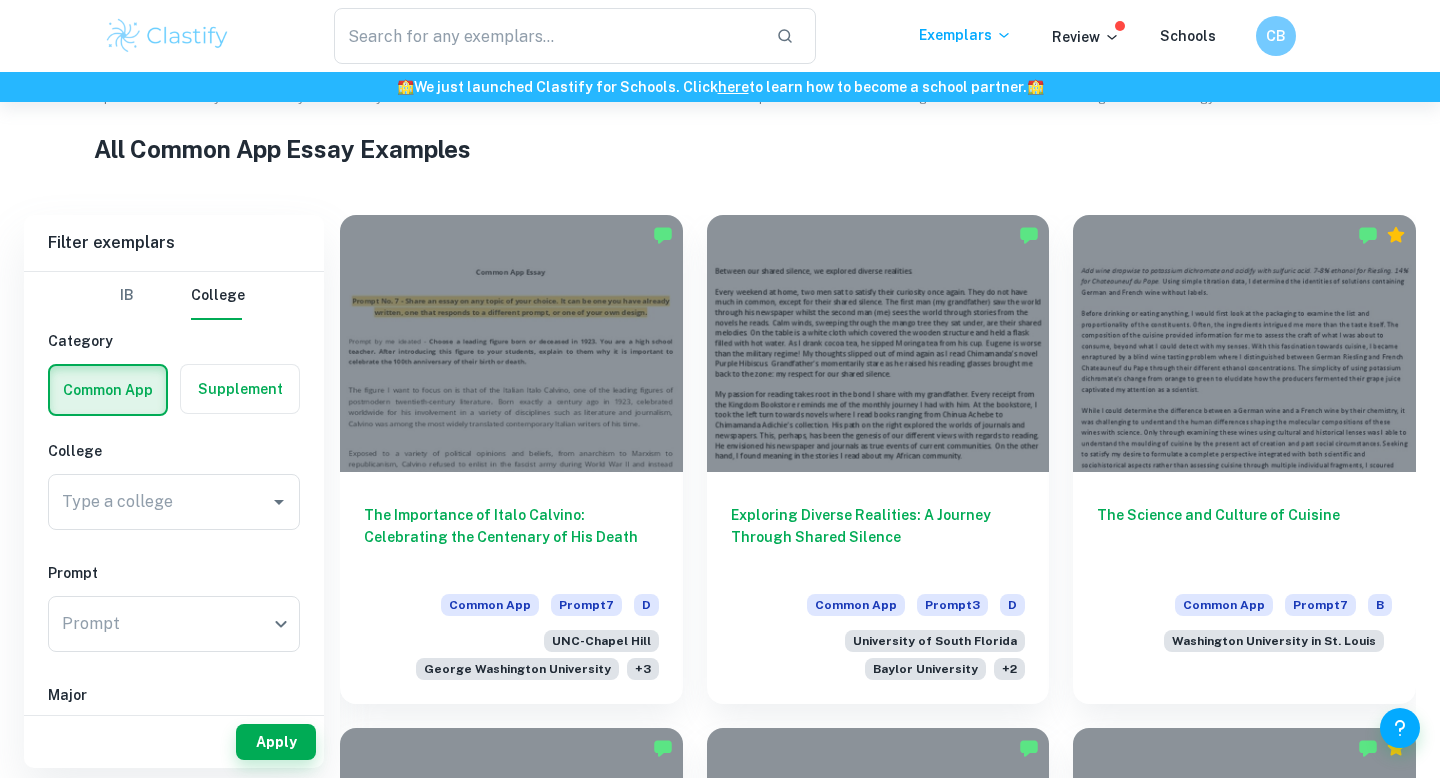 click at bounding box center (240, 389) 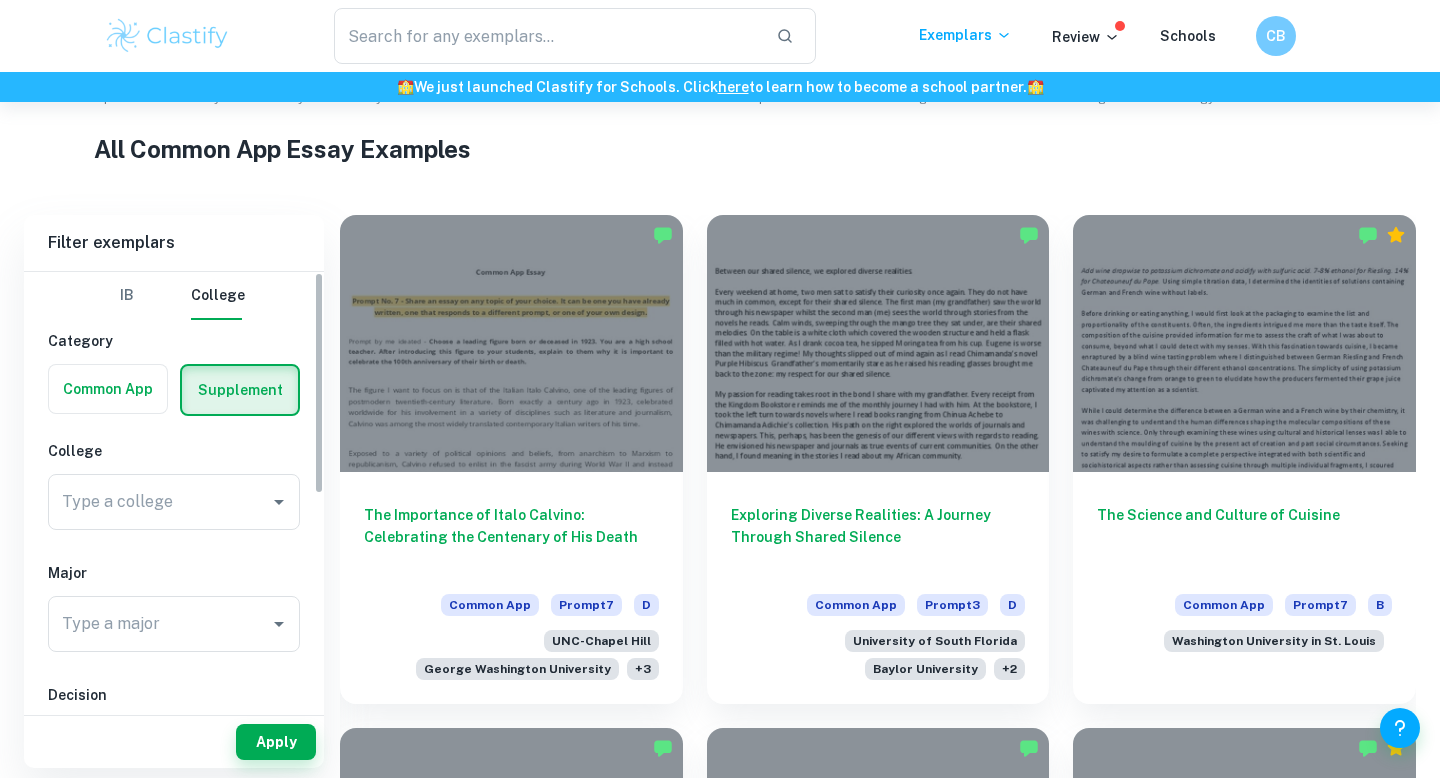 click on "College Type a college Type a college" at bounding box center (174, 489) 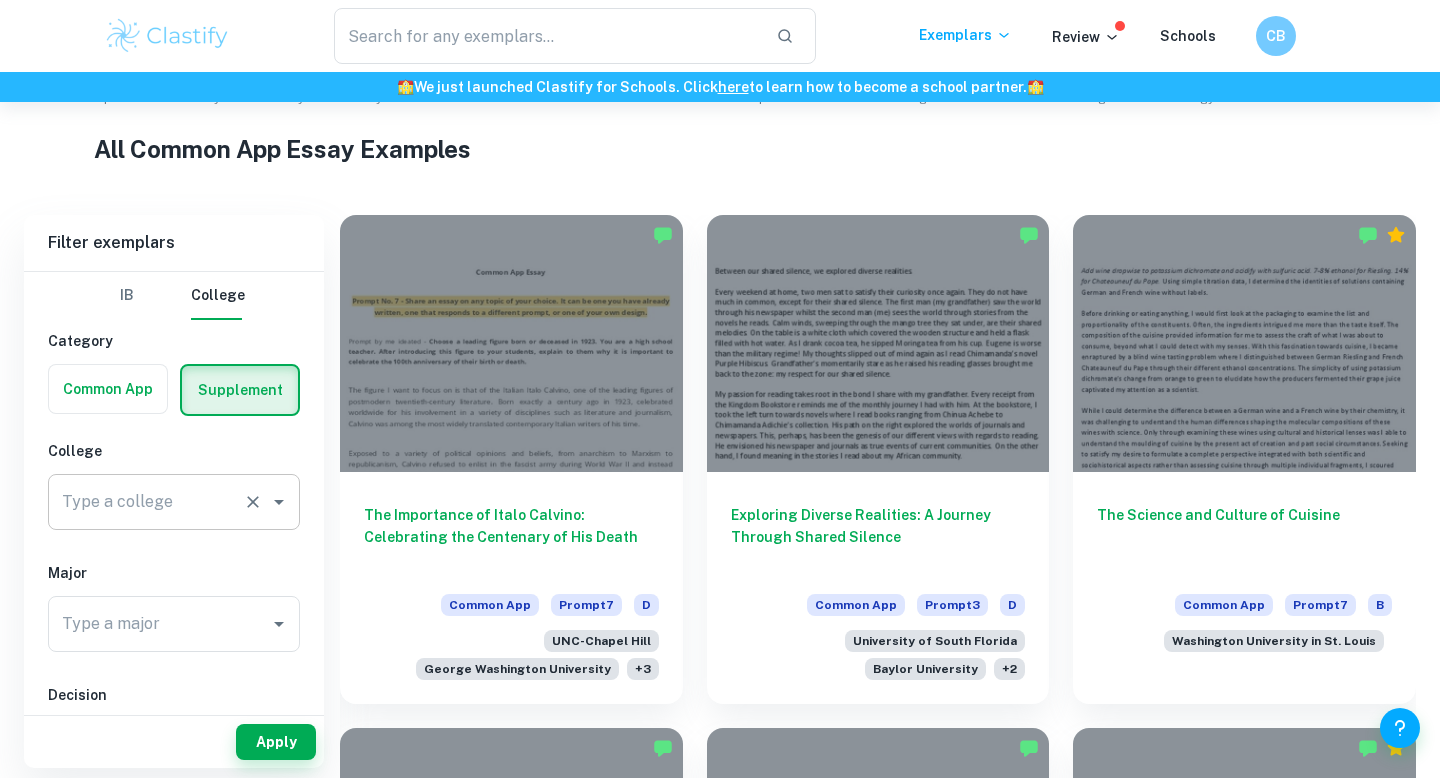 click on "Type a college" at bounding box center [146, 502] 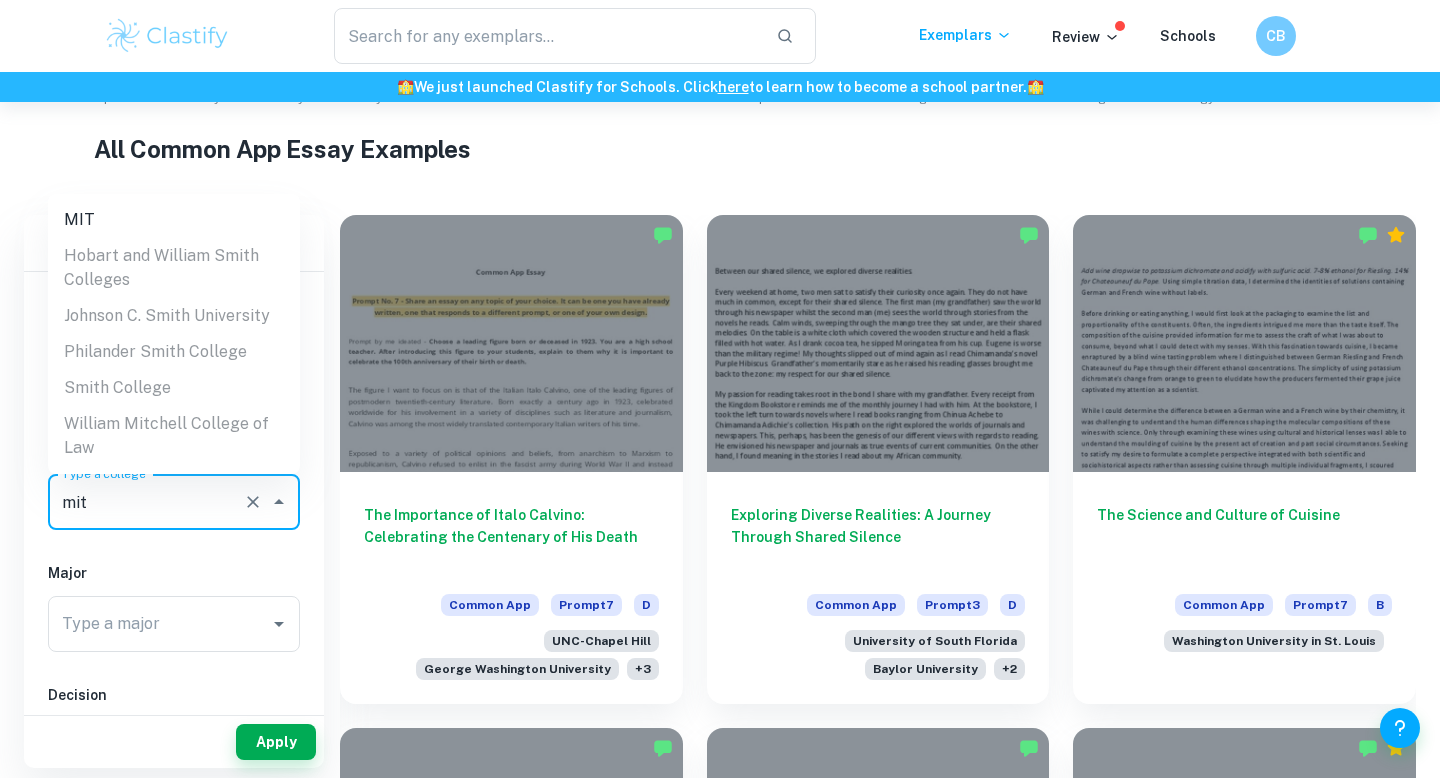 click on "MIT" at bounding box center [174, 220] 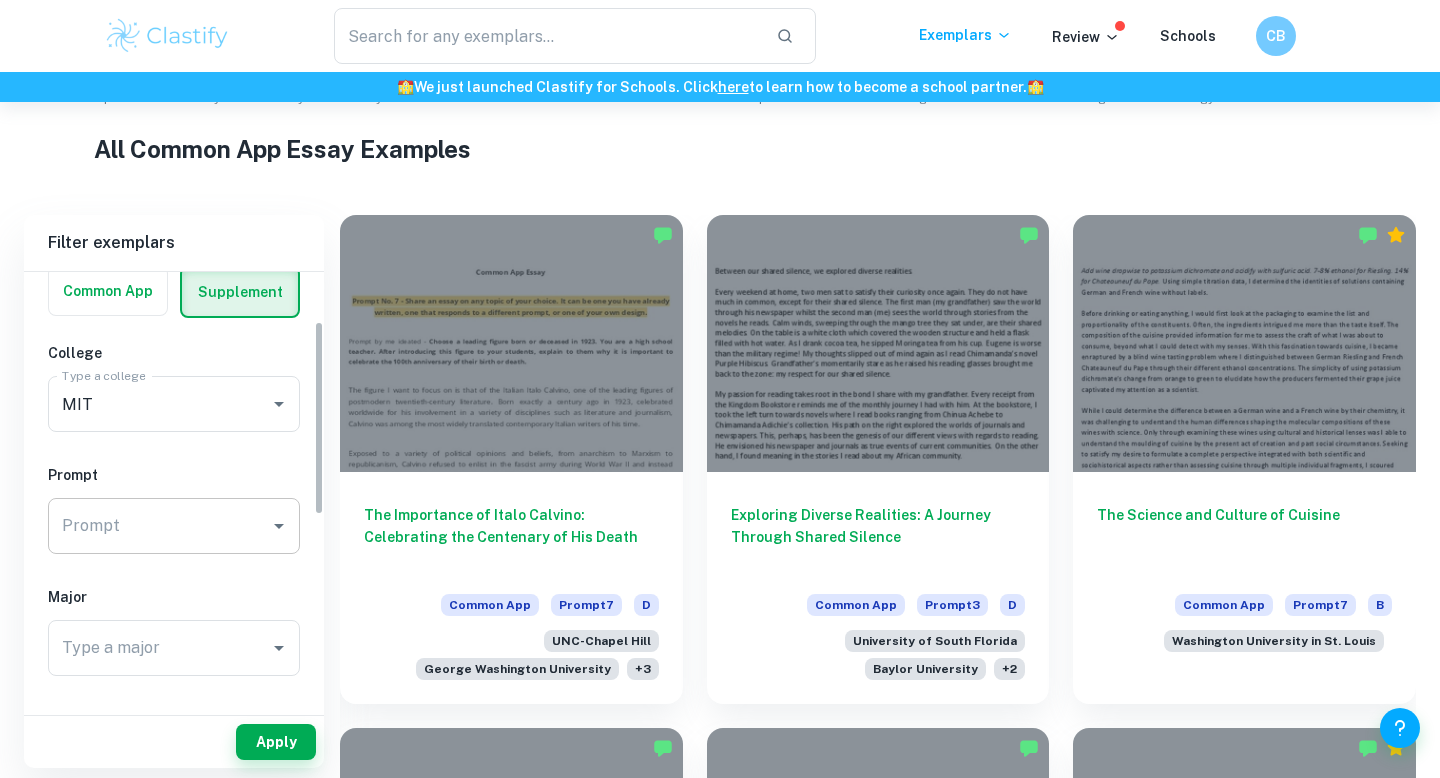 scroll, scrollTop: 137, scrollLeft: 0, axis: vertical 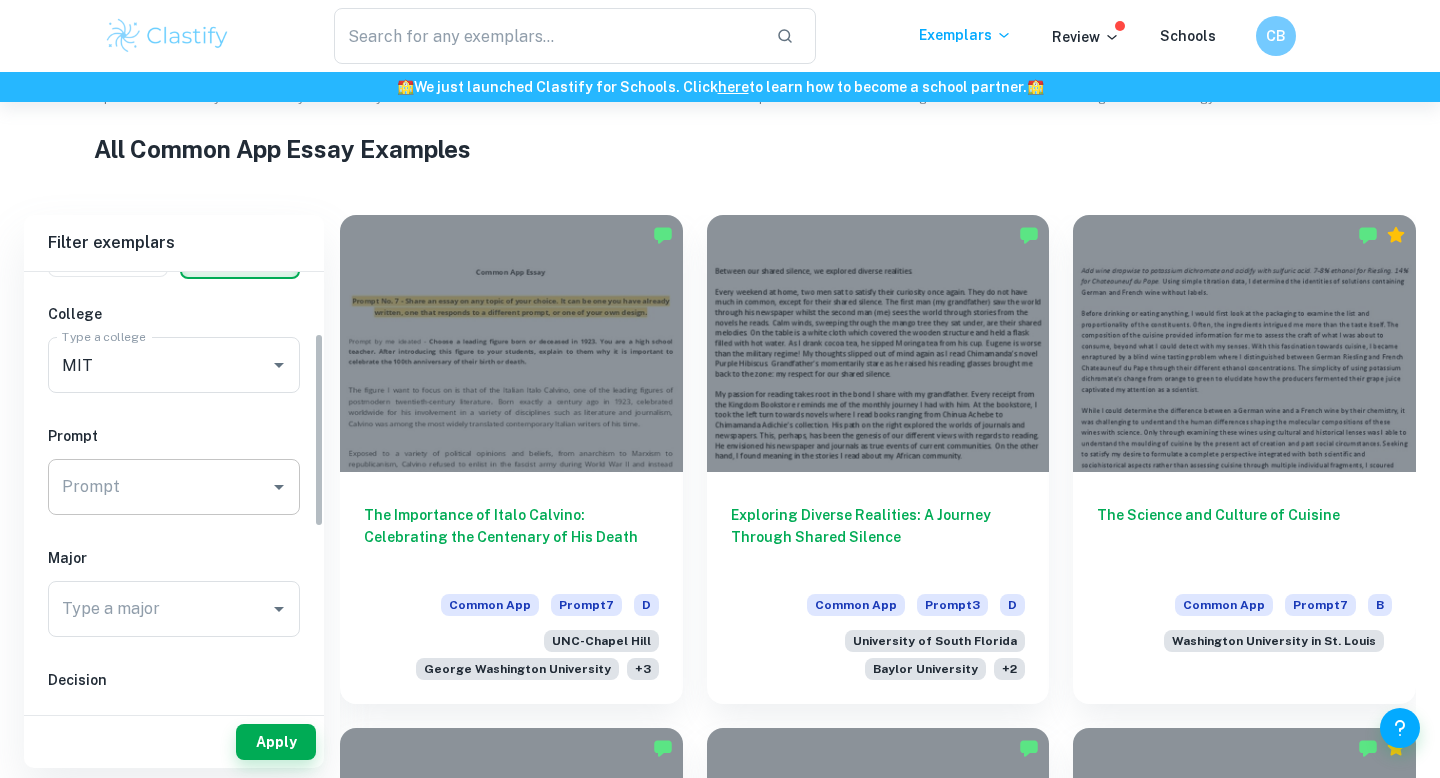 click on "Prompt" at bounding box center (174, 487) 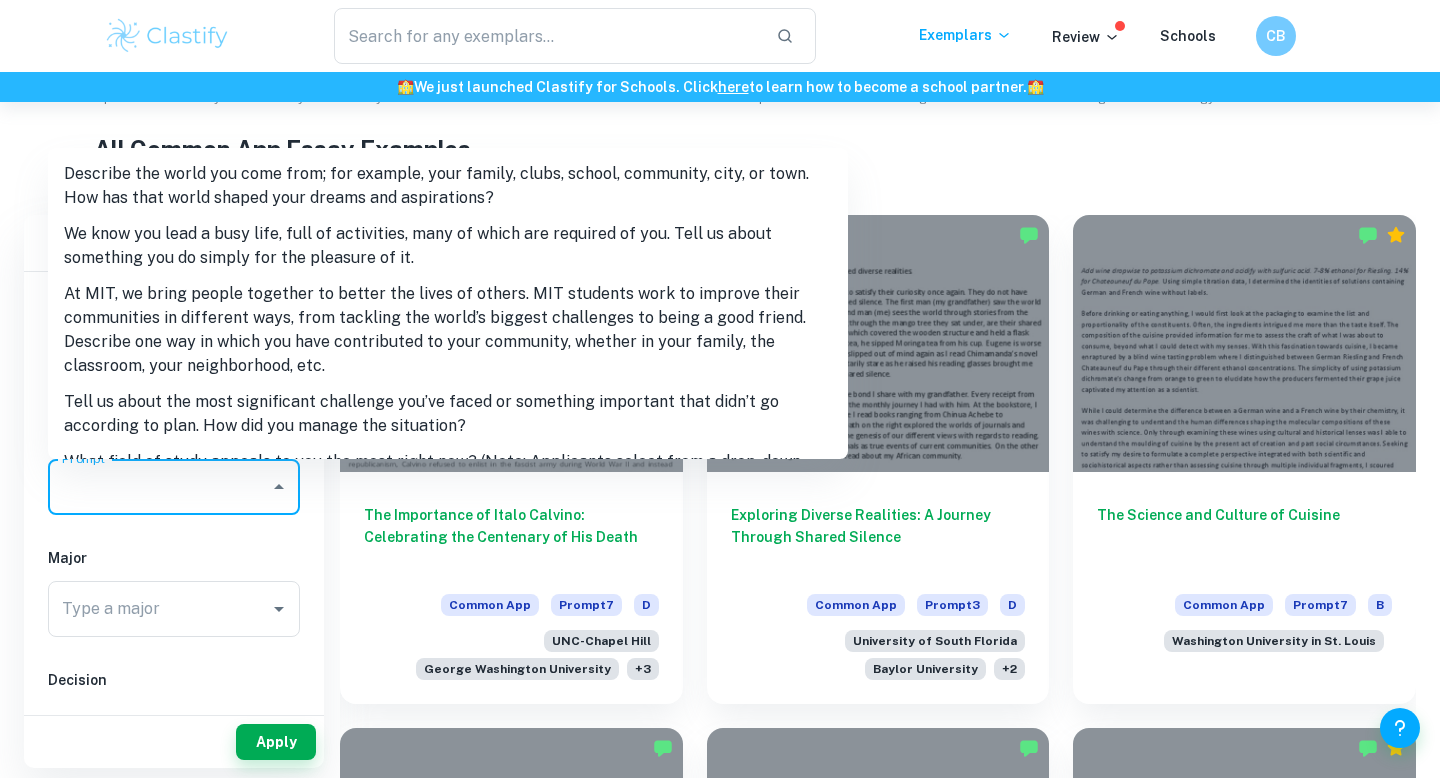 click on "We know you lead a busy life, full of activities, many of which are required of you. Tell us about something you do simply for the pleasure of it." at bounding box center (448, 246) 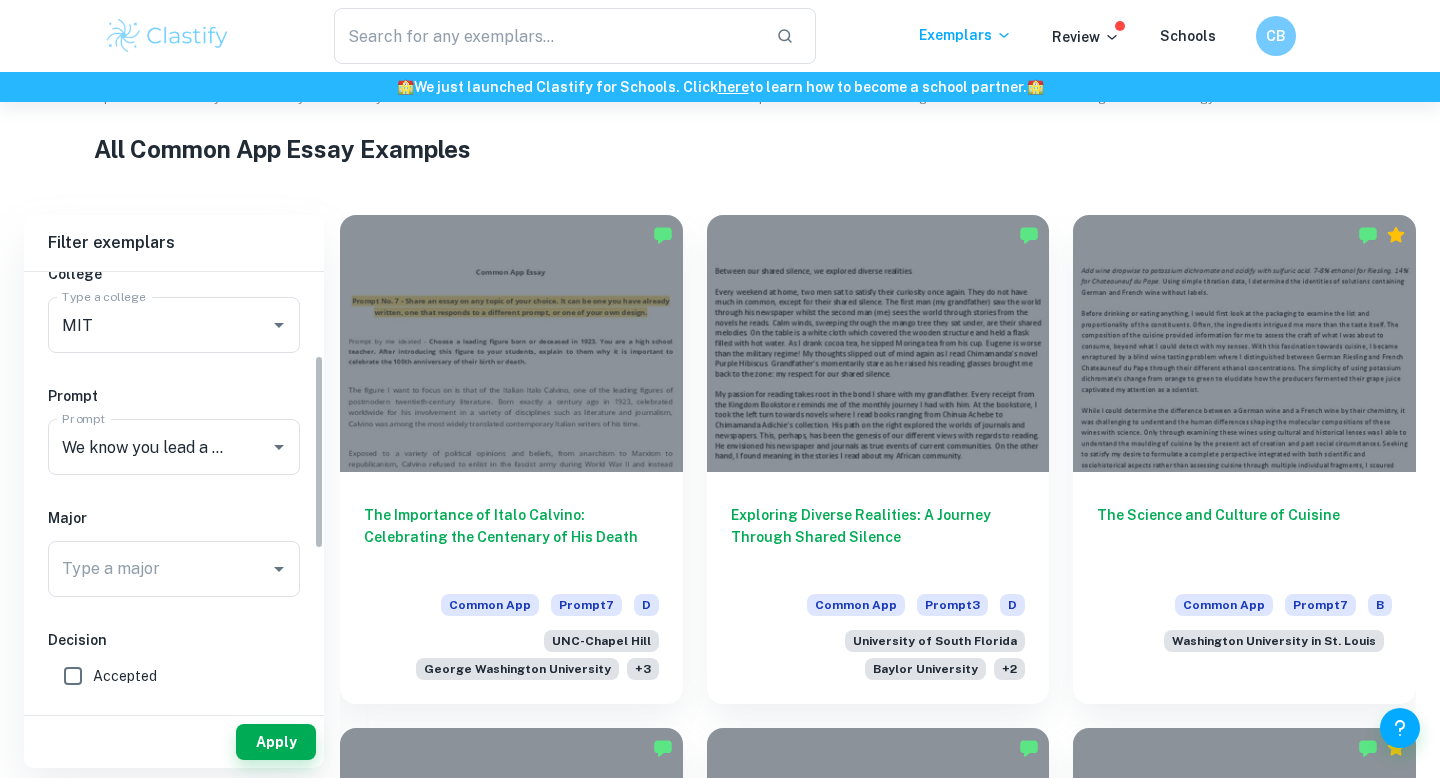 scroll, scrollTop: 186, scrollLeft: 0, axis: vertical 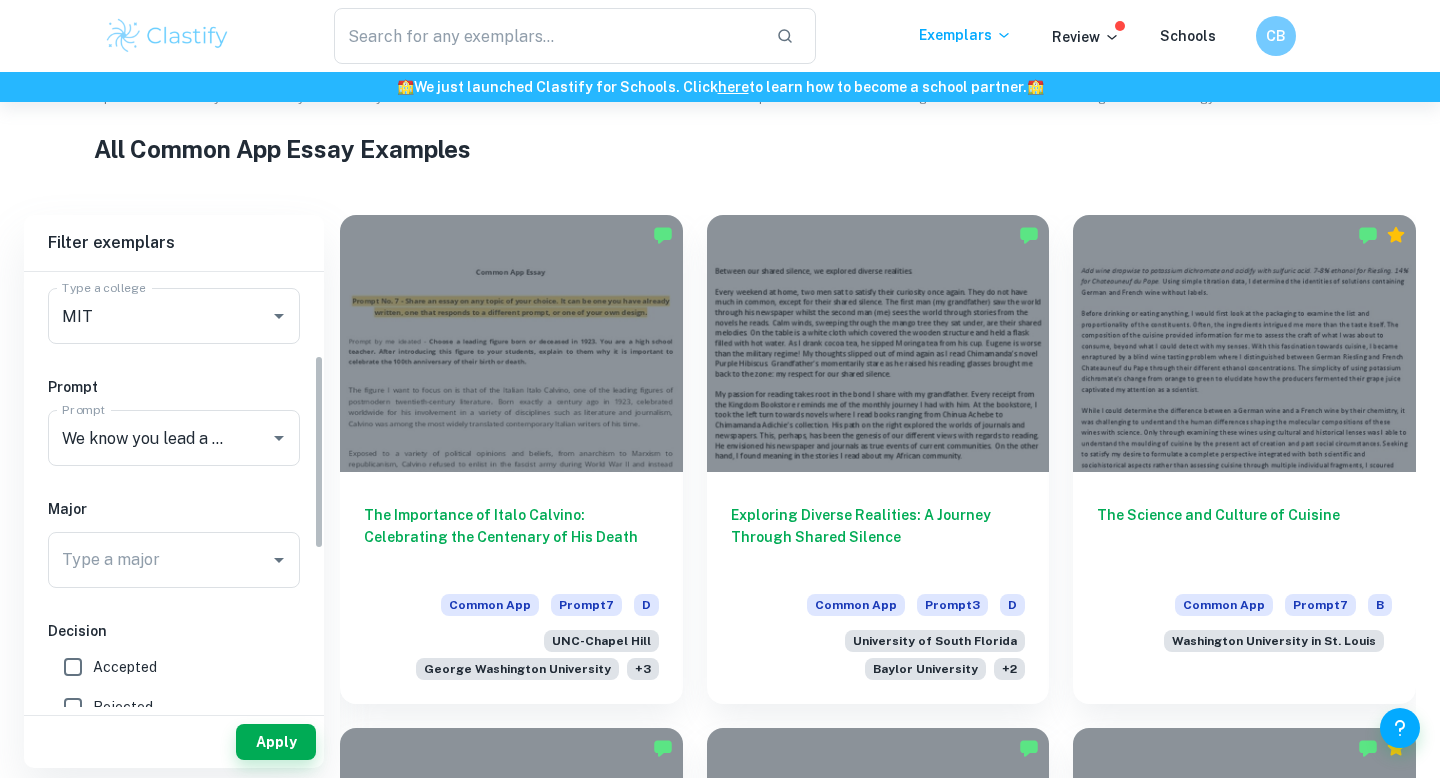 click on "We know you lead a busy life, full of activities, many of which are required of you. Tell us about something you do simply for the pleasure of it." at bounding box center [146, 438] 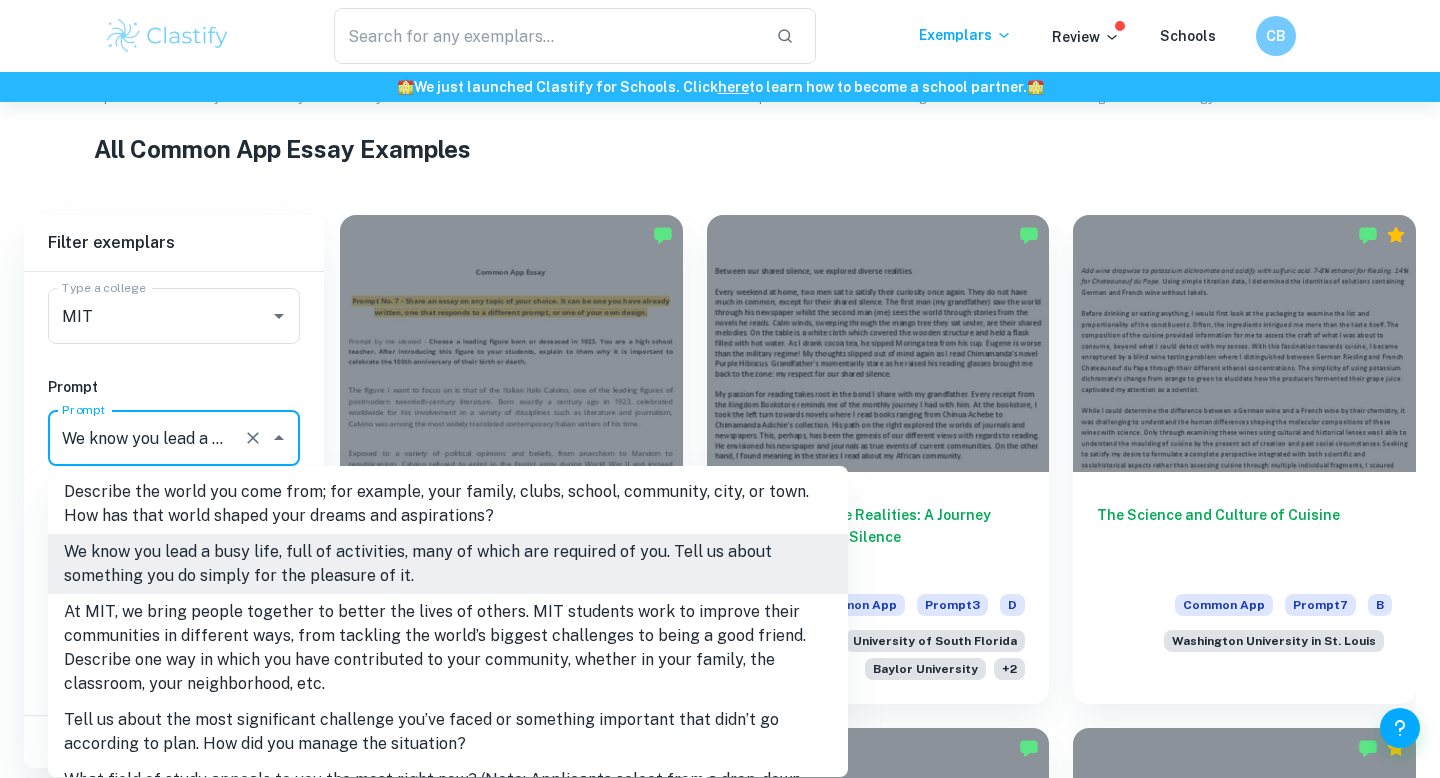 click on "We know you lead a busy life, full of activities, many of which are required of you. Tell us about something you do simply for the pleasure of it." at bounding box center [448, 564] 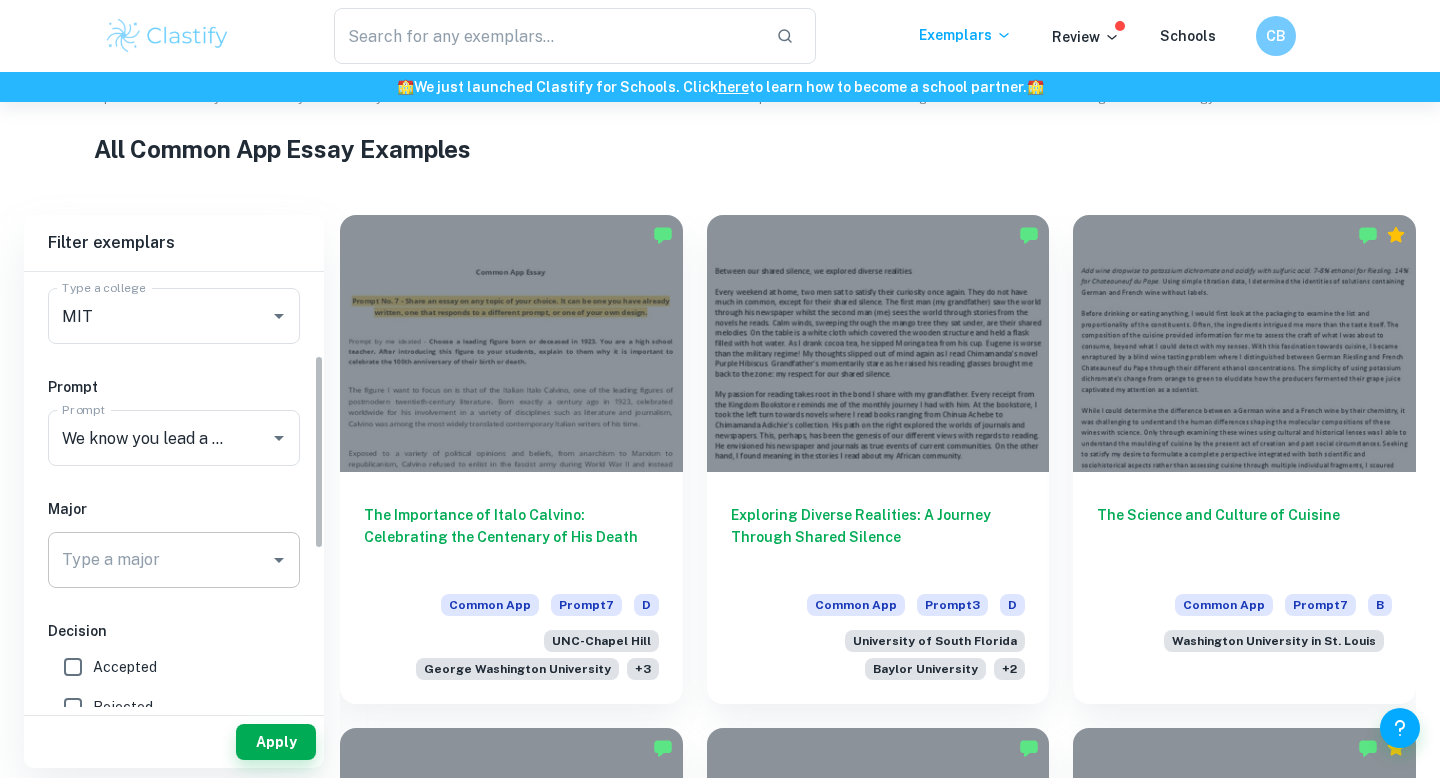 click on "Type a major" at bounding box center [174, 560] 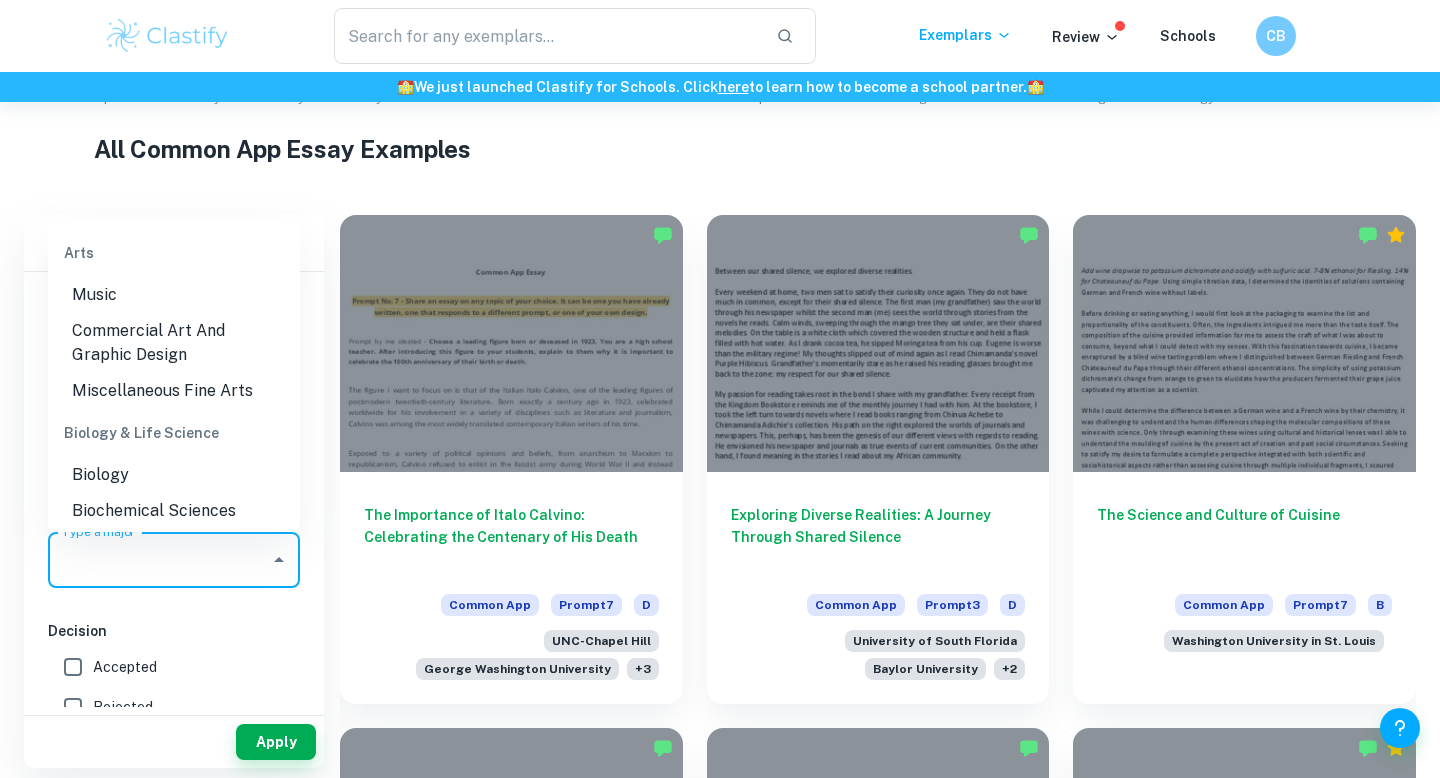 click on "Accepted" at bounding box center (125, 667) 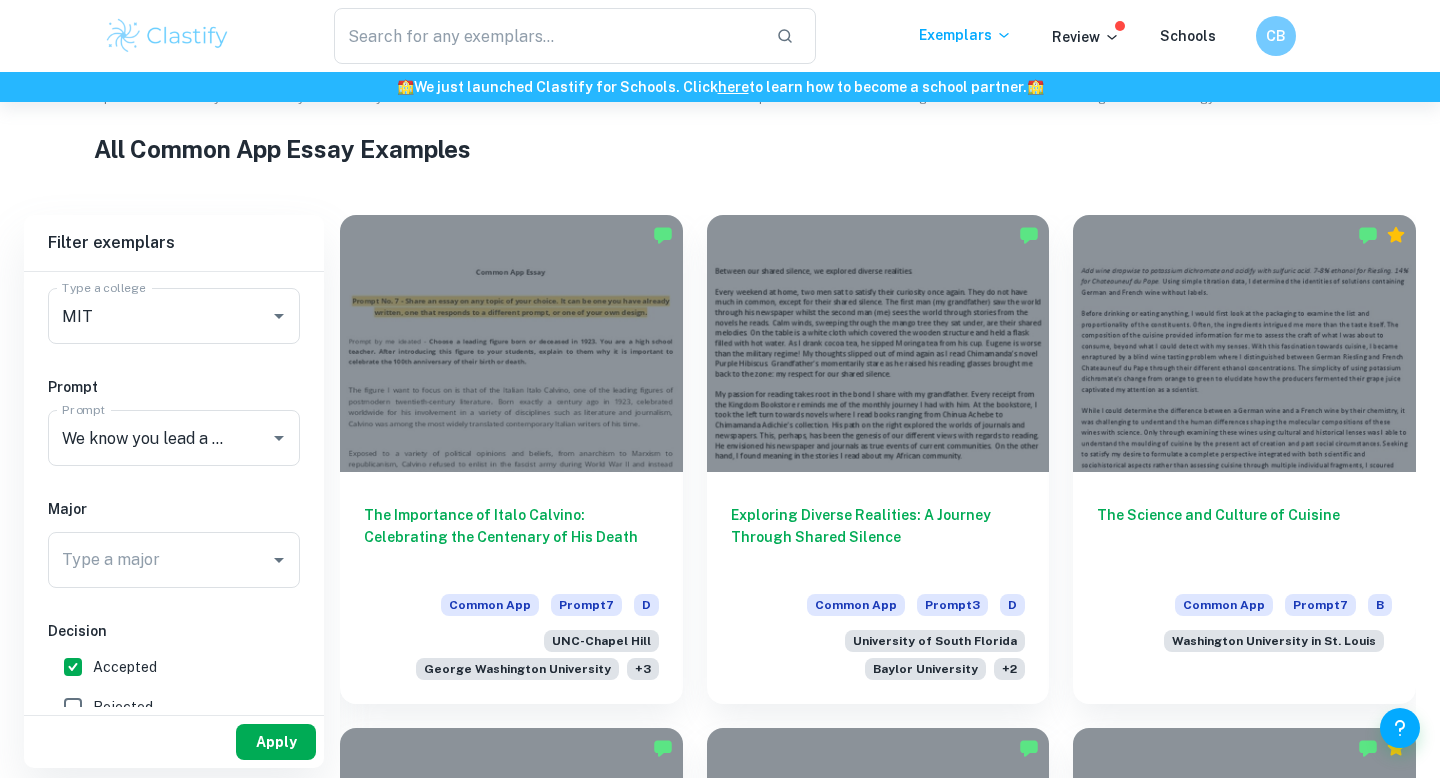 click on "Apply" at bounding box center (276, 742) 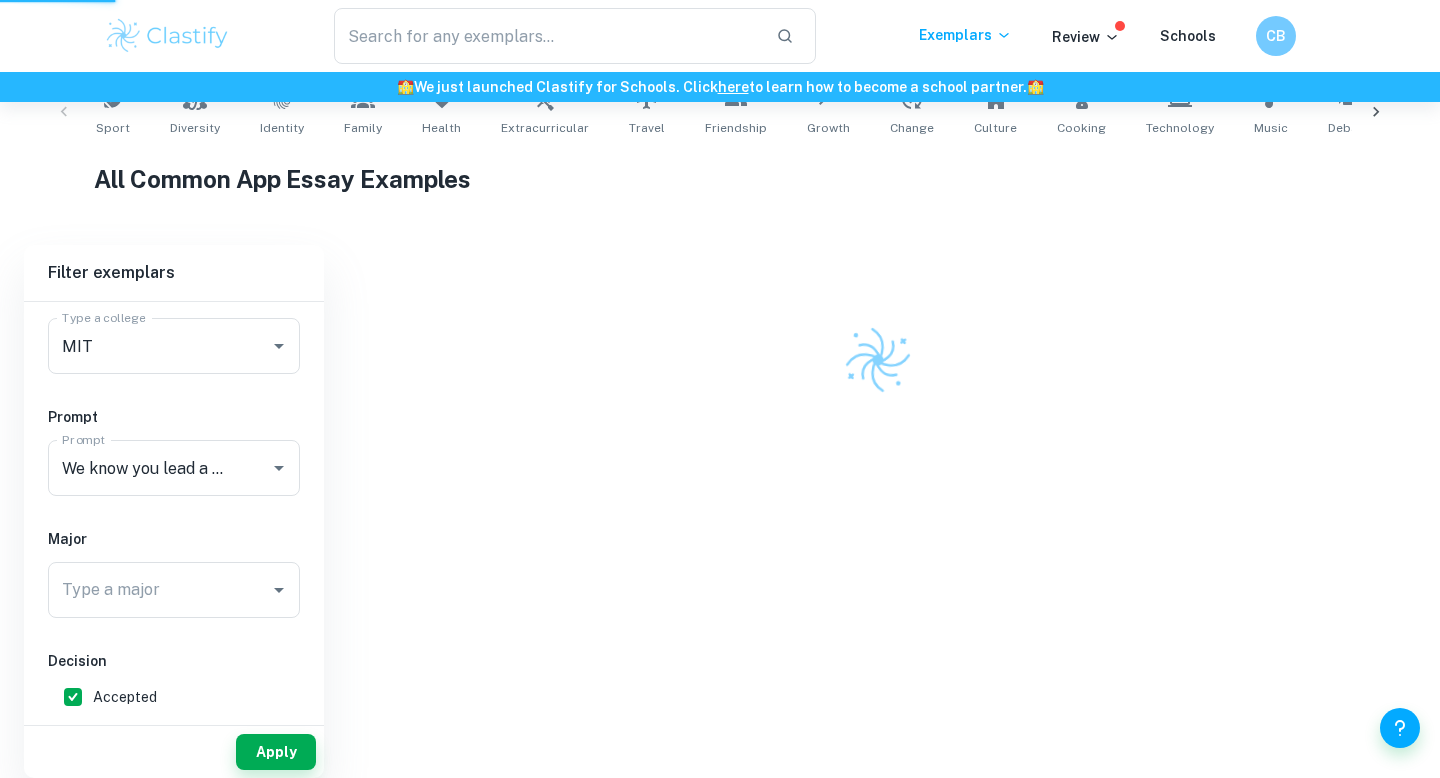 scroll, scrollTop: 419, scrollLeft: 0, axis: vertical 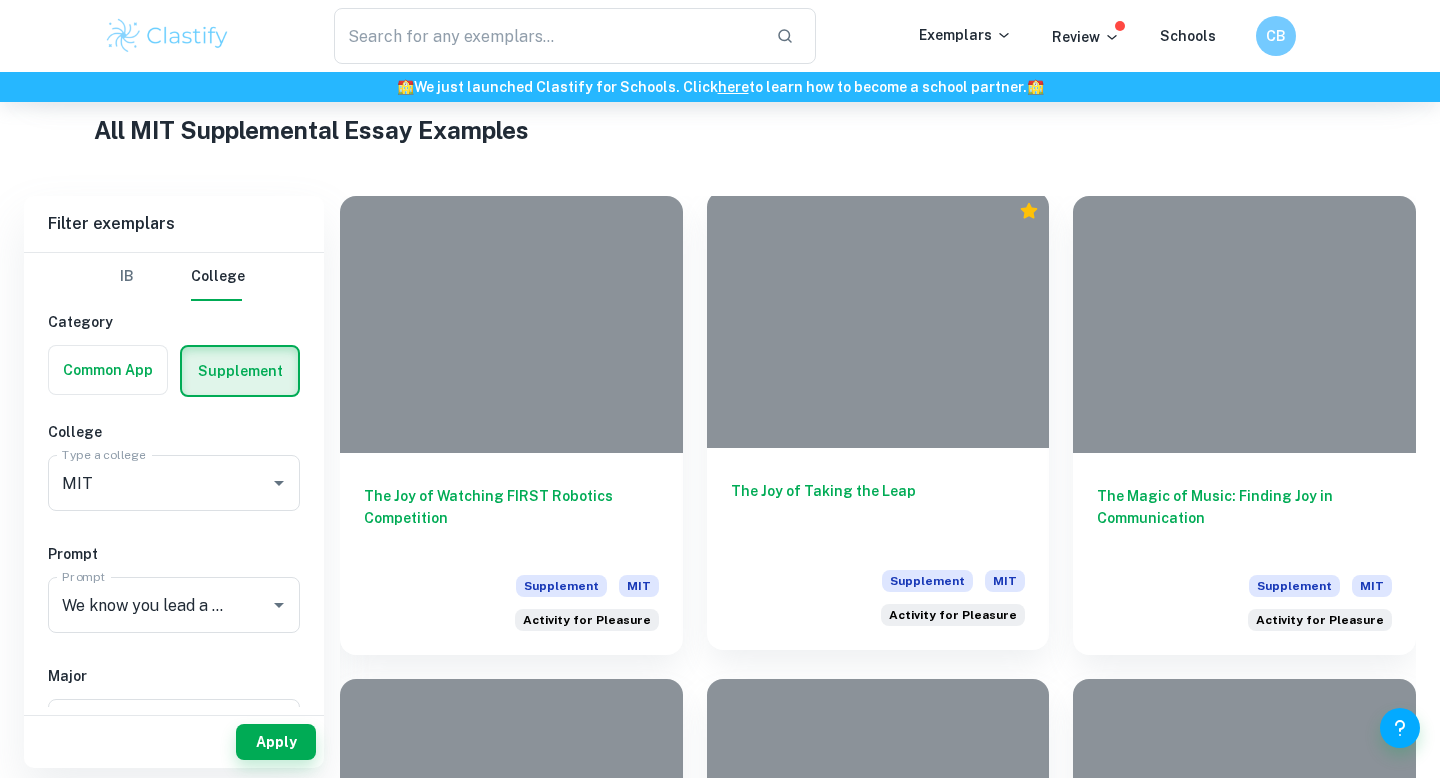 click on "The Joy of Taking the Leap" at bounding box center [878, 513] 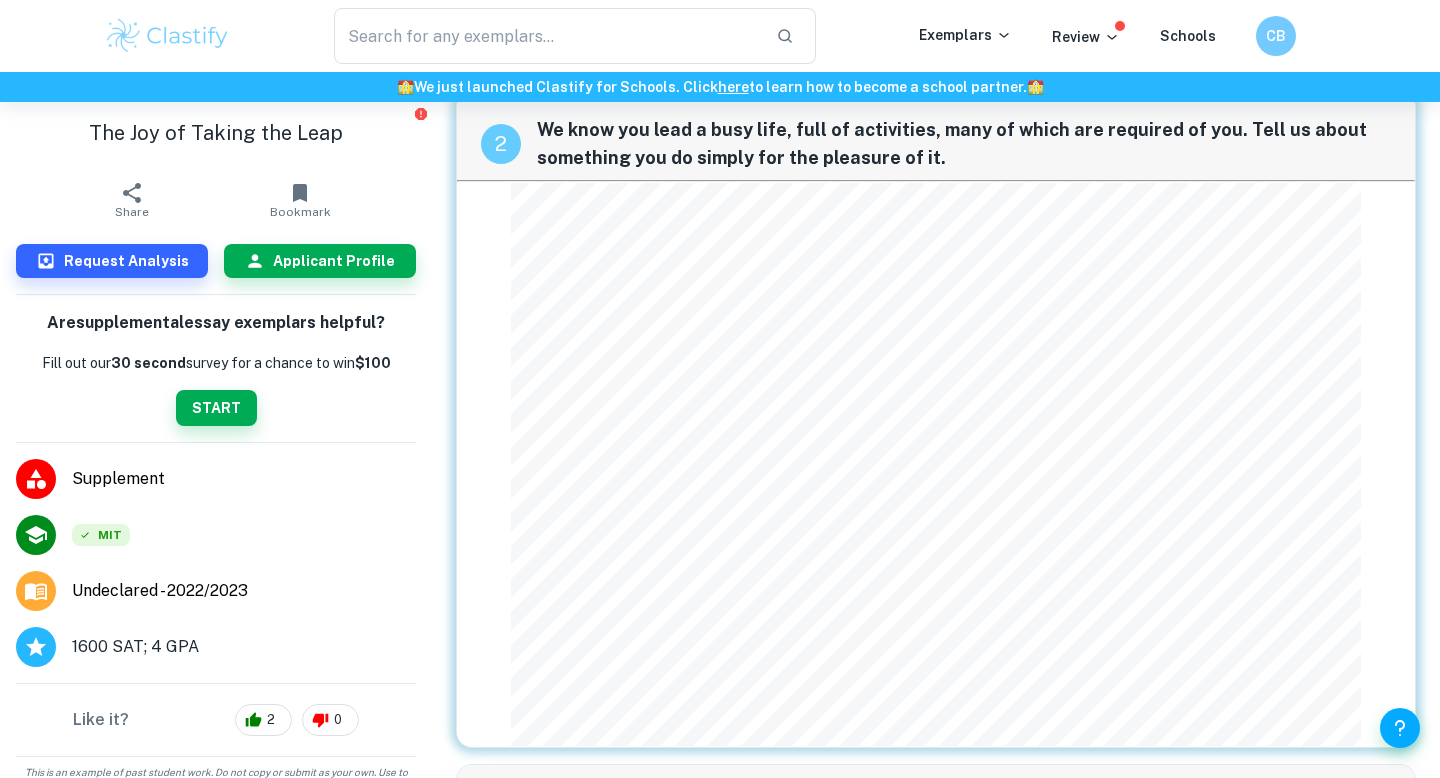scroll, scrollTop: 677, scrollLeft: 0, axis: vertical 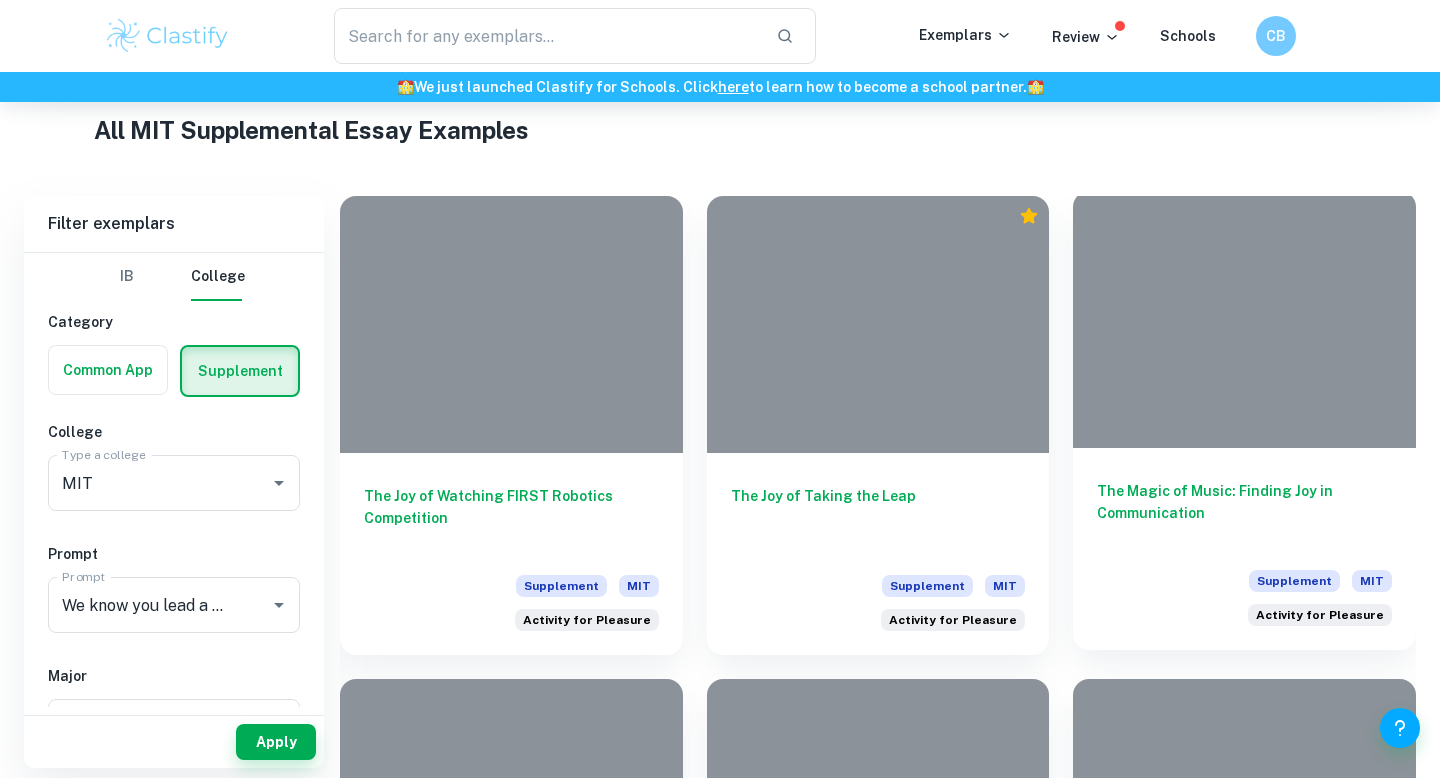 click on "The Magic of Music: Finding Joy in Communication" at bounding box center (1244, 513) 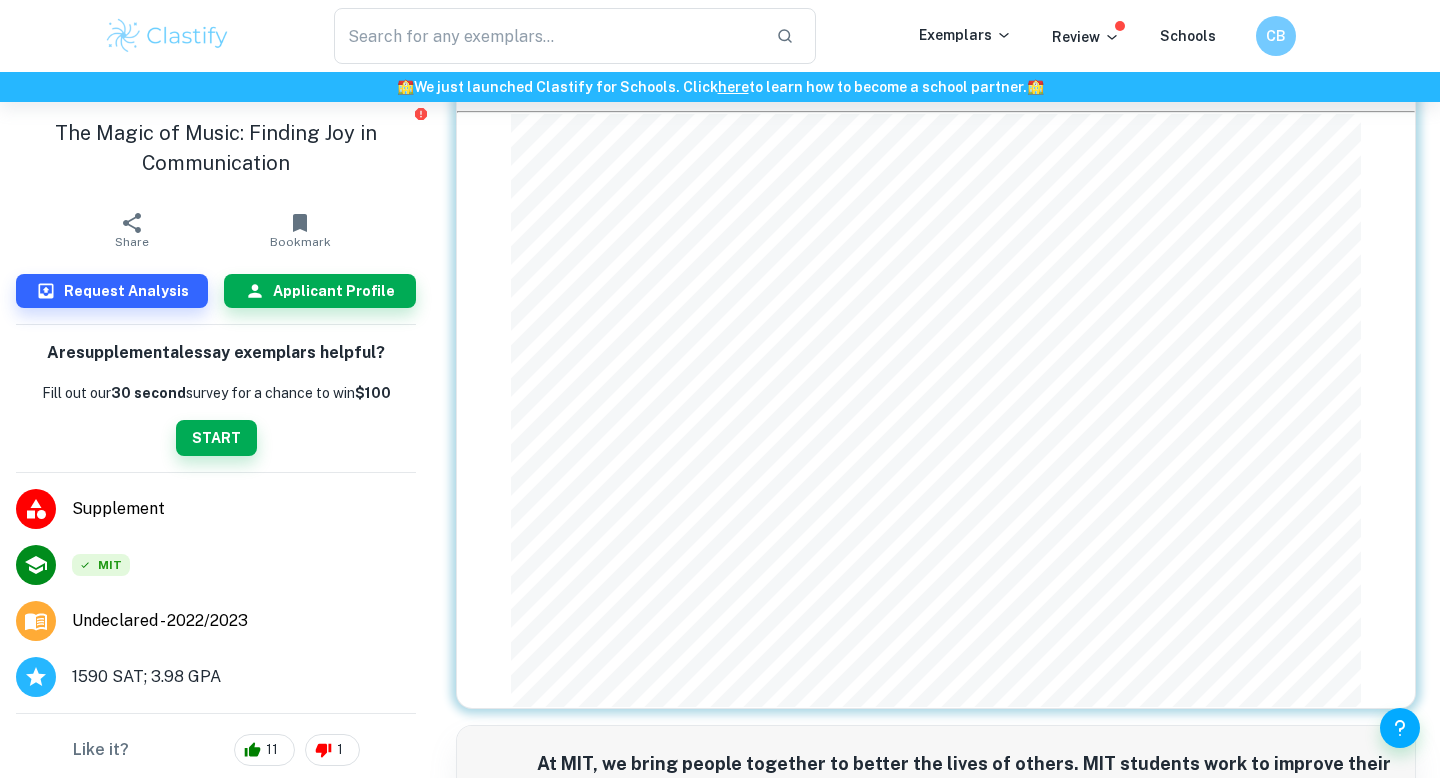 scroll, scrollTop: 726, scrollLeft: 0, axis: vertical 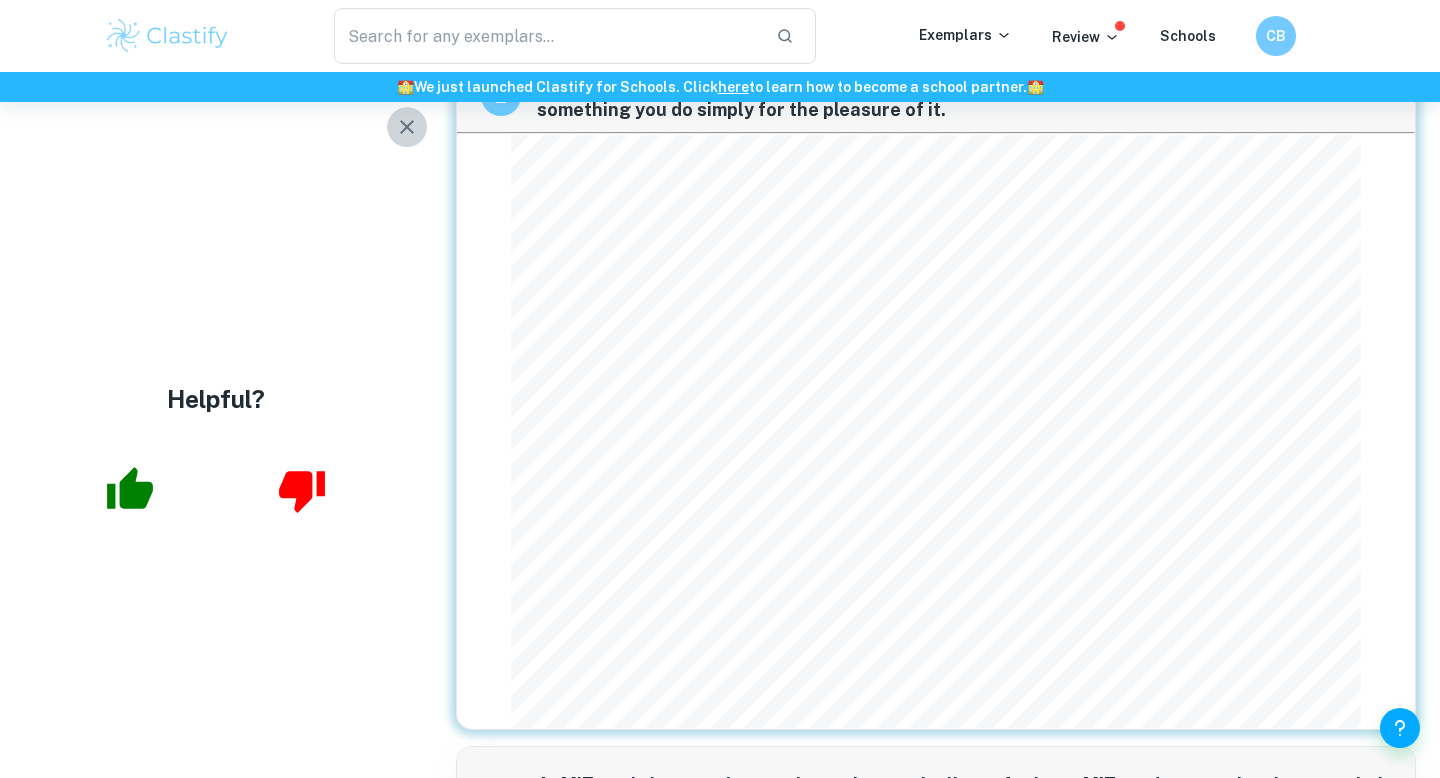 click 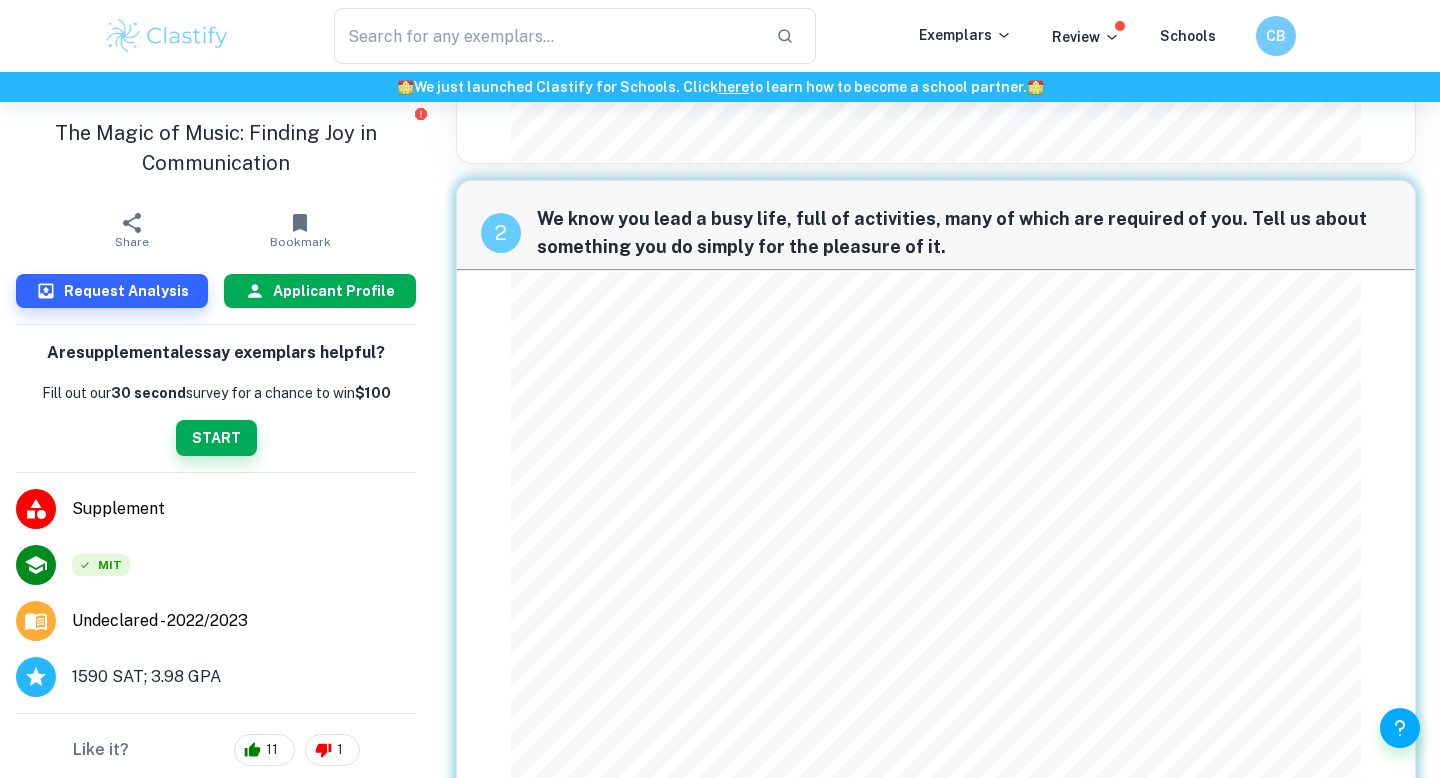 scroll, scrollTop: 585, scrollLeft: 0, axis: vertical 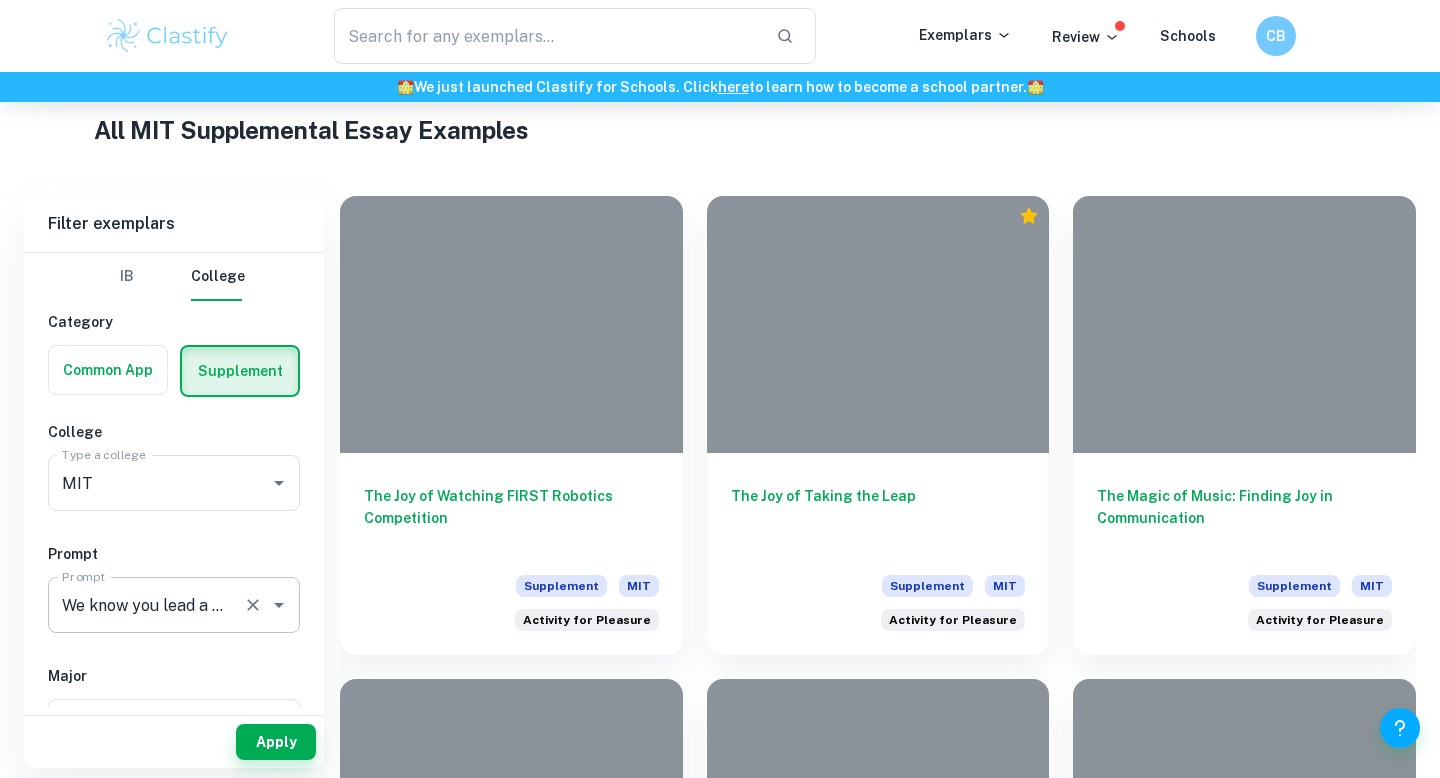 click on "We know you lead a busy life, full of activities, many of which are required of you. Tell us about something you do simply for the pleasure of it." at bounding box center (146, 605) 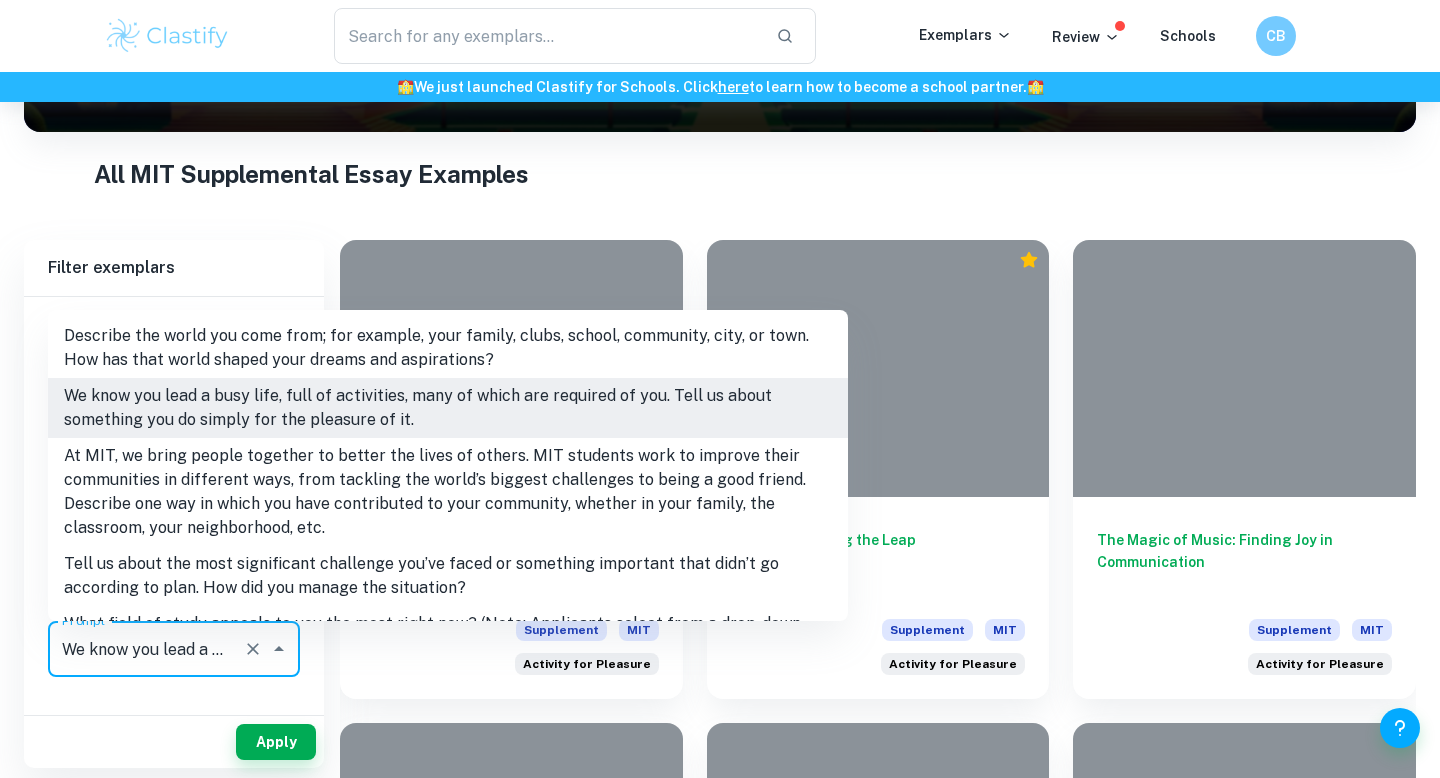 scroll, scrollTop: 338, scrollLeft: 0, axis: vertical 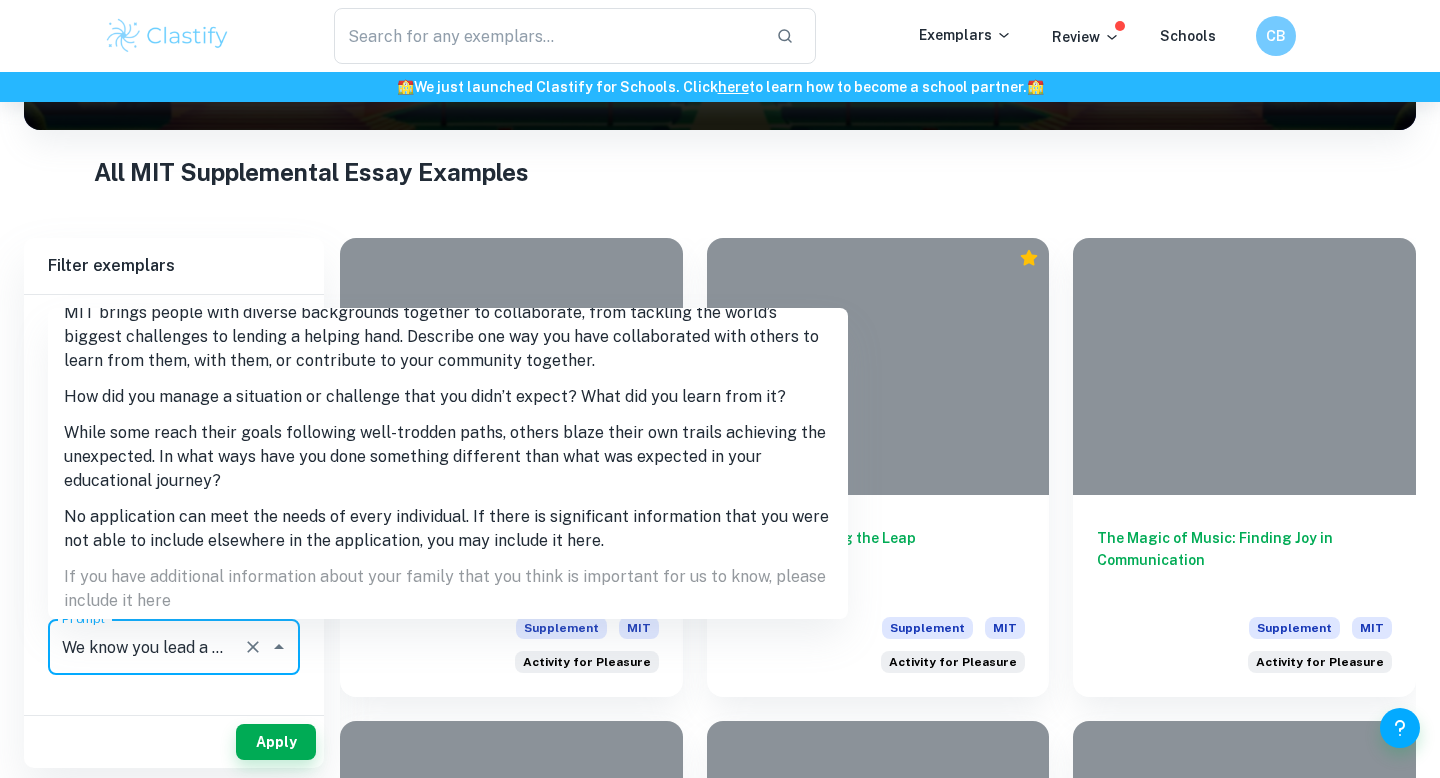 click on "While some reach their goals following well-trodden paths, others blaze their own trails achieving the unexpected. In what ways have you done something different than what was expected in your educational journey?" at bounding box center [448, 457] 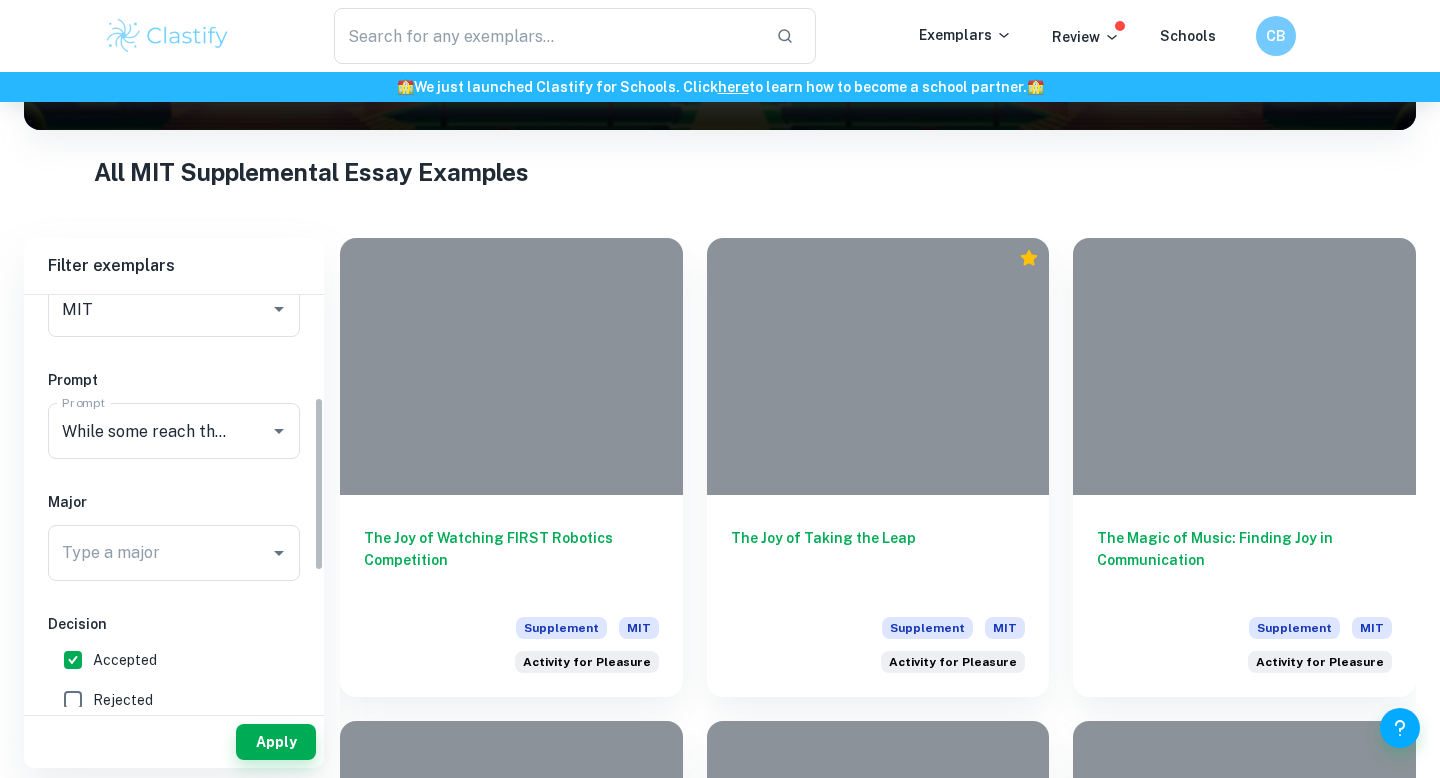 scroll, scrollTop: 241, scrollLeft: 0, axis: vertical 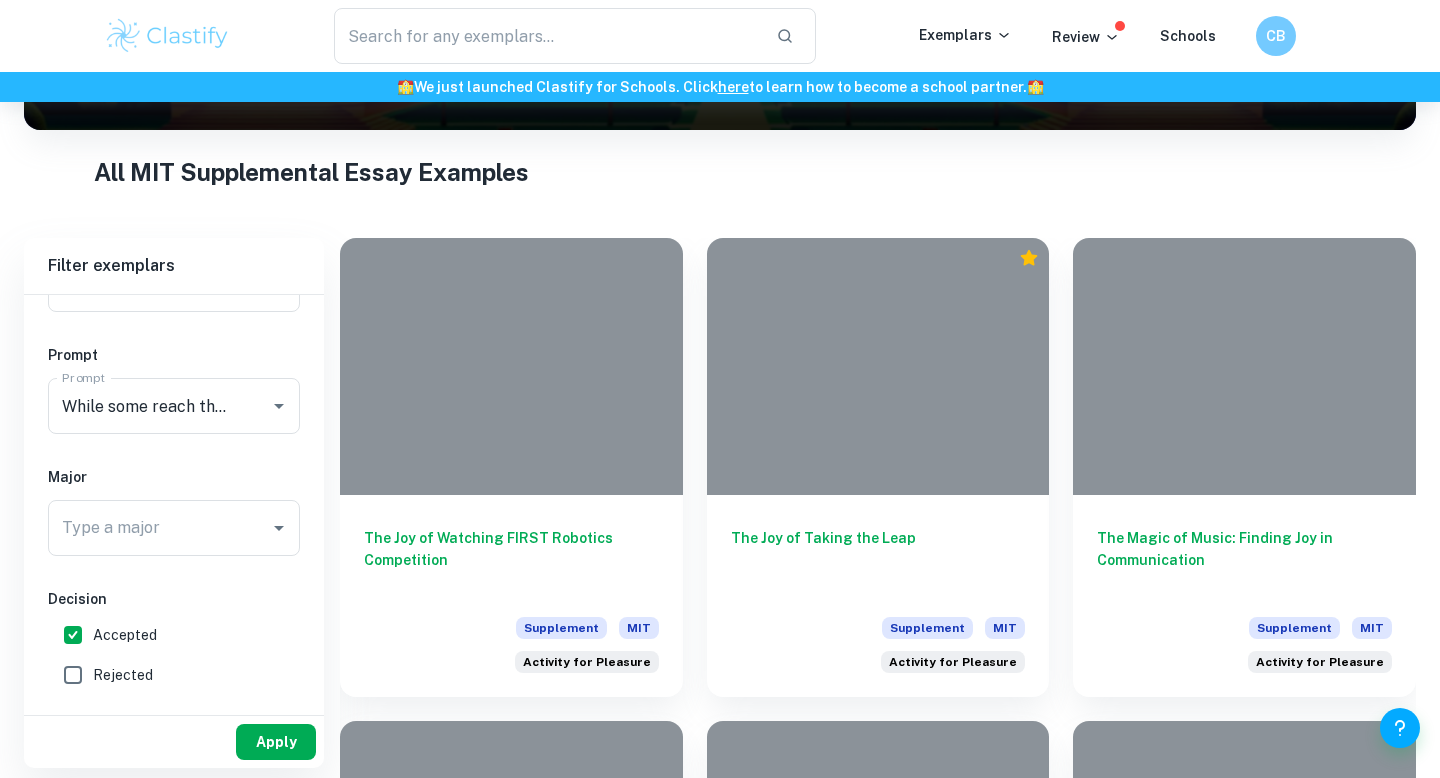 click on "Apply" at bounding box center [276, 742] 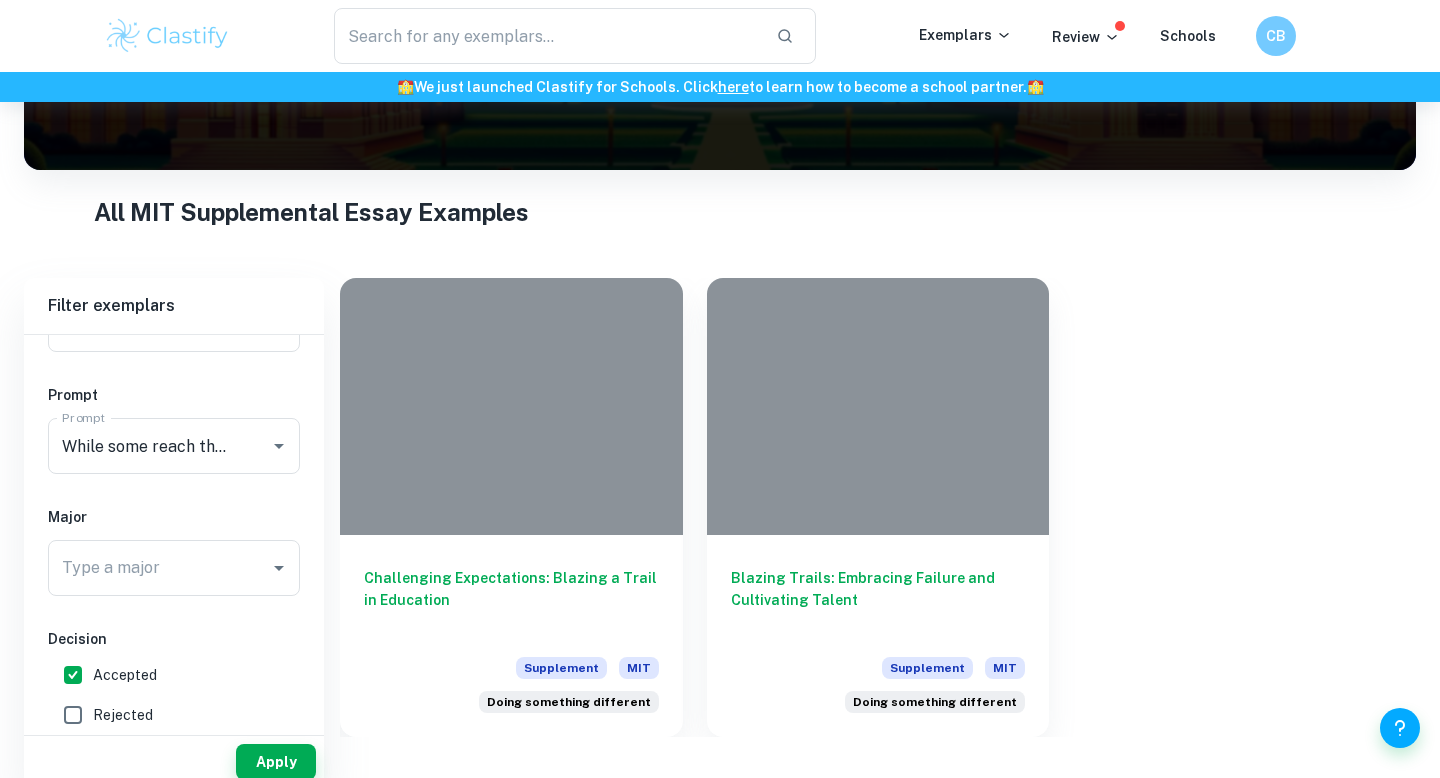 scroll, scrollTop: 257, scrollLeft: 0, axis: vertical 